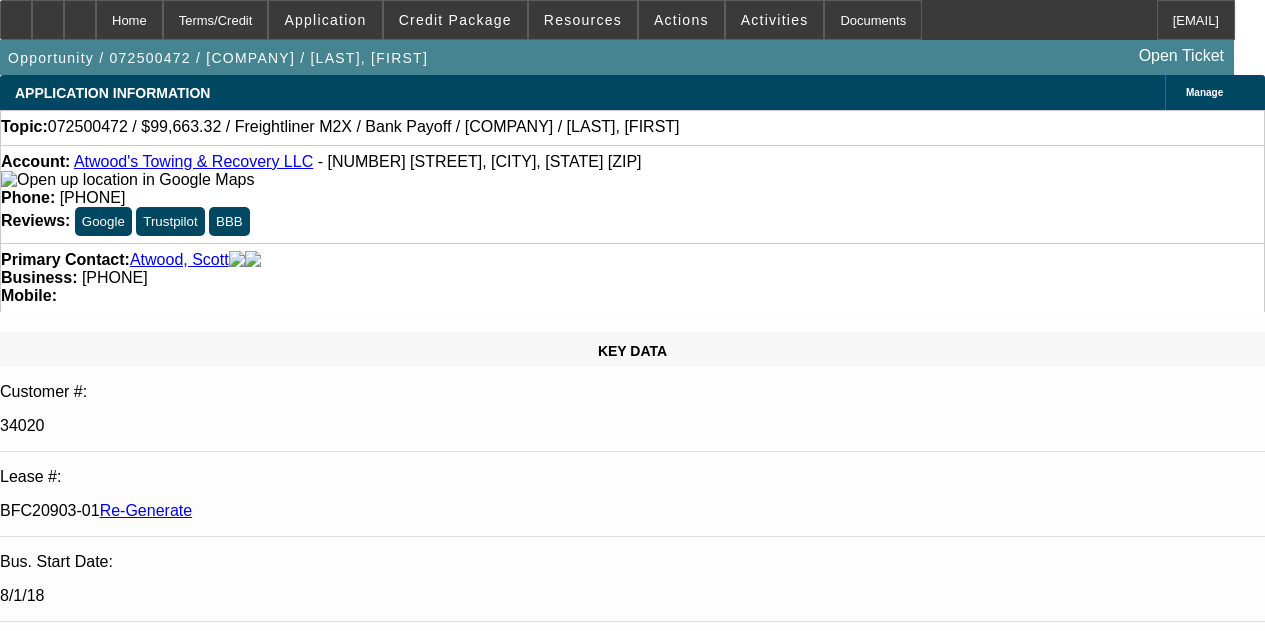 select on "4" 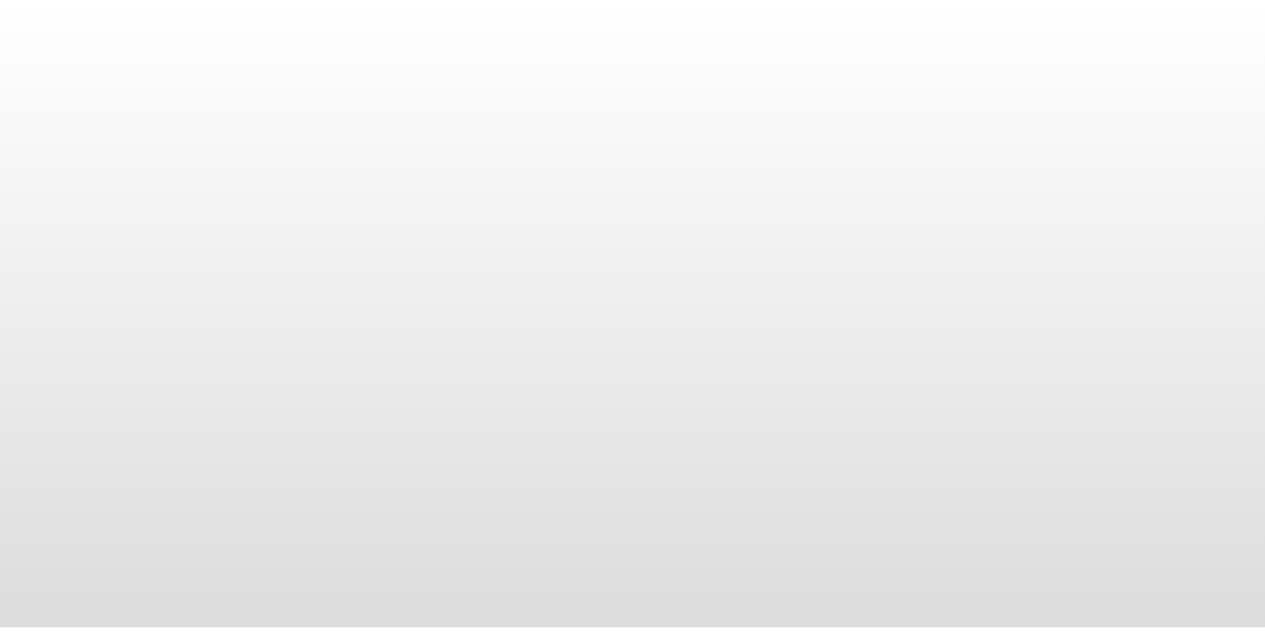 scroll, scrollTop: 0, scrollLeft: 0, axis: both 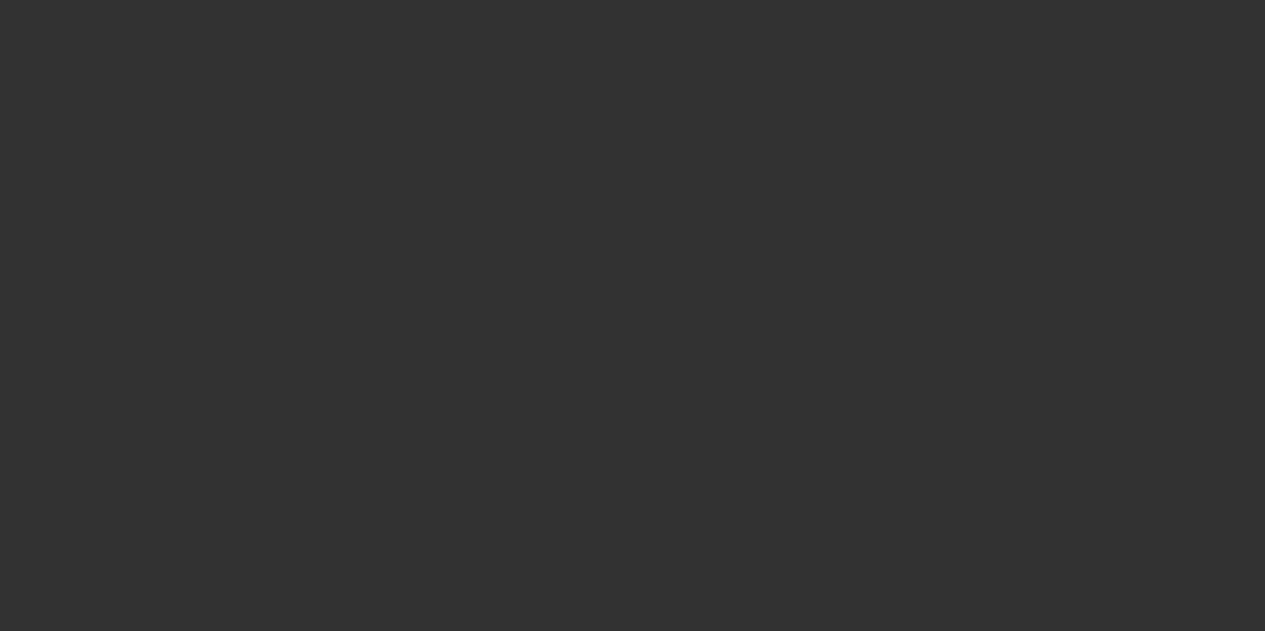 drag, startPoint x: 763, startPoint y: 31, endPoint x: 742, endPoint y: 2, distance: 35.805027 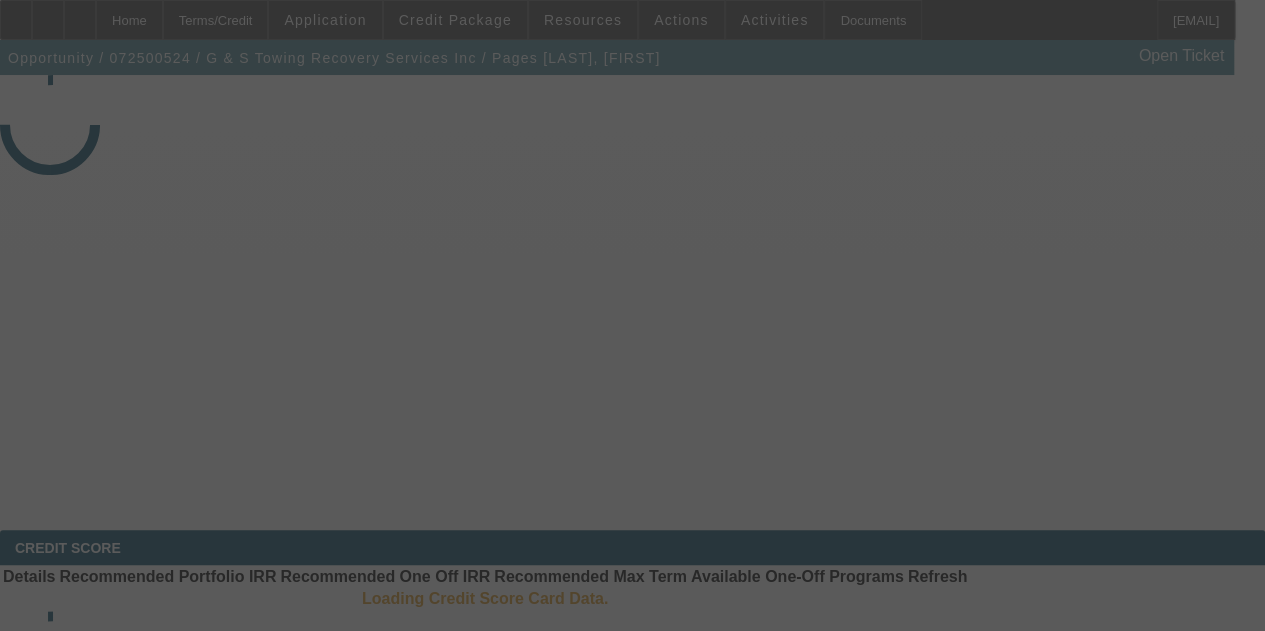 click 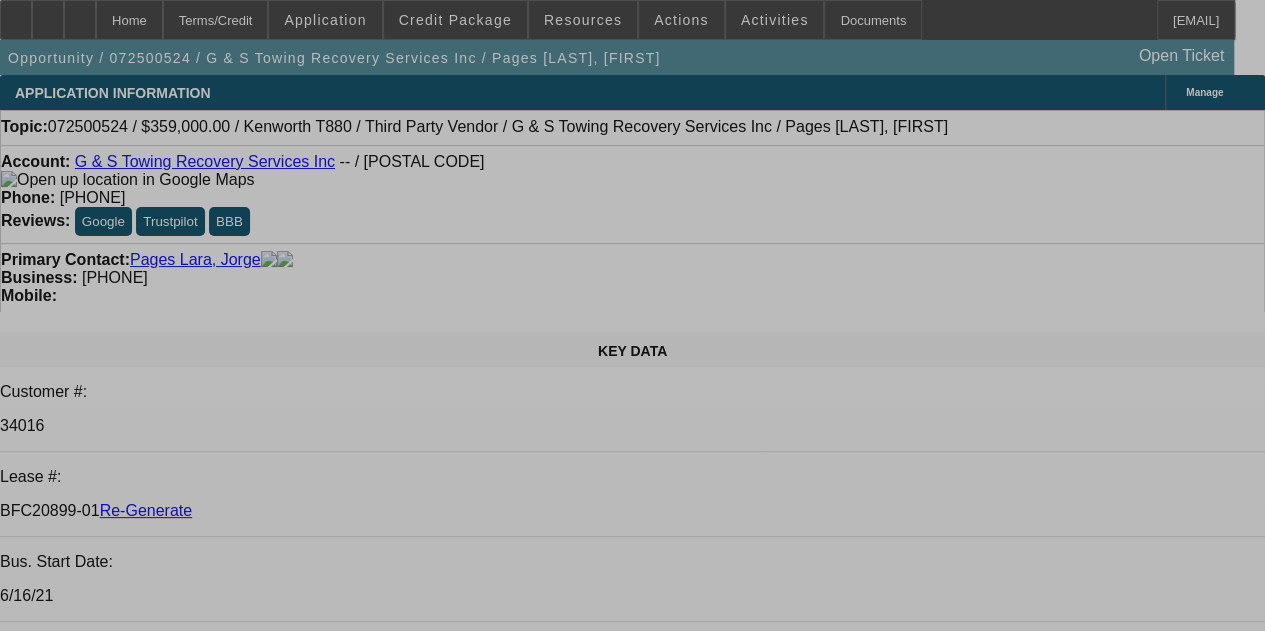 select on "0" 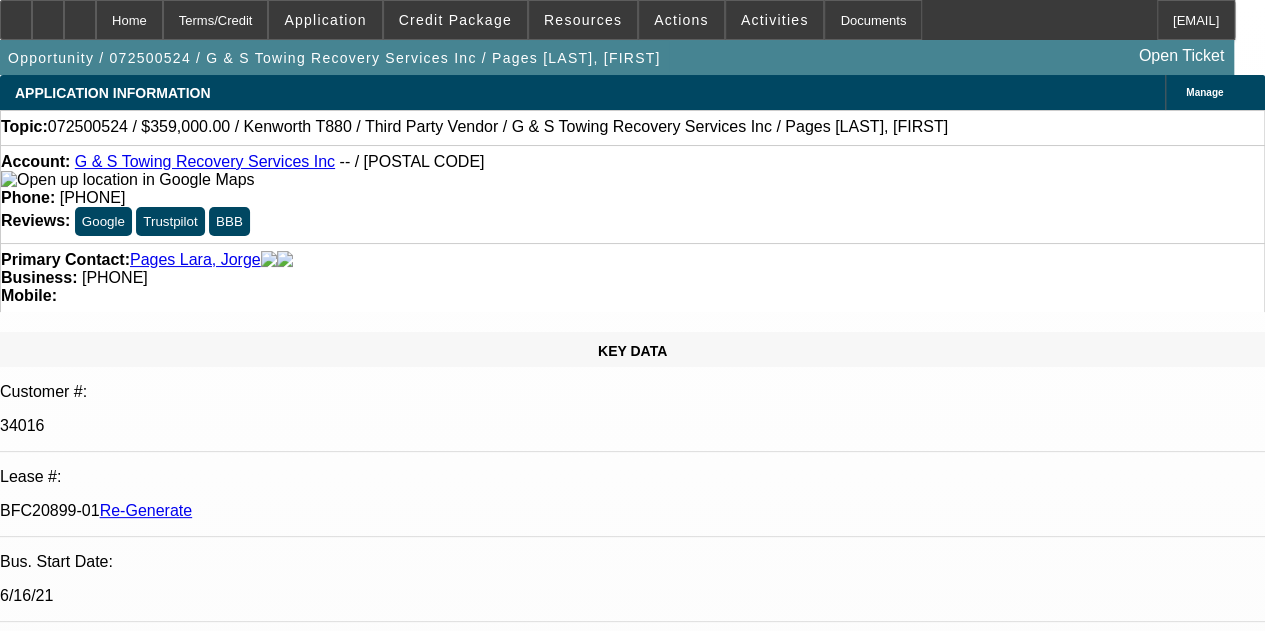 select on "0" 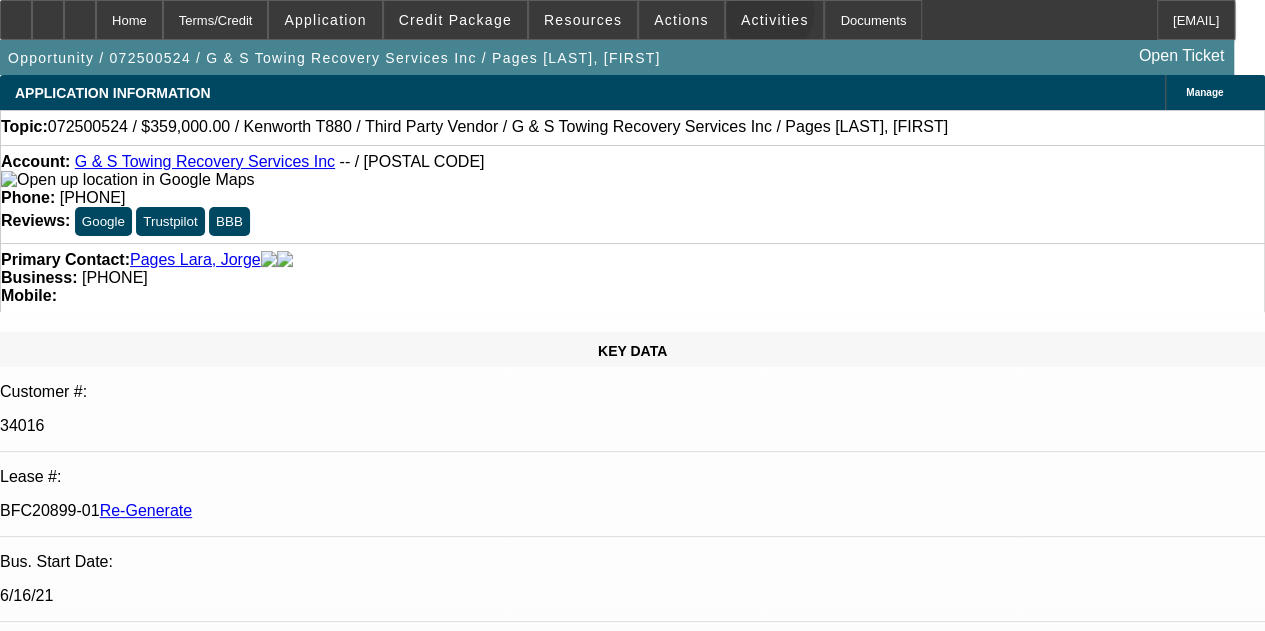 click on "Activities" at bounding box center [775, 20] 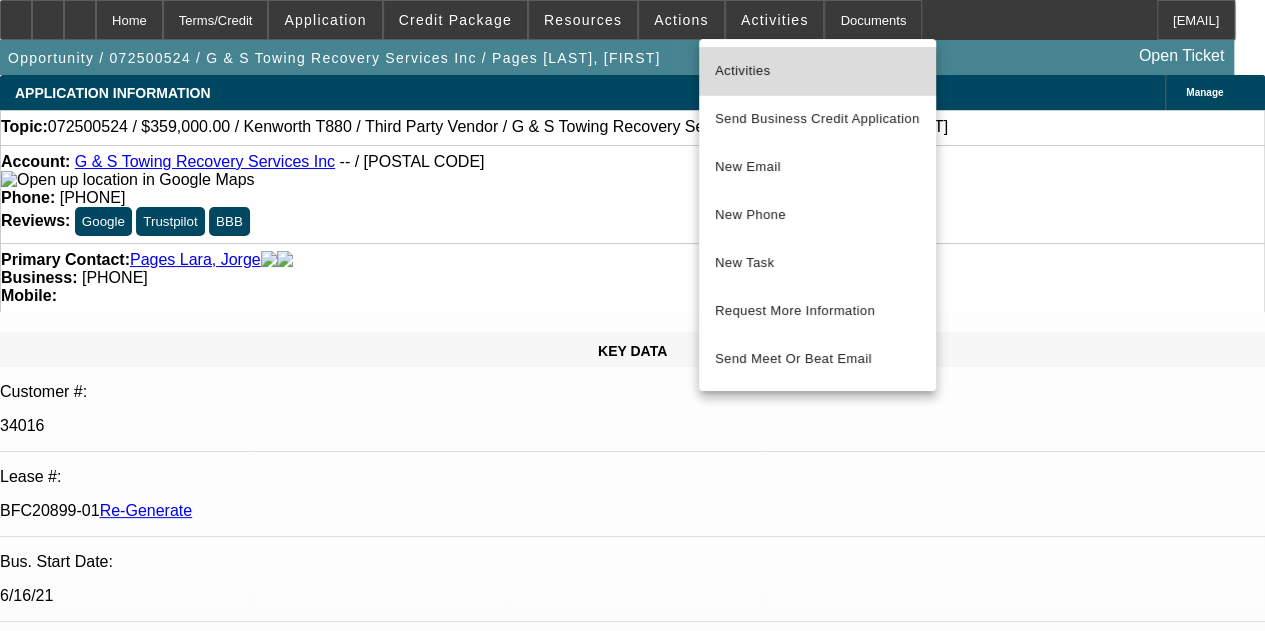click on "Activities" at bounding box center [817, 71] 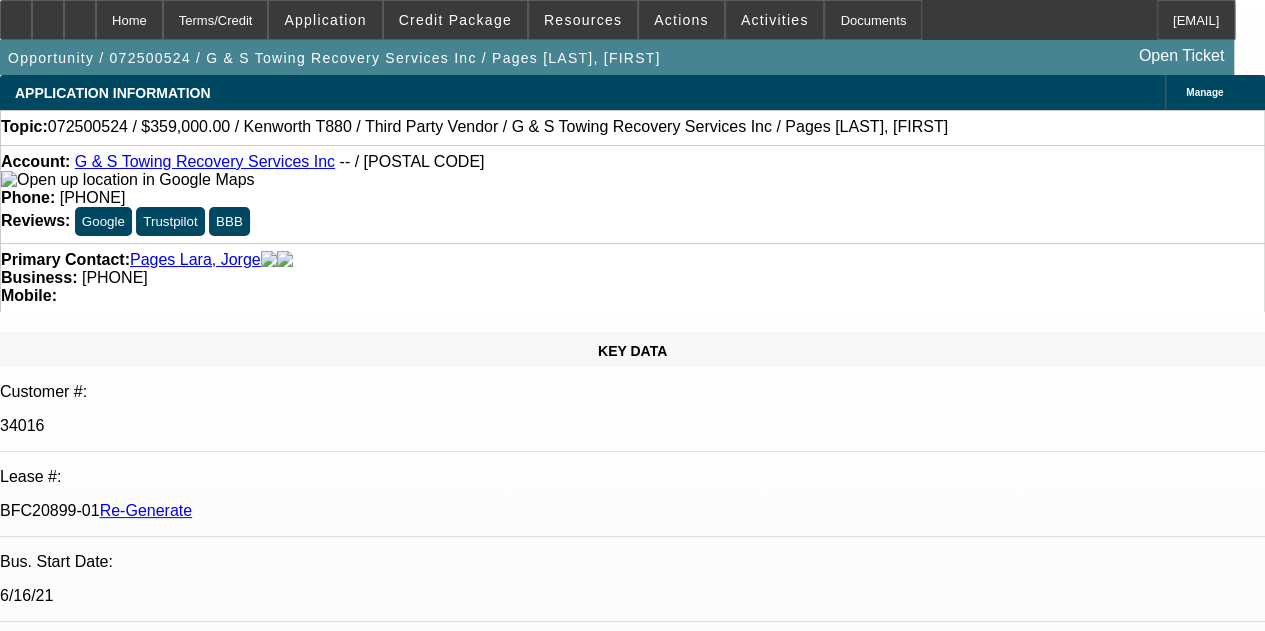 click on "RE:INCOMING WIRE-RE:072500524 / $359,000.00 / Kenworth T880 / Third Party Vendor / G & S Towing Recovery Services Inc / Pages Lara, Jorge" at bounding box center [462, 8201] 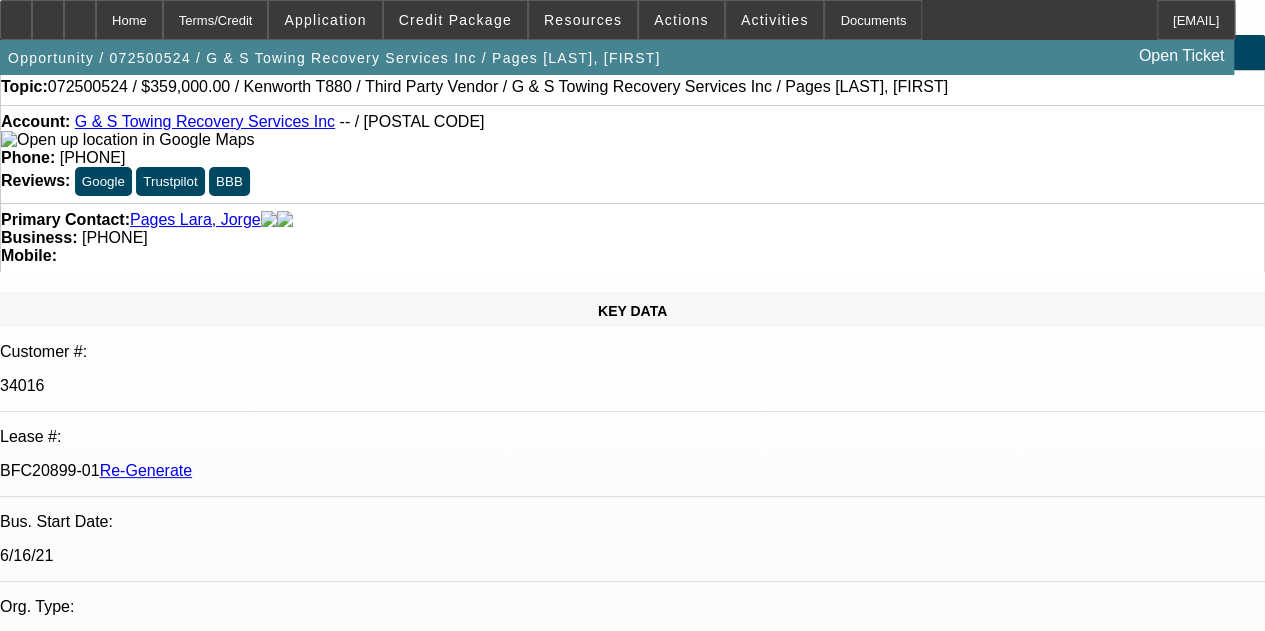 scroll, scrollTop: 80, scrollLeft: 0, axis: vertical 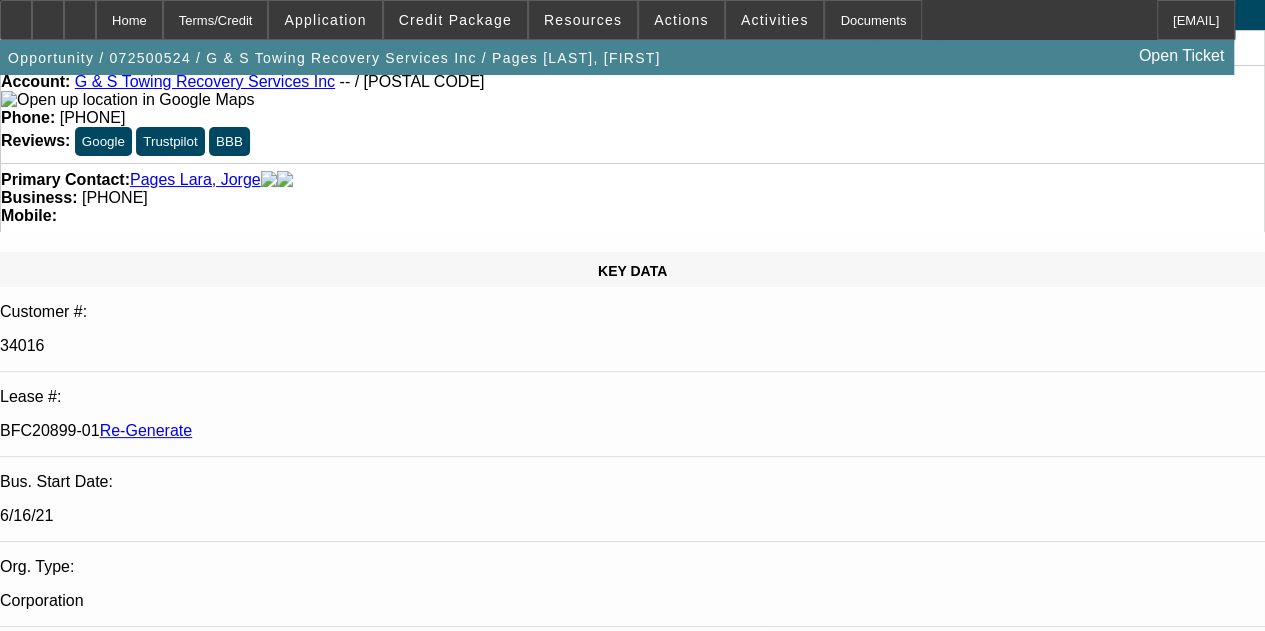click on "From: SOliva@beaconfunding.com
Sent: 7/28/2025 12:17:21 PM
To:  DSeeley@beaconfunding.com
Subject: RE:Site & Gps-Credit Approval - 072500524 / $359,000.00 / Kenworth T880 / Third Party Vendor / G & S Towing Recovery Services Inc / Pages, Jorge V1
Attachments:
No attachments" at bounding box center (634, 8440) 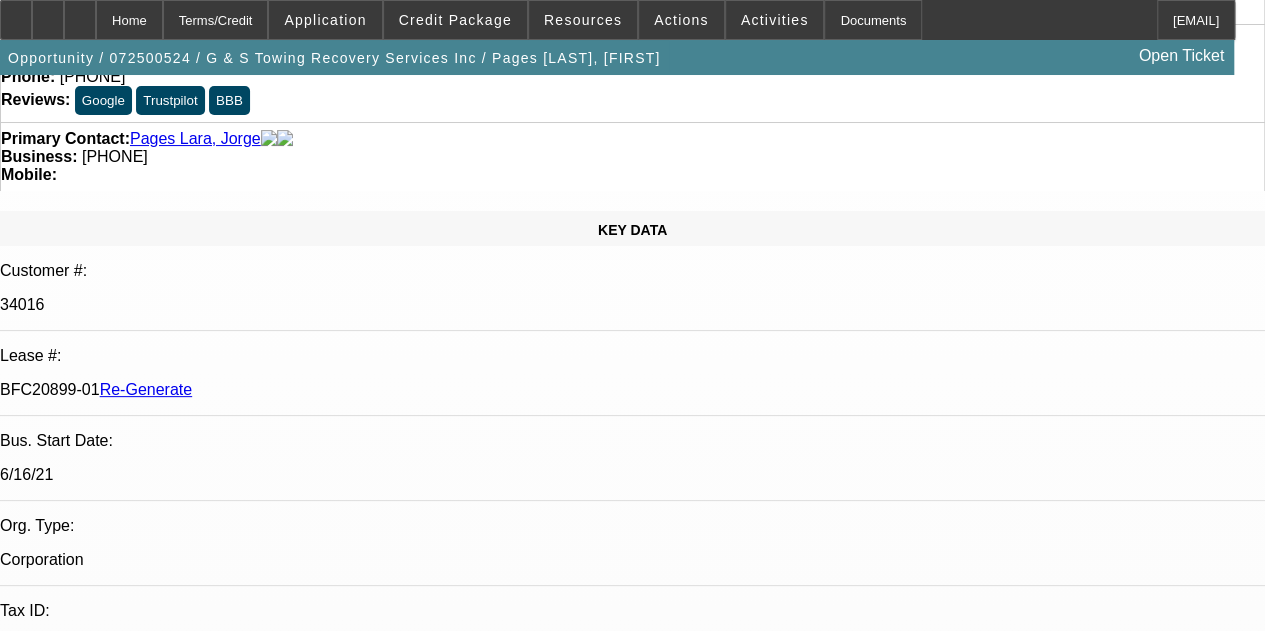 scroll, scrollTop: 160, scrollLeft: 0, axis: vertical 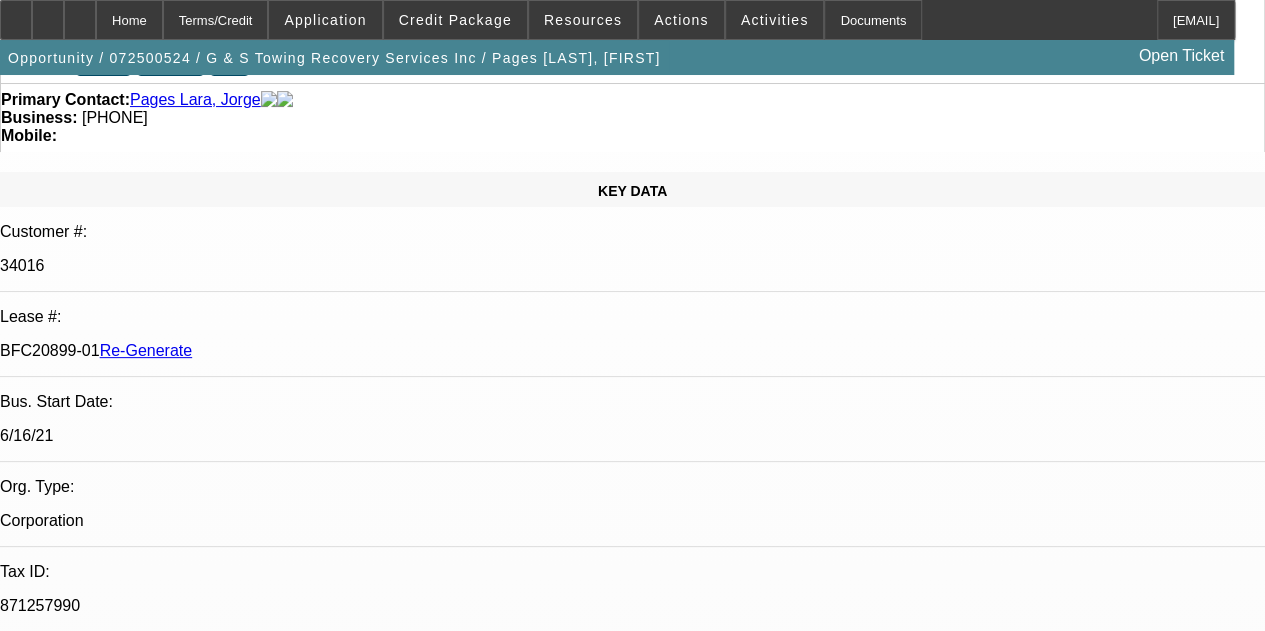 click on "RE:072500524 / $359,000.00 / Kenworth T880 / Third Party Vendor / G & S Towing Recovery Services Inc / Pages Lara, Jorge" at bounding box center (402, 7911) 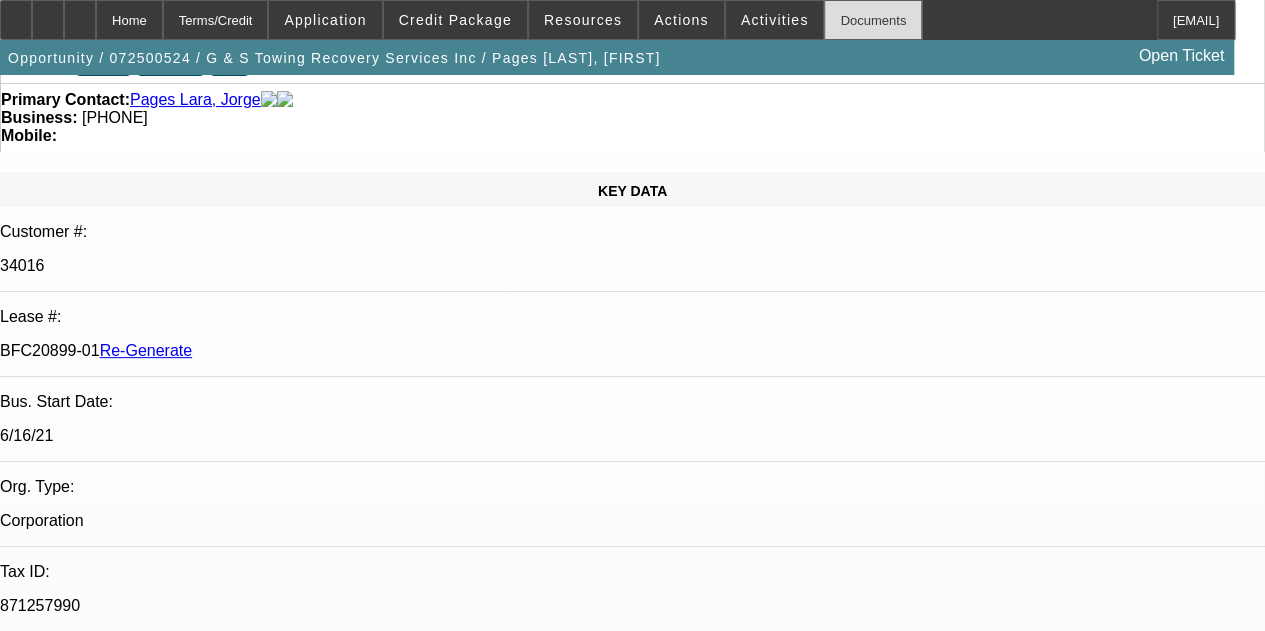click on "Documents" at bounding box center [873, 20] 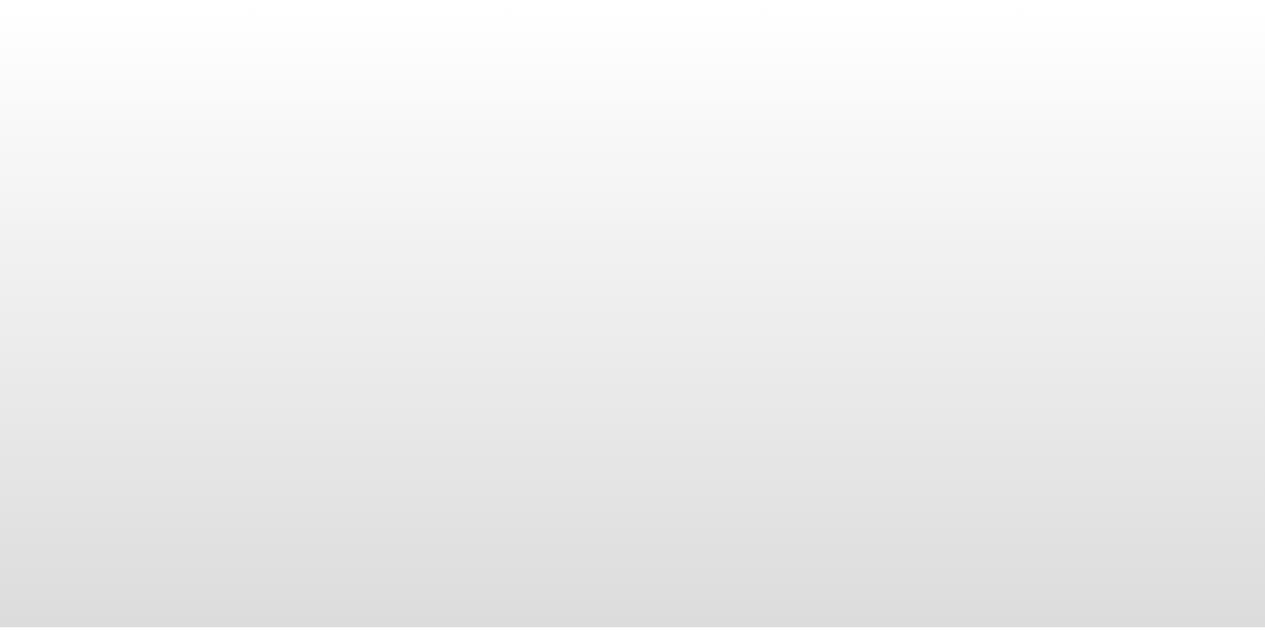 scroll, scrollTop: 0, scrollLeft: 0, axis: both 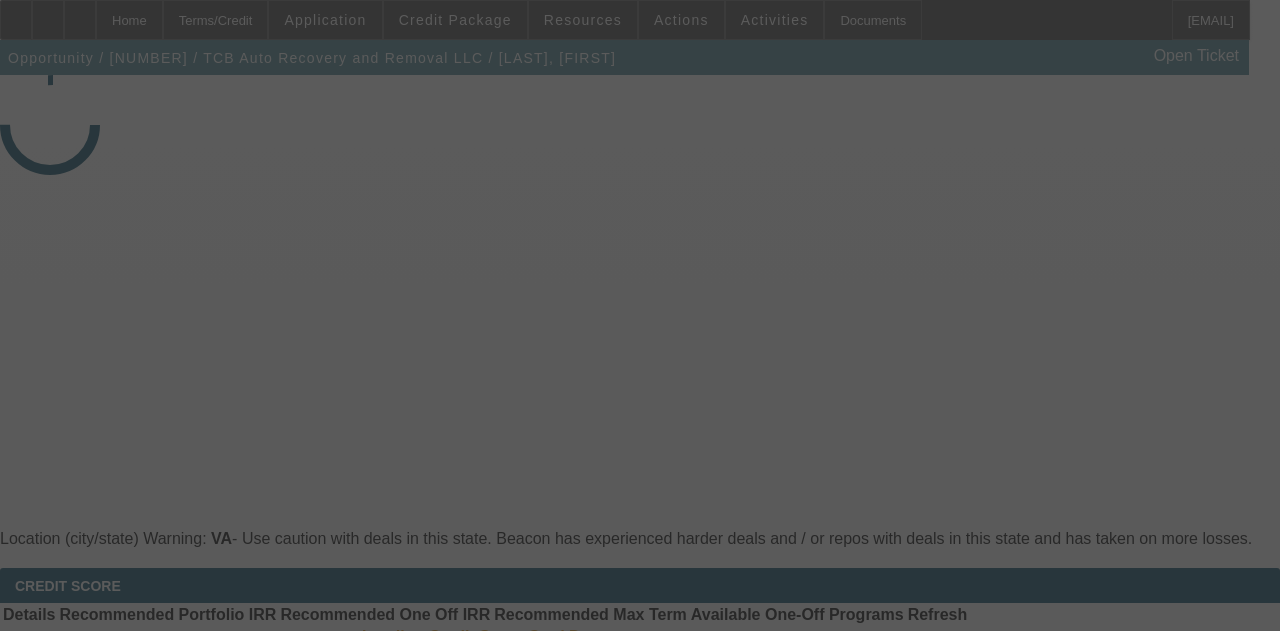 select on "3" 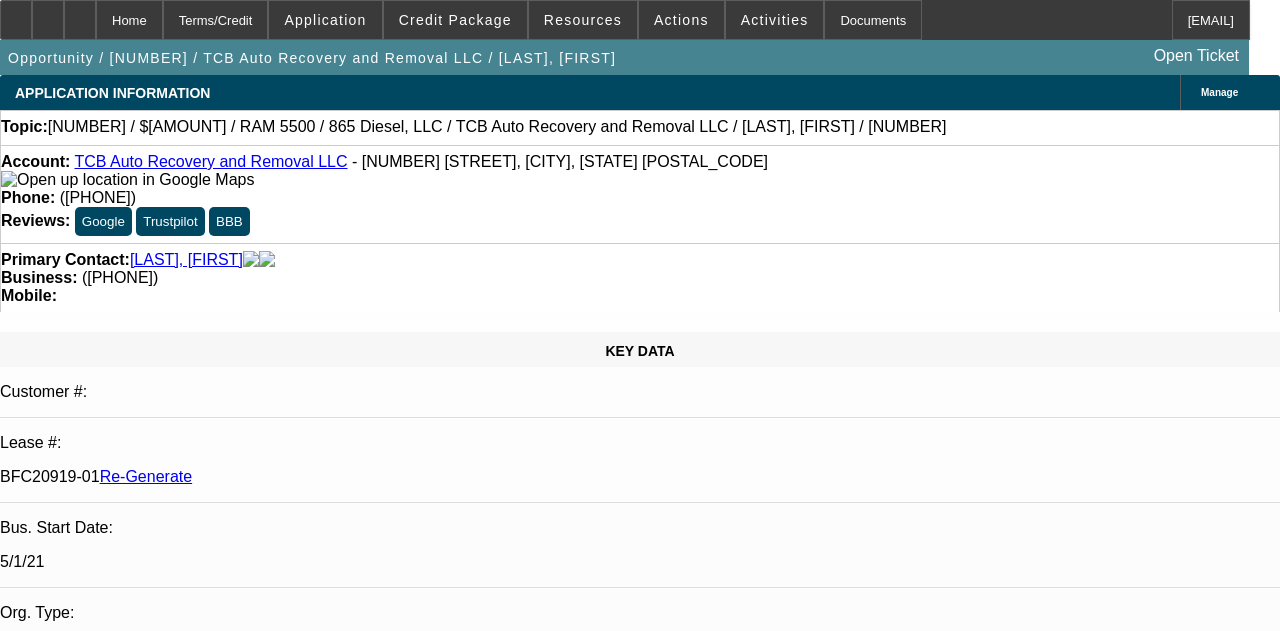 select on "0.1" 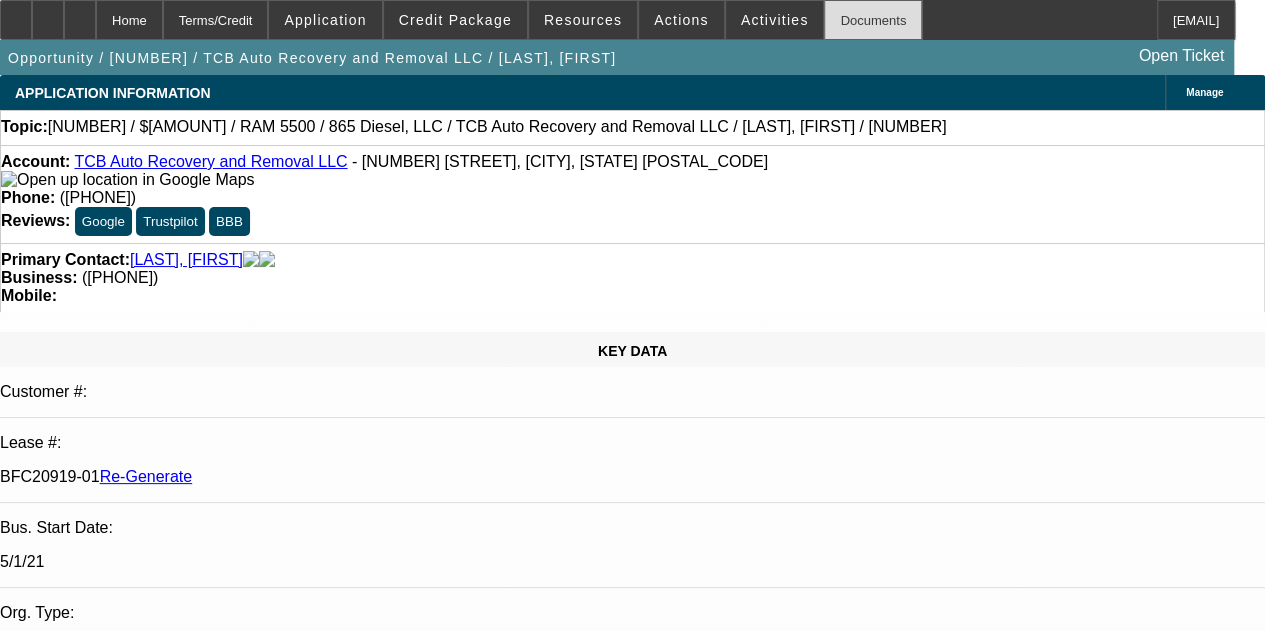 click on "Documents" at bounding box center (873, 20) 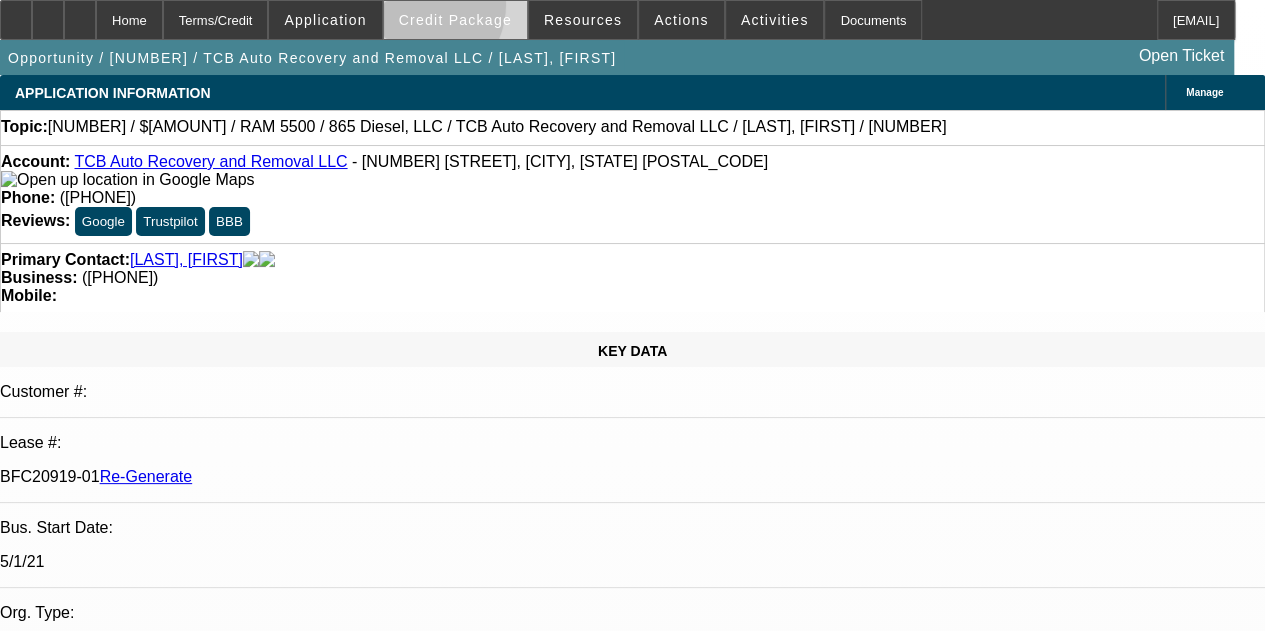 click at bounding box center [455, 20] 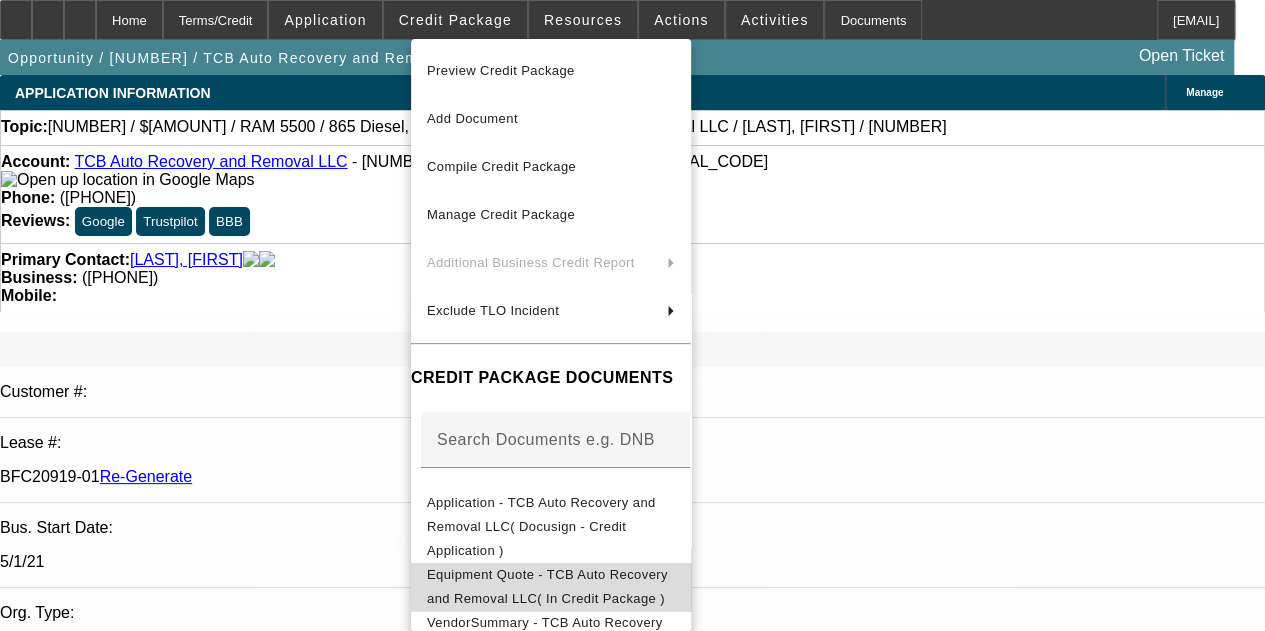 click on "Equipment Quote - TCB Auto Recovery and Removal LLC( In Credit Package )" at bounding box center [551, 587] 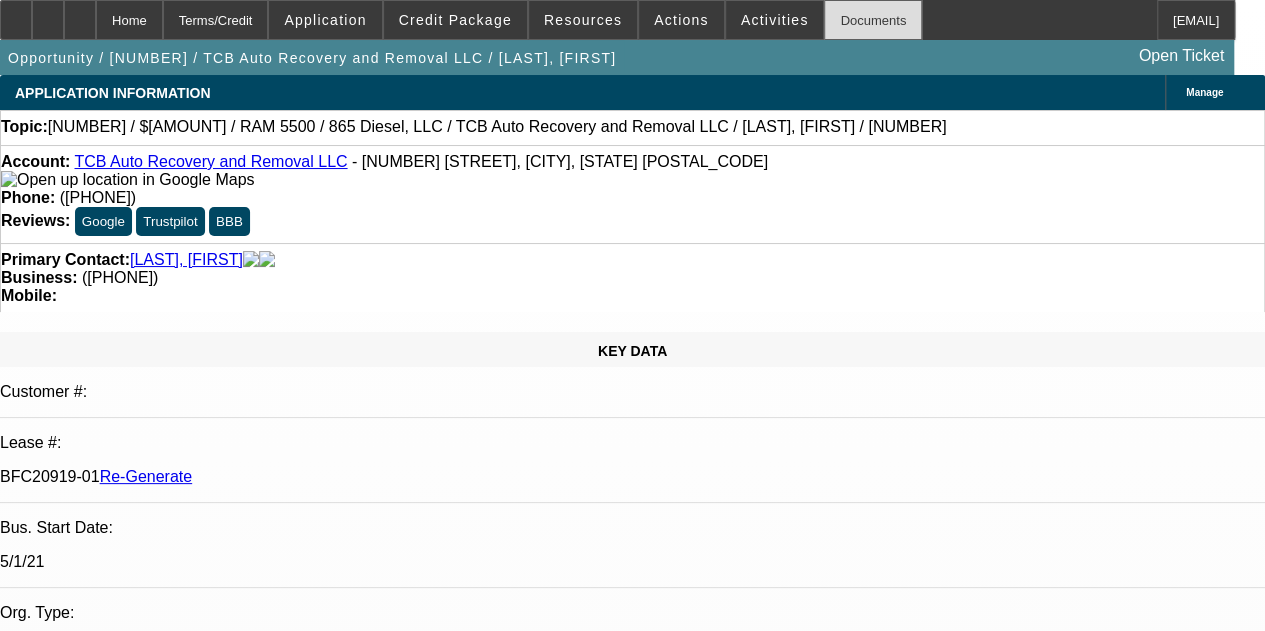 click on "Documents" at bounding box center [873, 20] 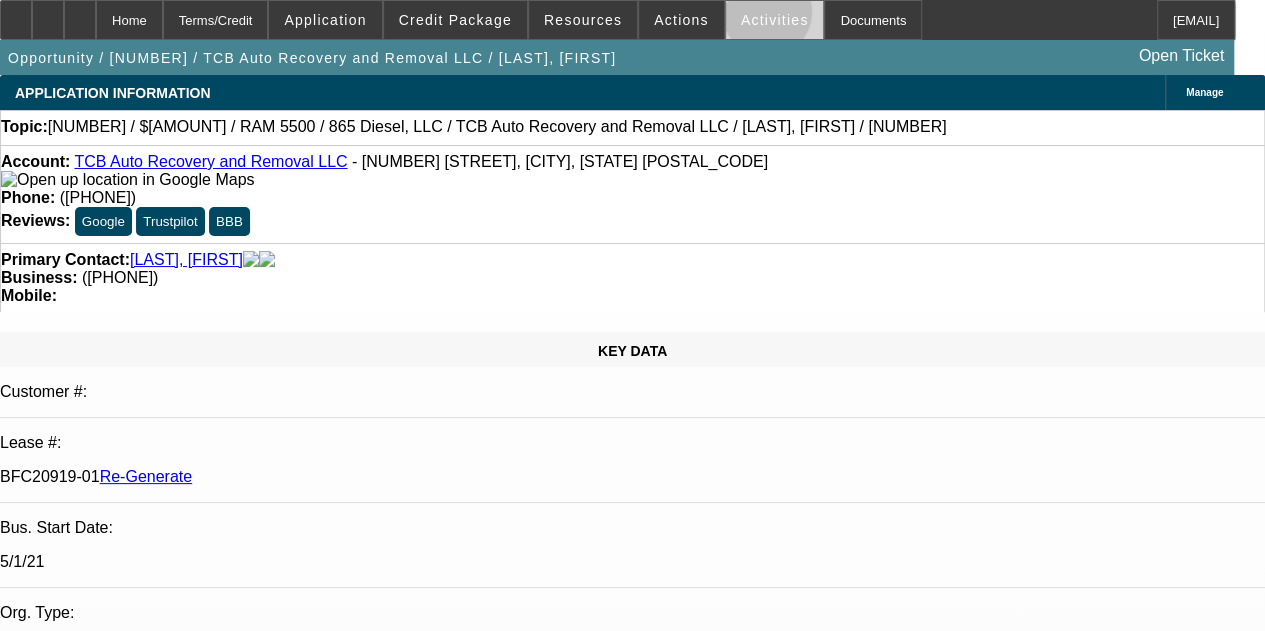 click on "Activities" at bounding box center (775, 20) 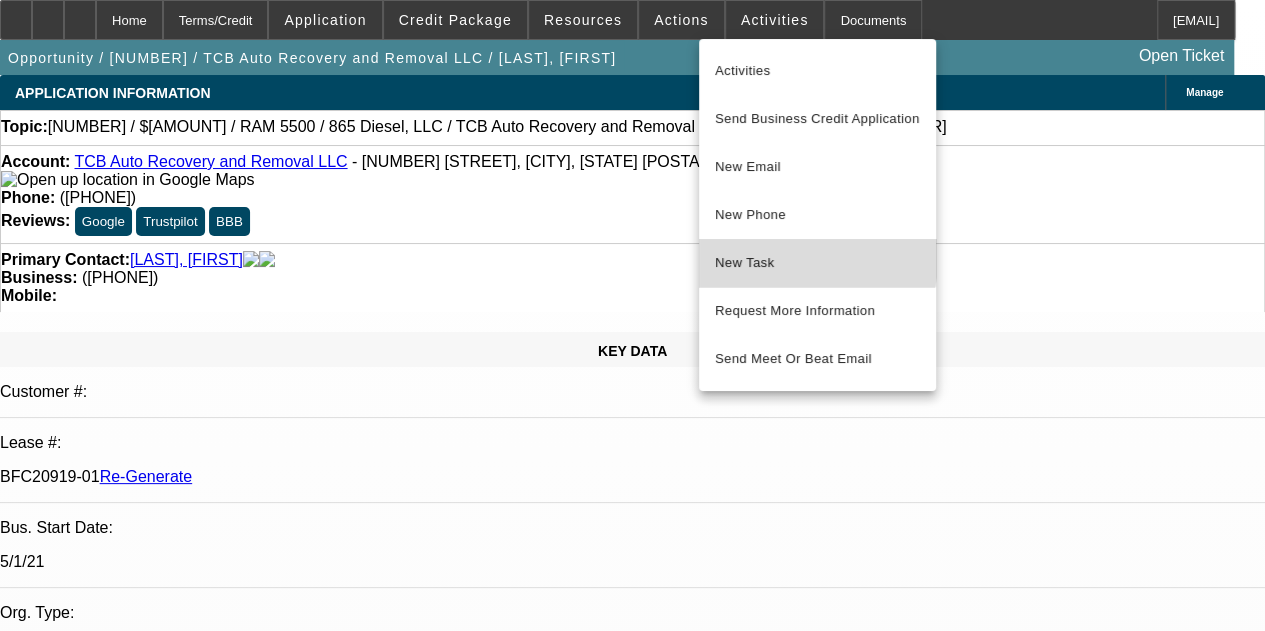 click on "New Task" at bounding box center [817, 263] 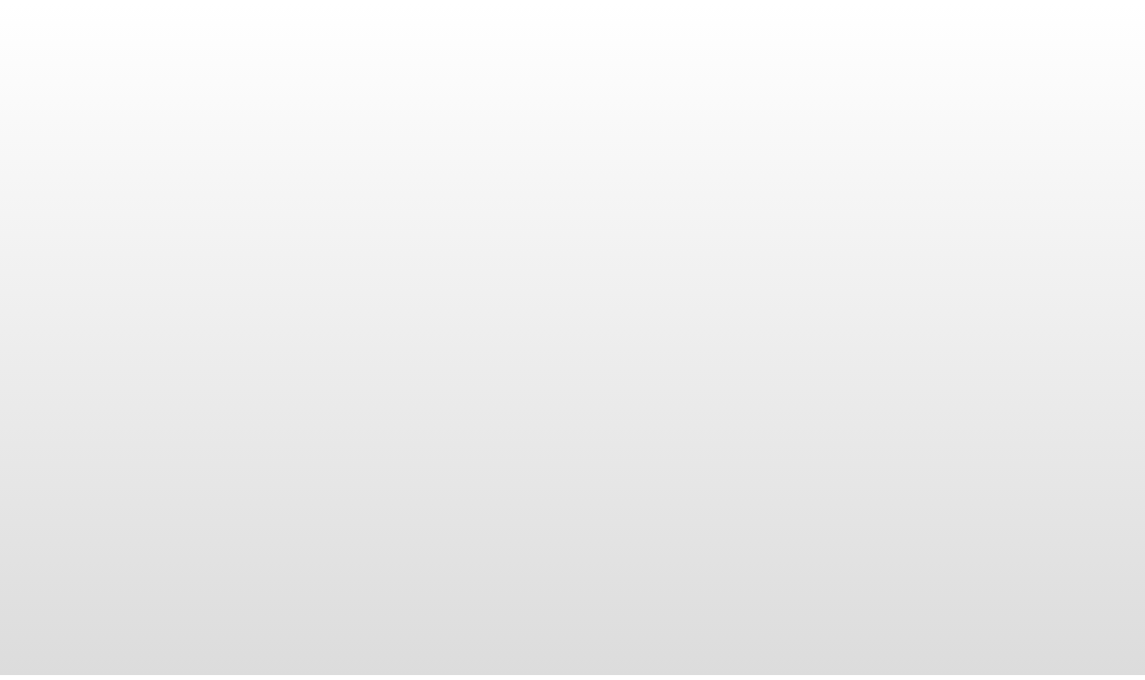 scroll, scrollTop: 0, scrollLeft: 0, axis: both 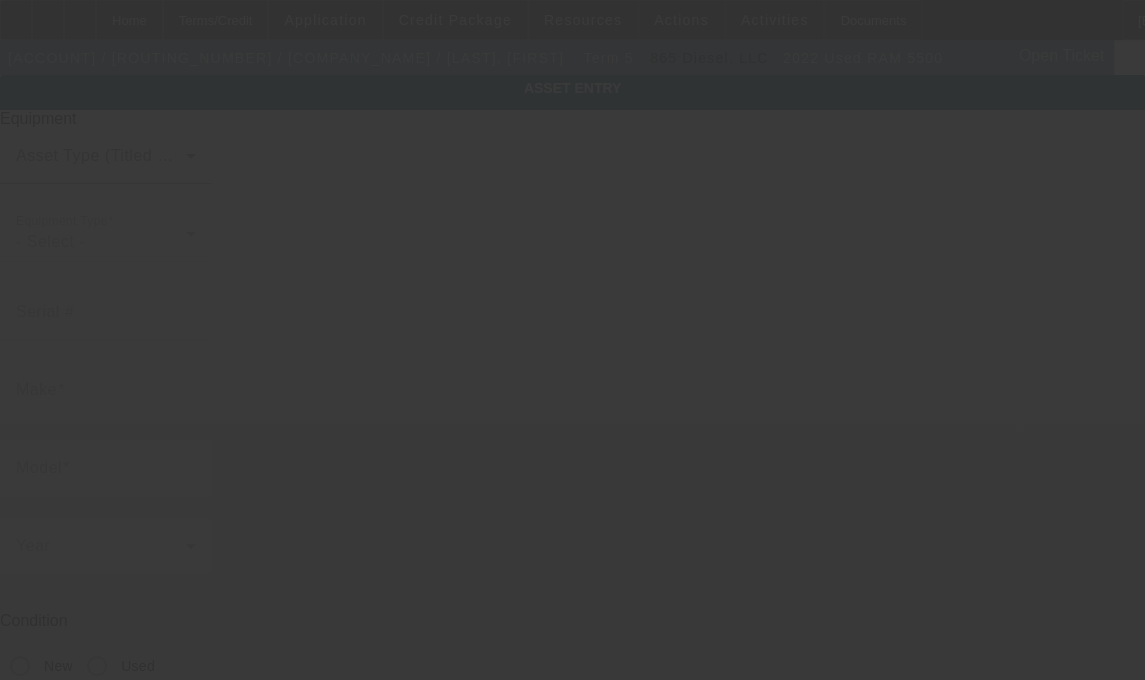 type on "[VIN]" 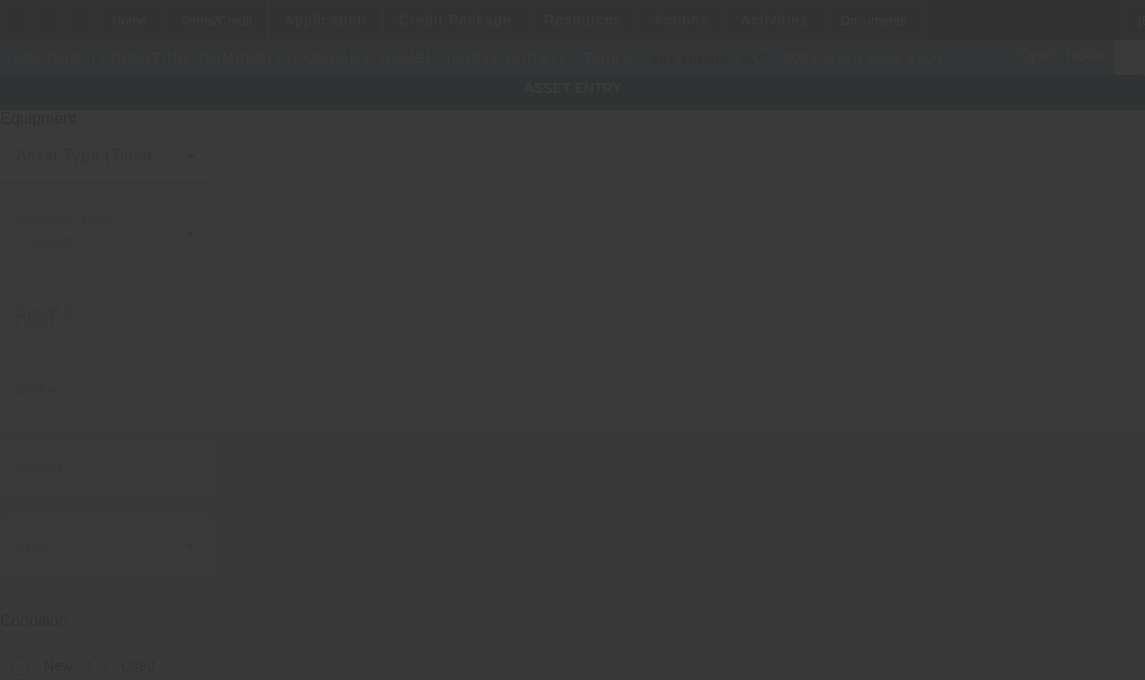 type on "Ram" 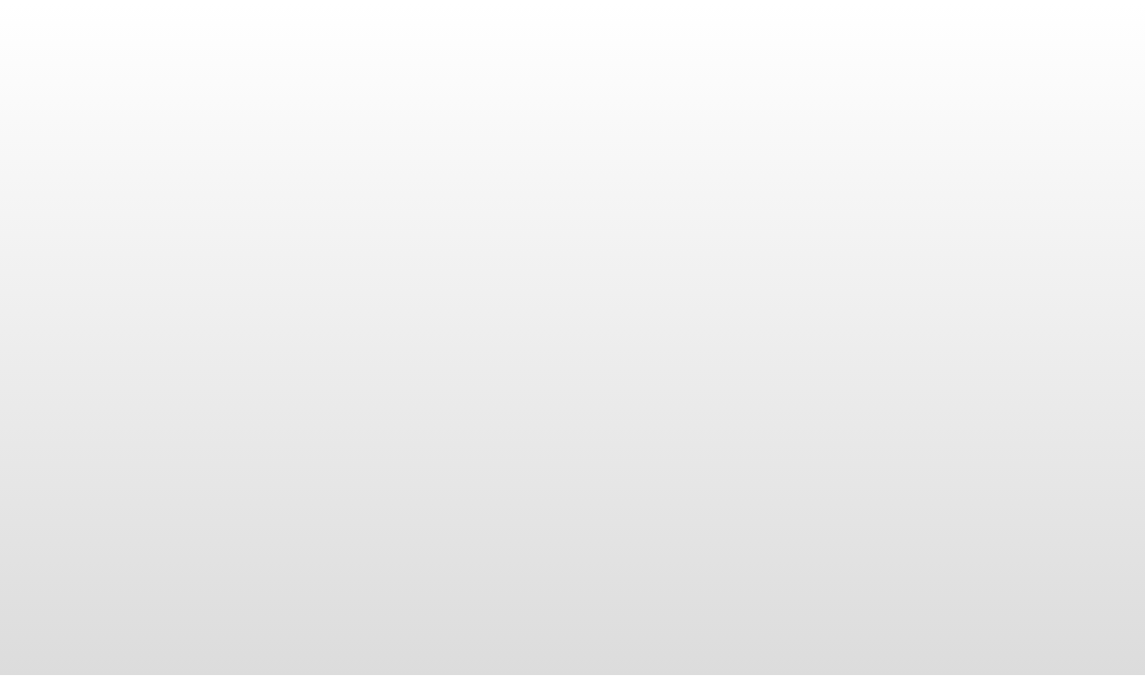scroll, scrollTop: 0, scrollLeft: 0, axis: both 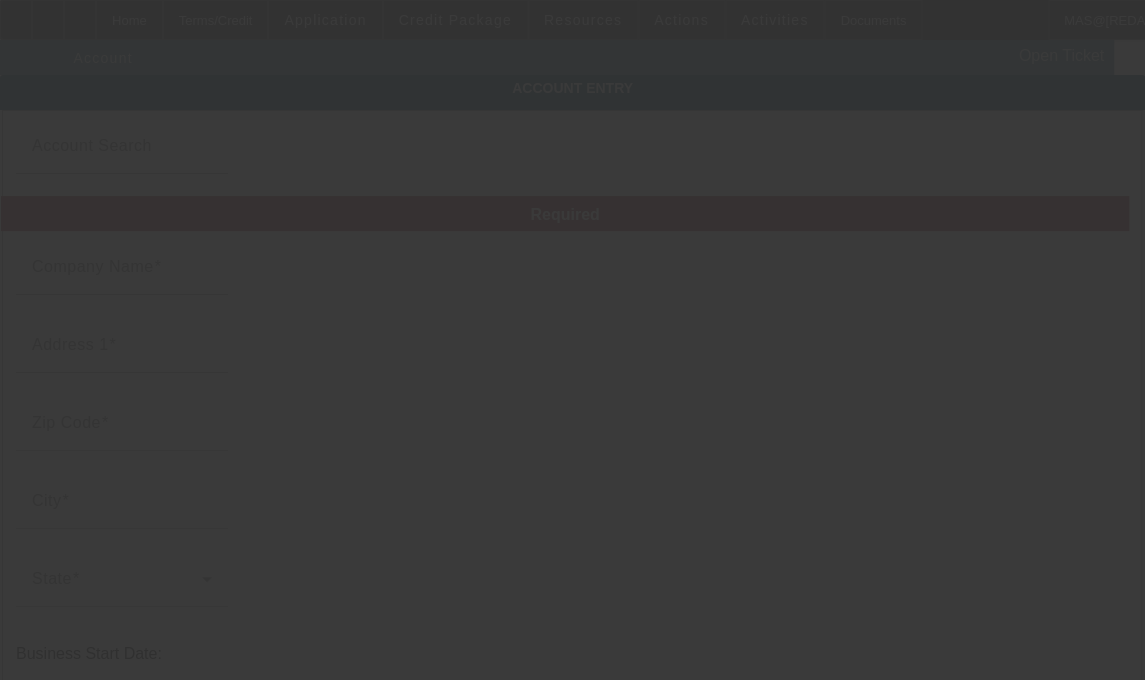 type on "TCB Auto Recovery and Removal LLC" 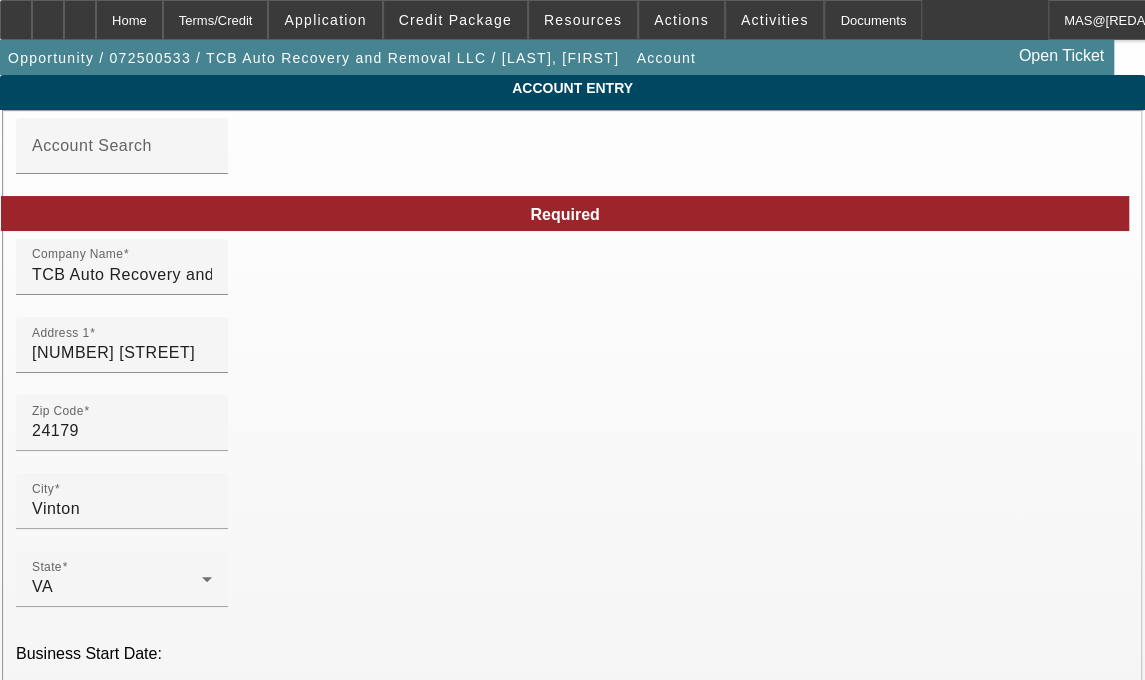 type on "7/23/2025" 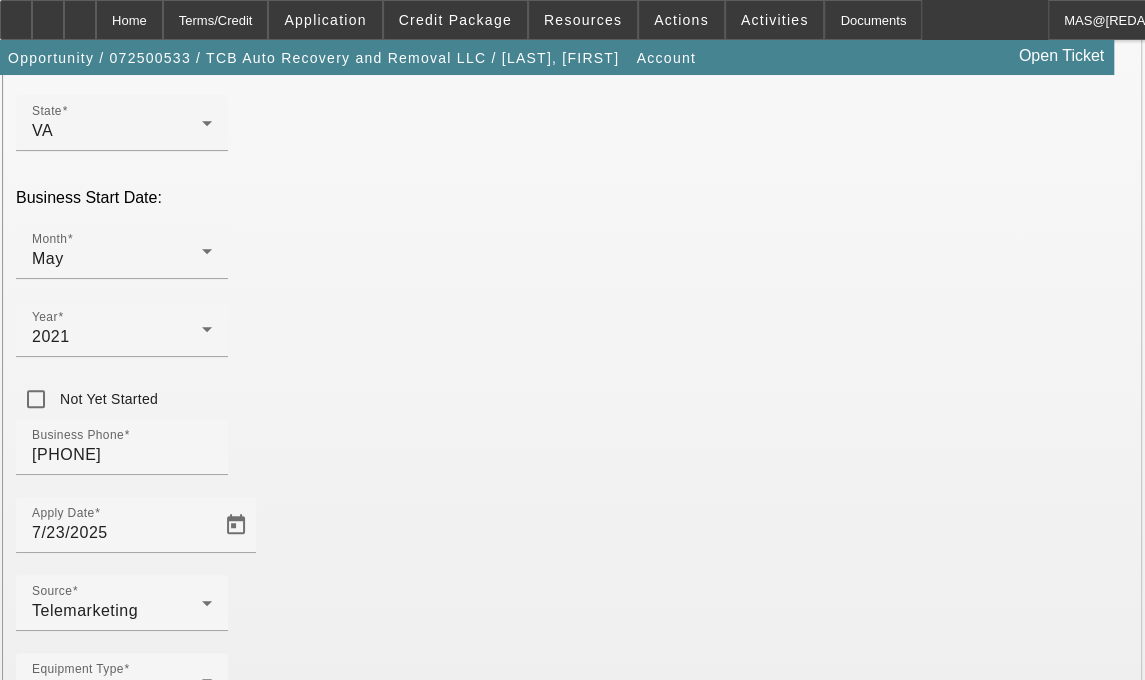 scroll, scrollTop: 495, scrollLeft: 0, axis: vertical 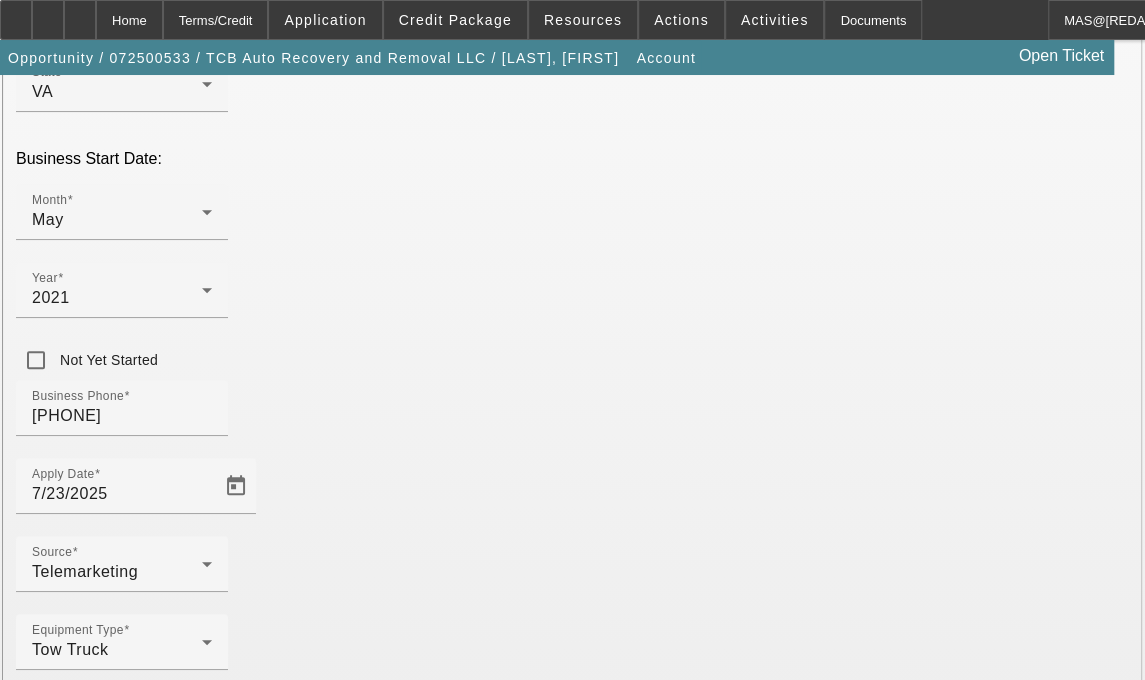type on "tcbauto895@[REDACTED]" 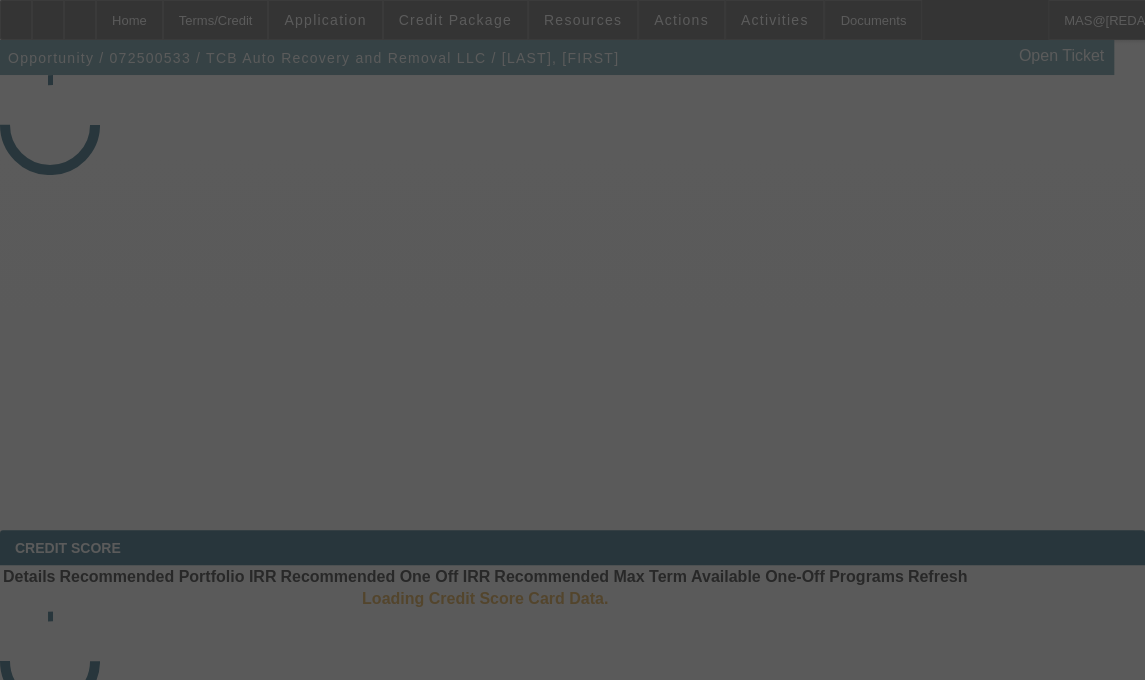 select on "3" 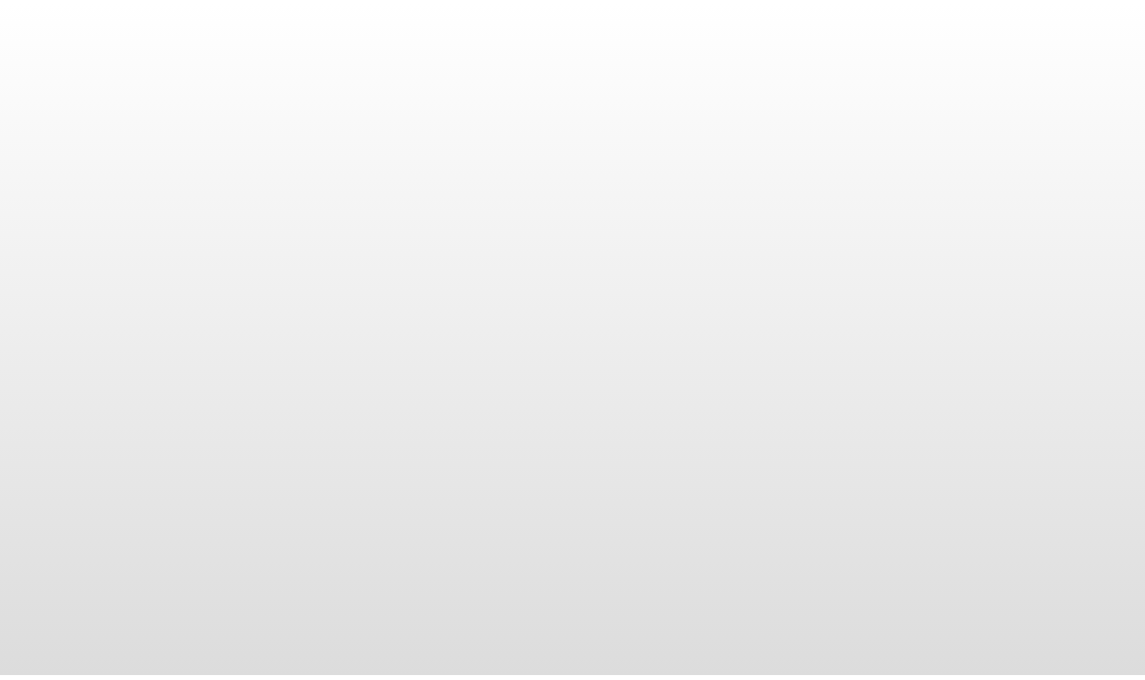 scroll, scrollTop: 0, scrollLeft: 0, axis: both 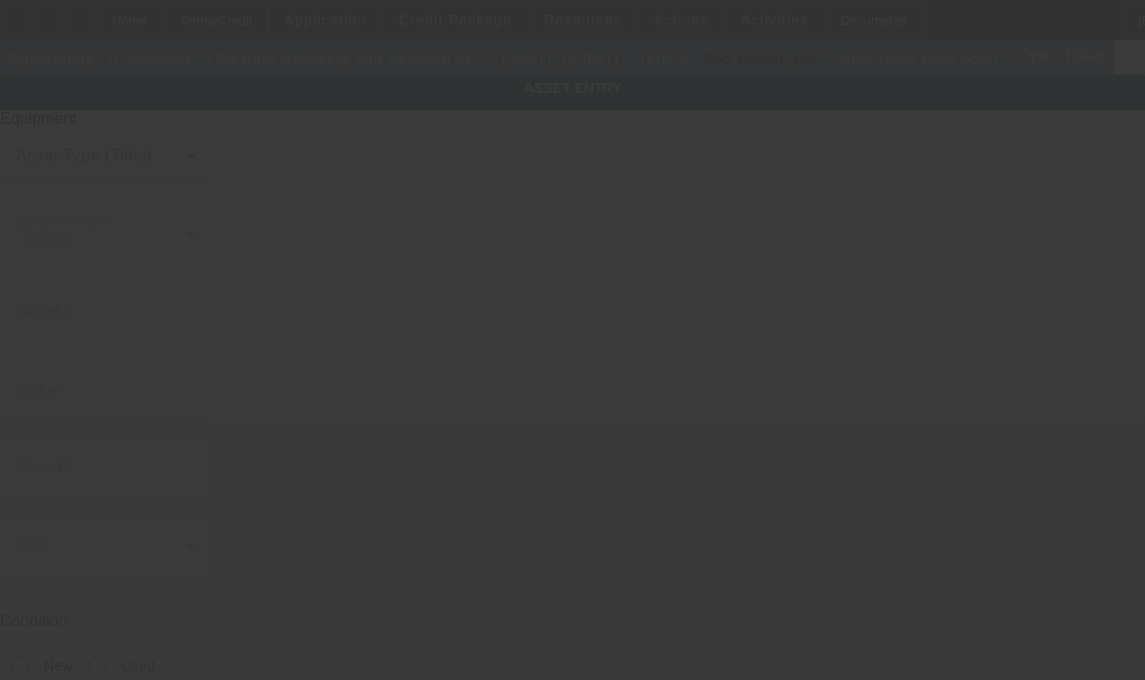 type on "3C7WRNEL6NG233189" 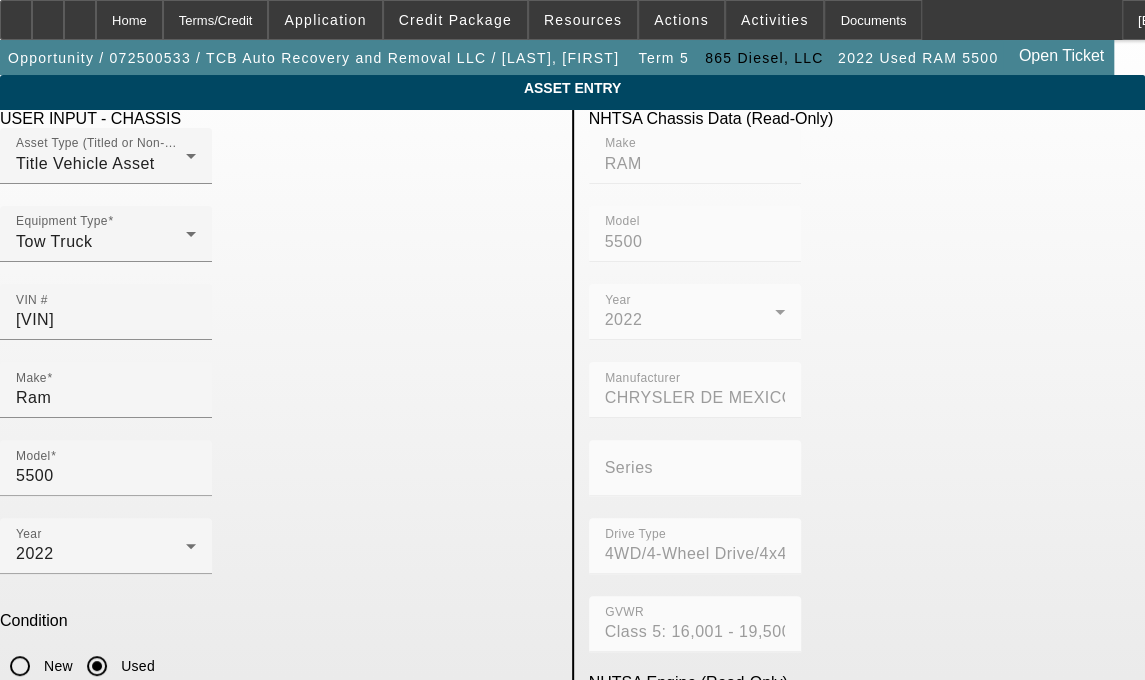 click at bounding box center (106, 429) 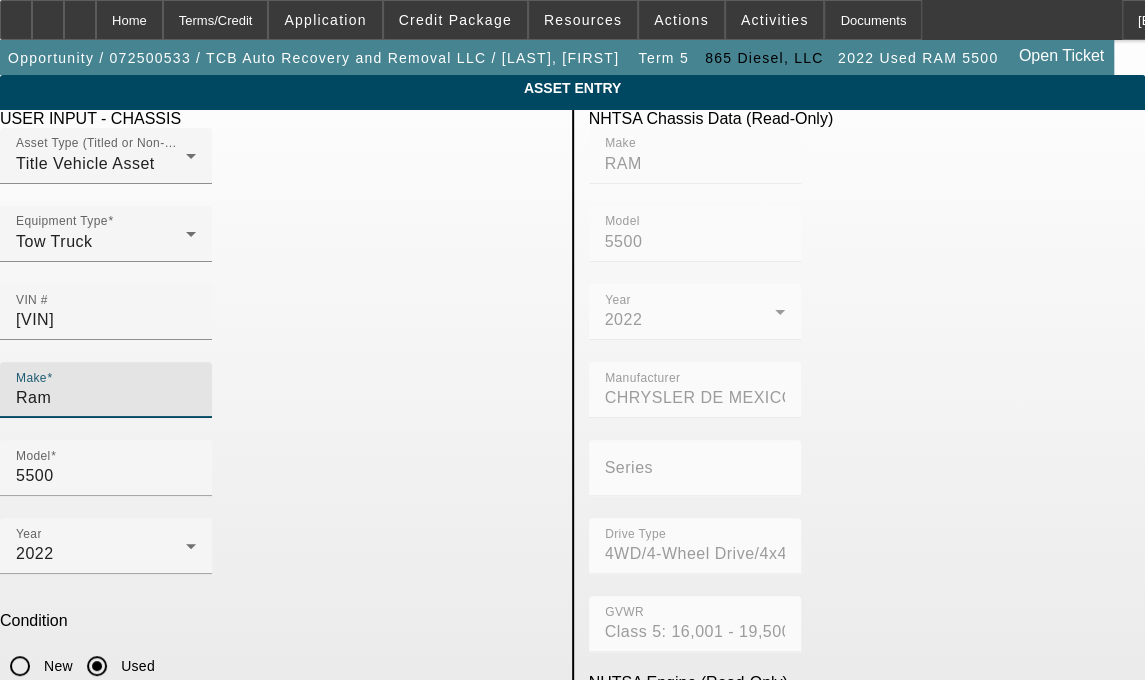 click on "Ram" at bounding box center [106, 398] 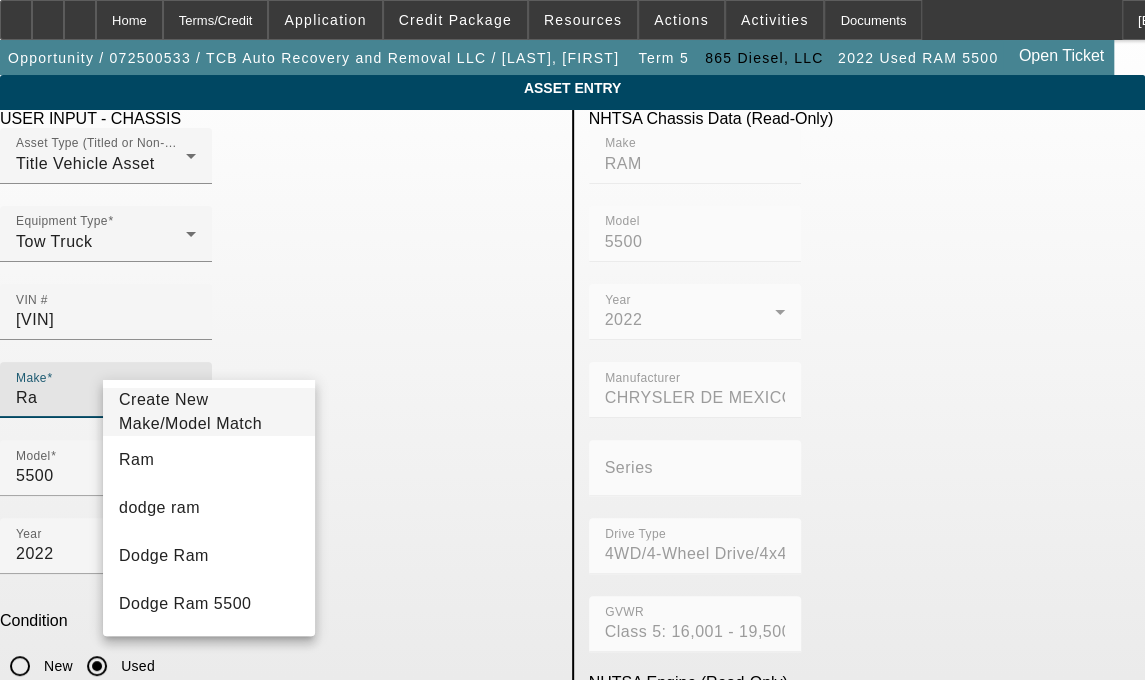 type on "R" 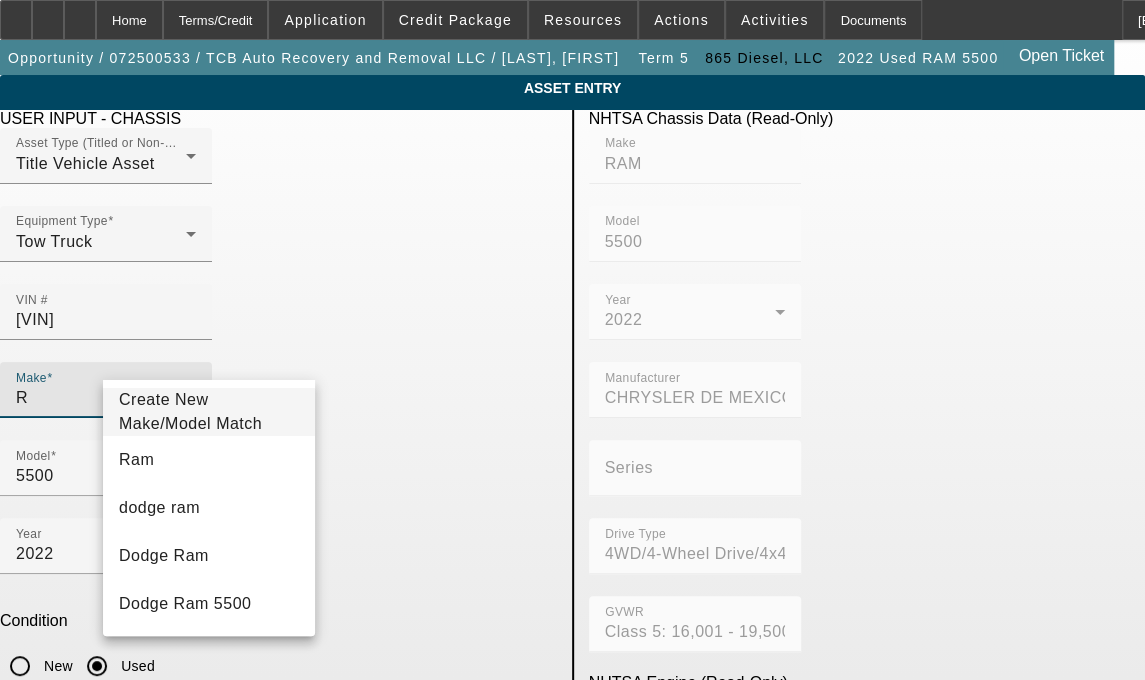 type 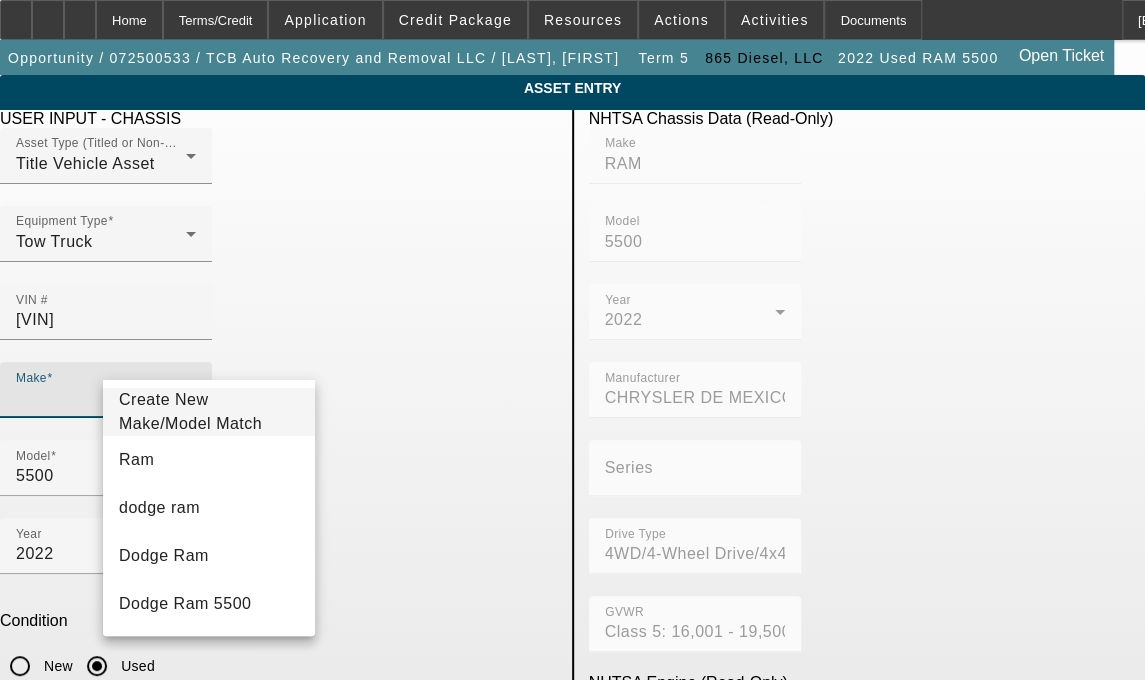 type 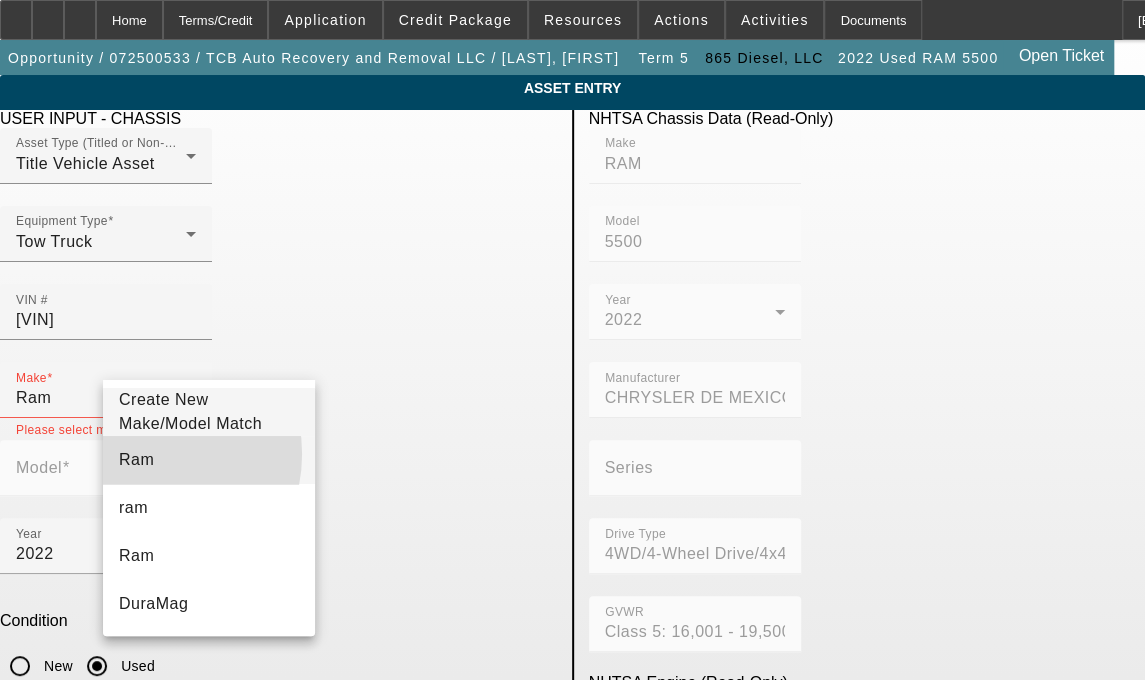 click on "Ram" at bounding box center [136, 459] 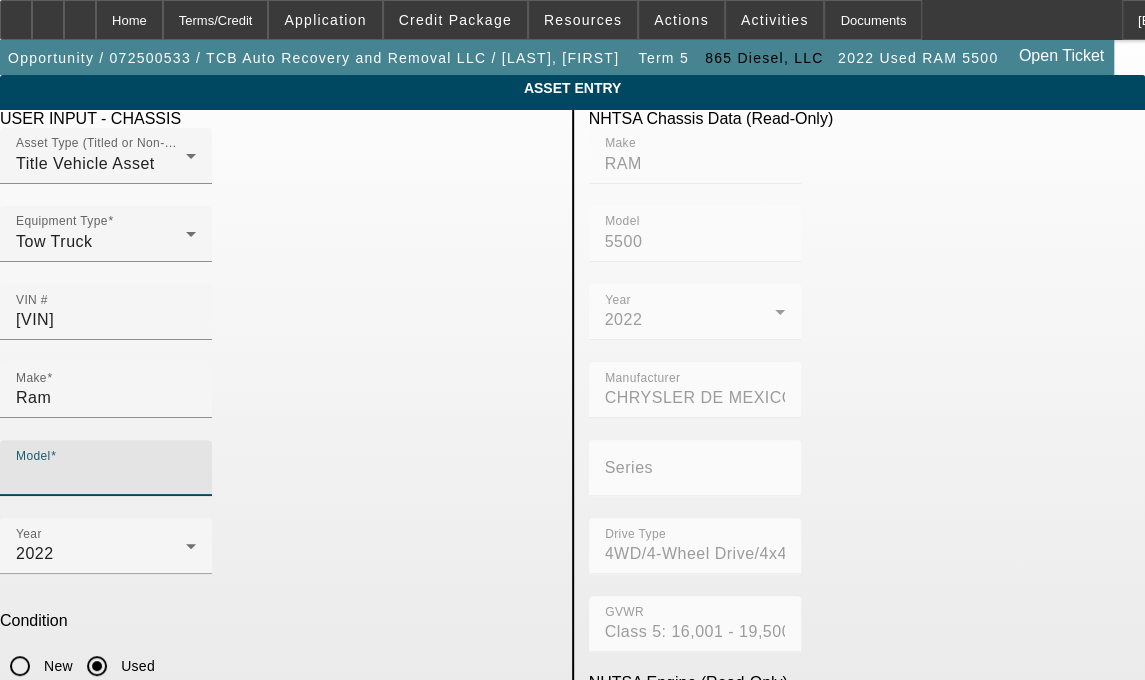 click on "Model" at bounding box center [106, 476] 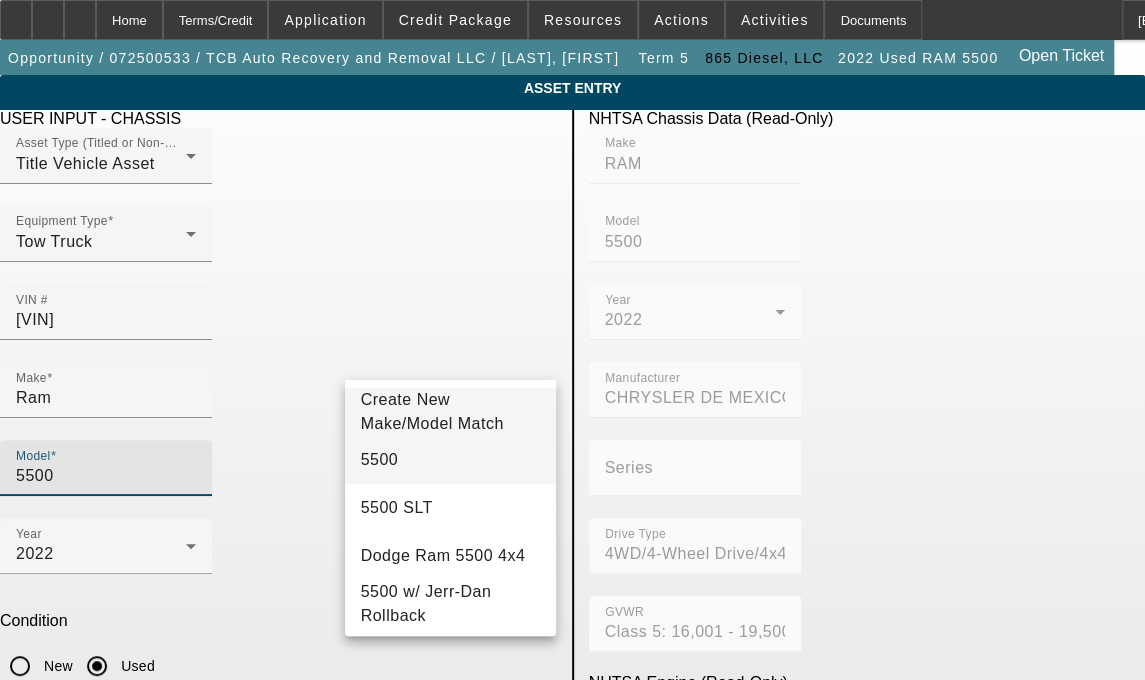 type on "5500" 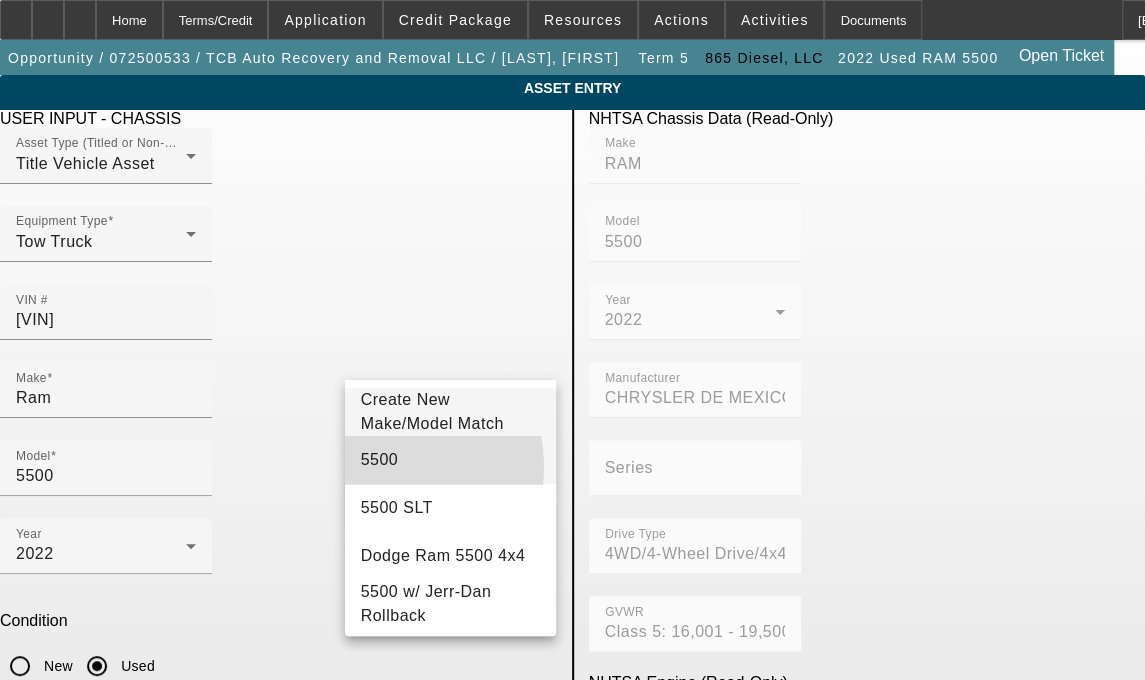 click on "5500" at bounding box center [380, 459] 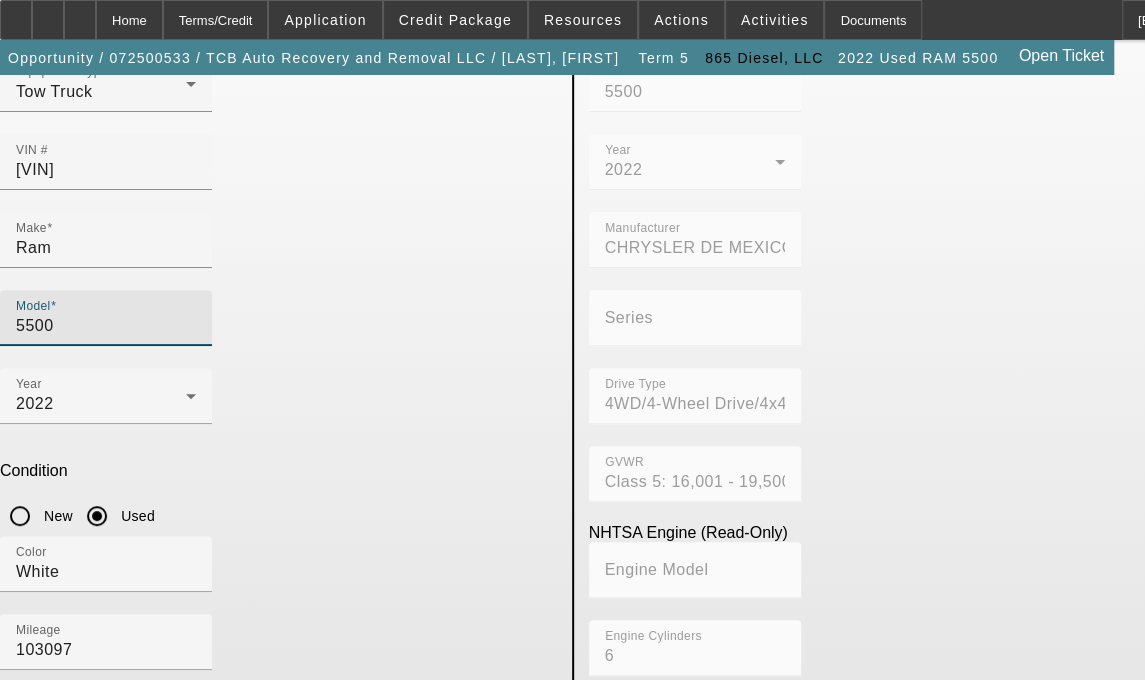 scroll, scrollTop: 182, scrollLeft: 0, axis: vertical 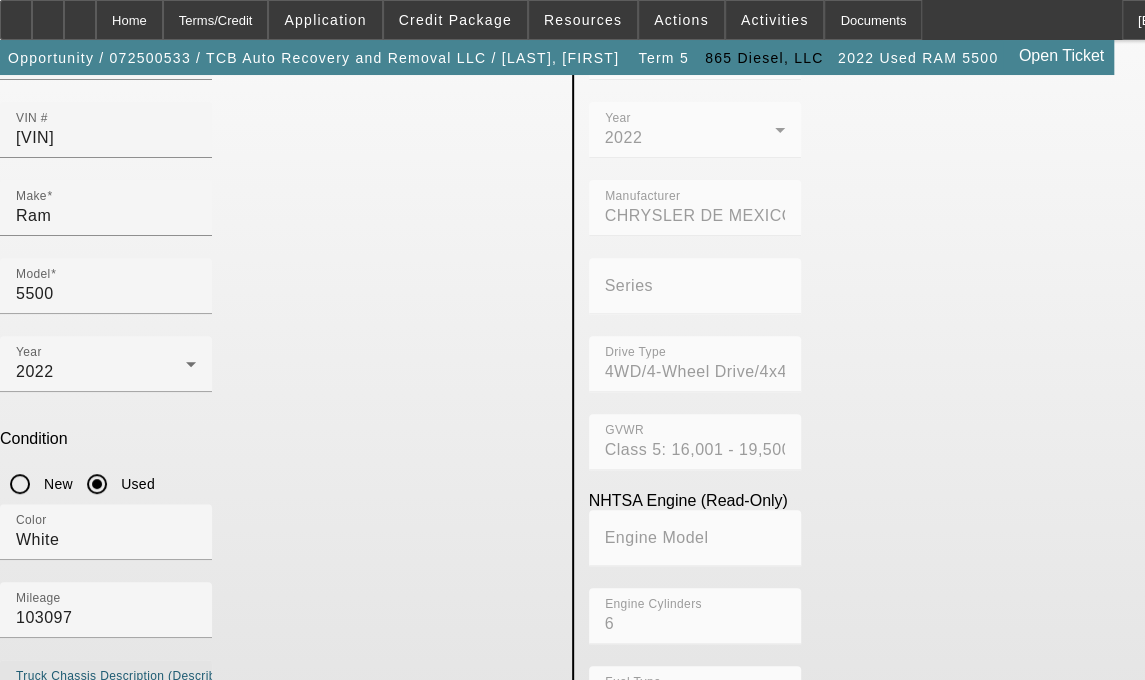 drag, startPoint x: 269, startPoint y: 417, endPoint x: 67, endPoint y: 401, distance: 202.63268 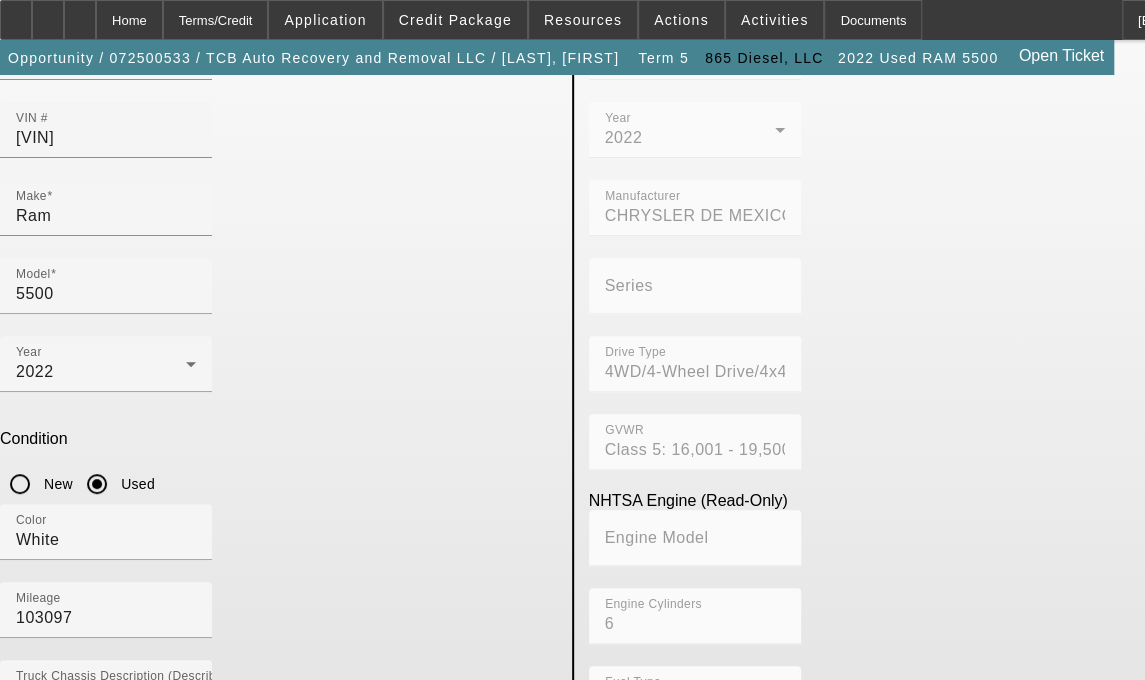 click at bounding box center (16, 796) 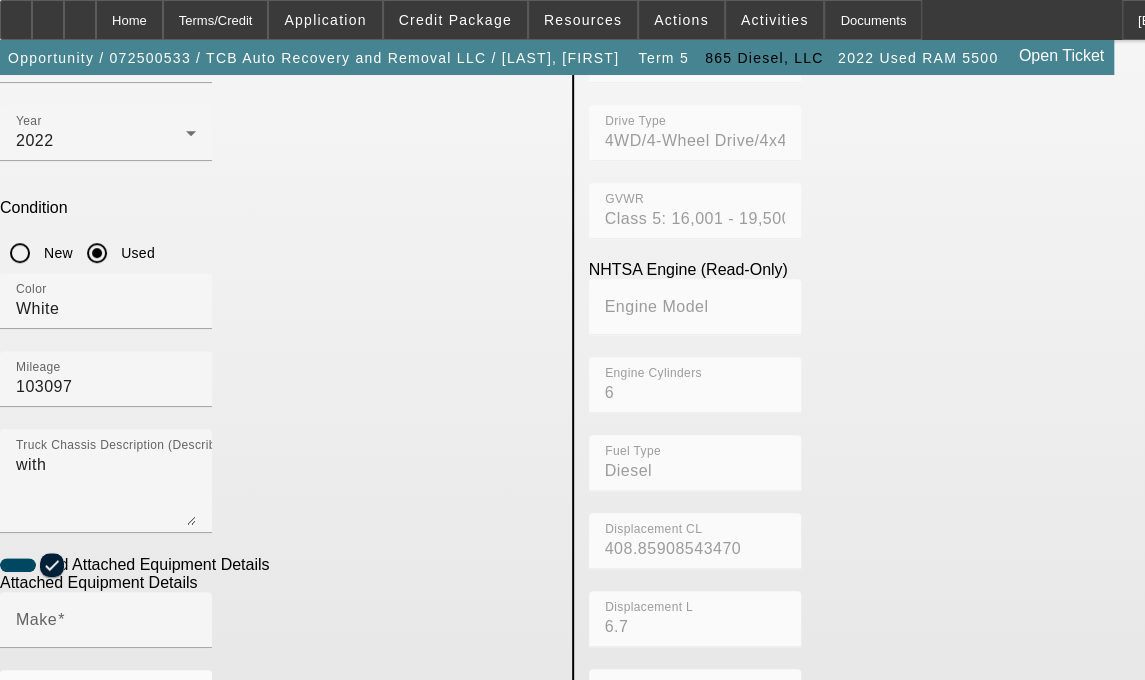 scroll, scrollTop: 436, scrollLeft: 0, axis: vertical 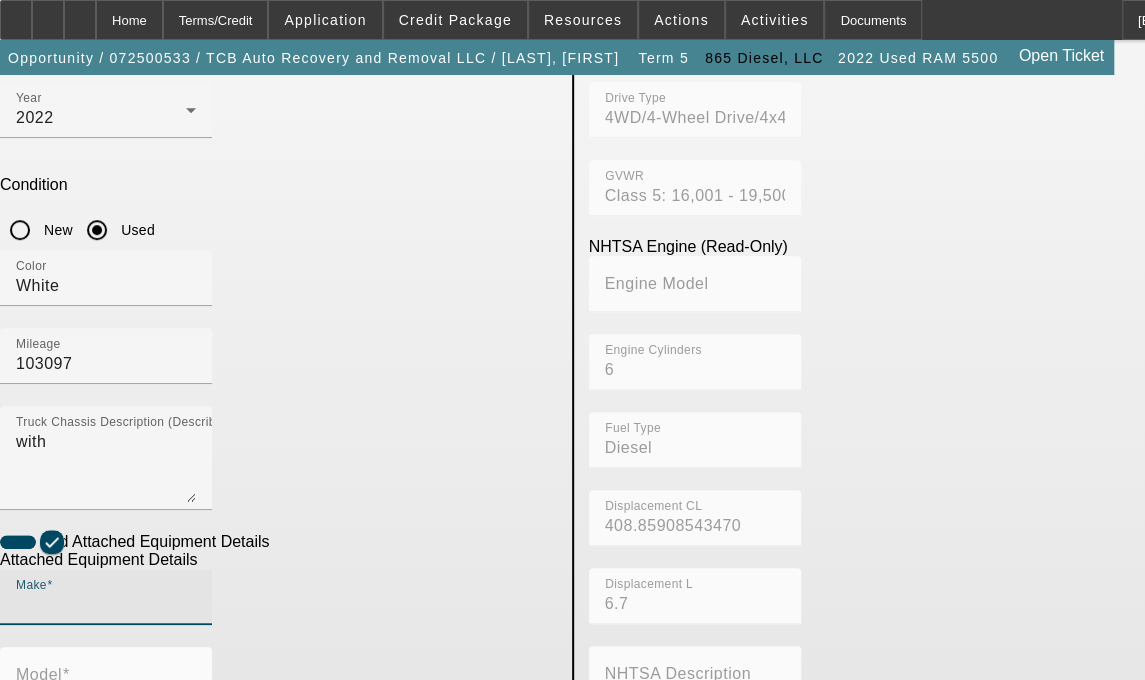 click on "Make" at bounding box center [106, 605] 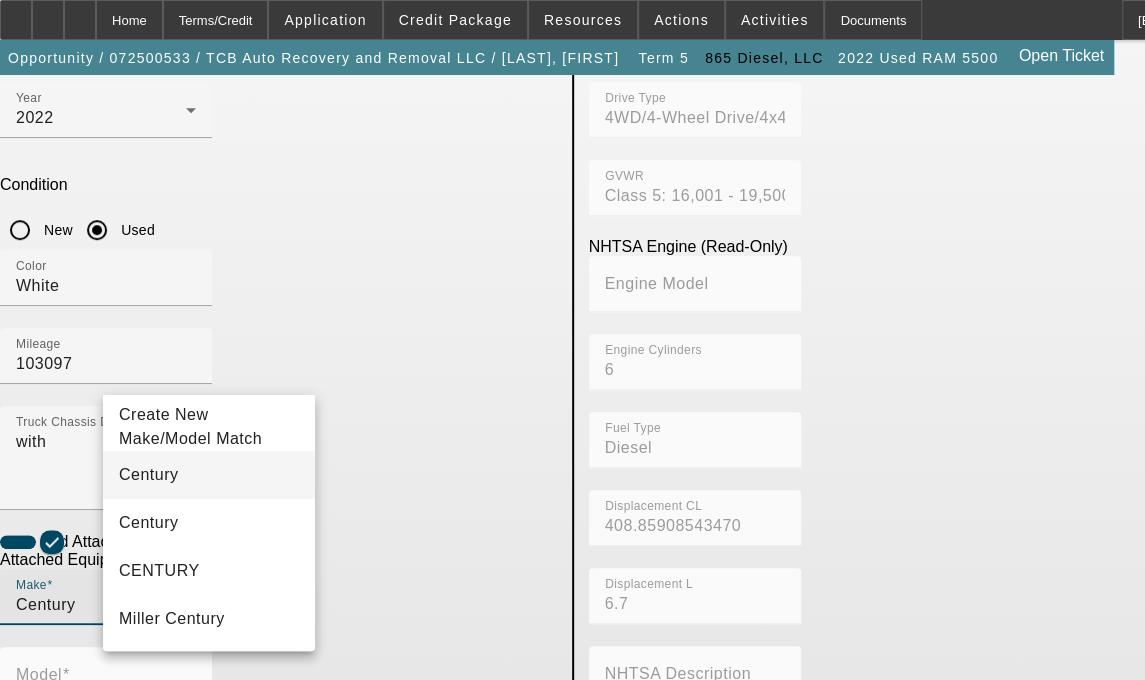 click on "Century" at bounding box center (149, 474) 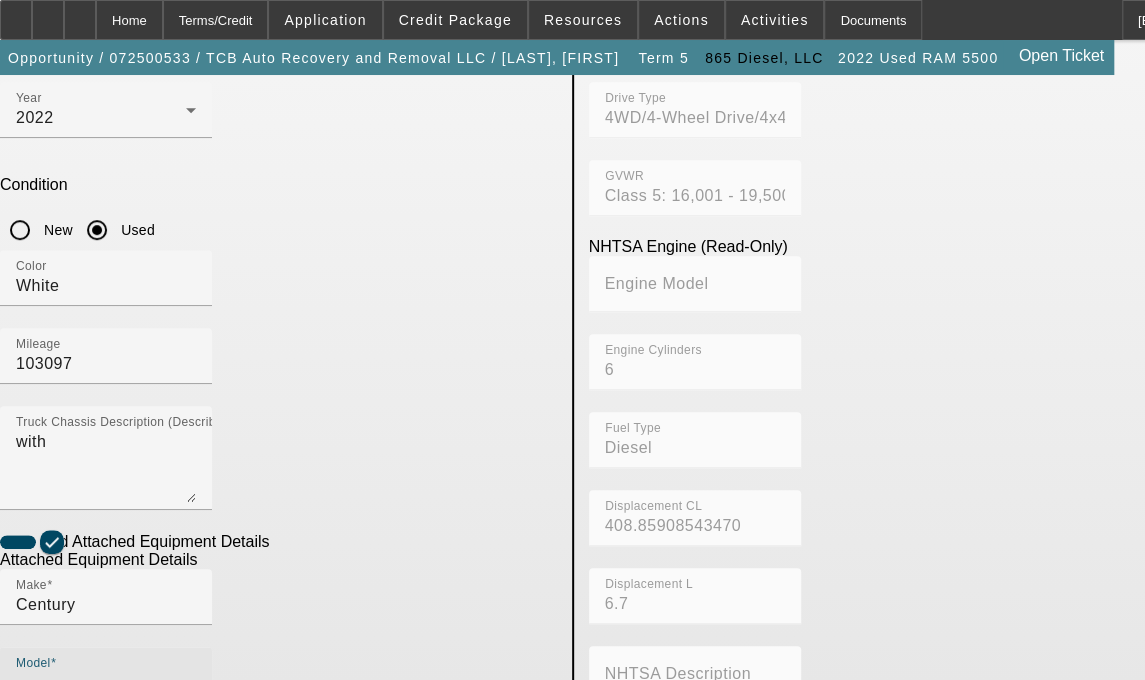 click on "Model" at bounding box center [106, 683] 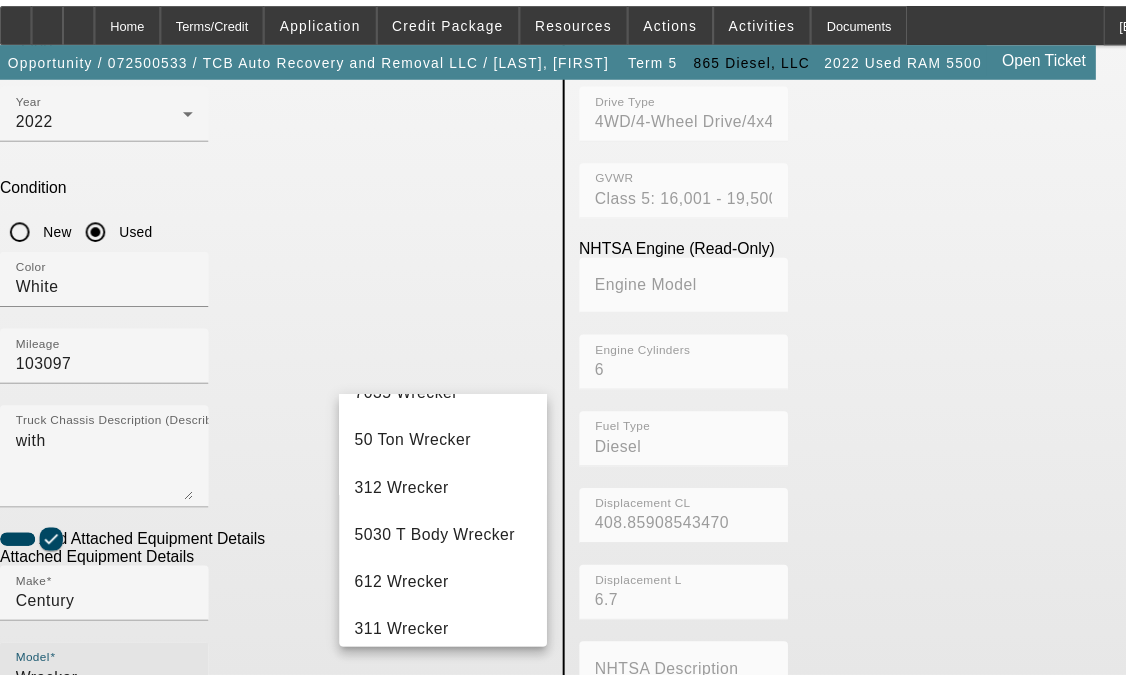scroll, scrollTop: 620, scrollLeft: 0, axis: vertical 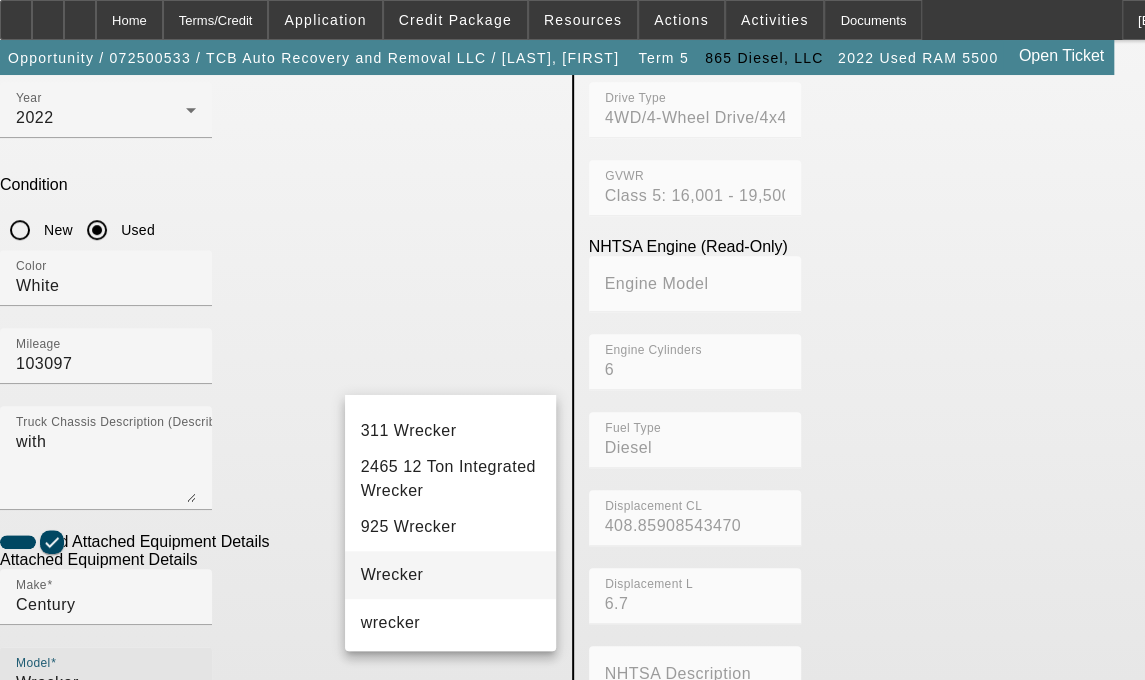 type on "Wrecker" 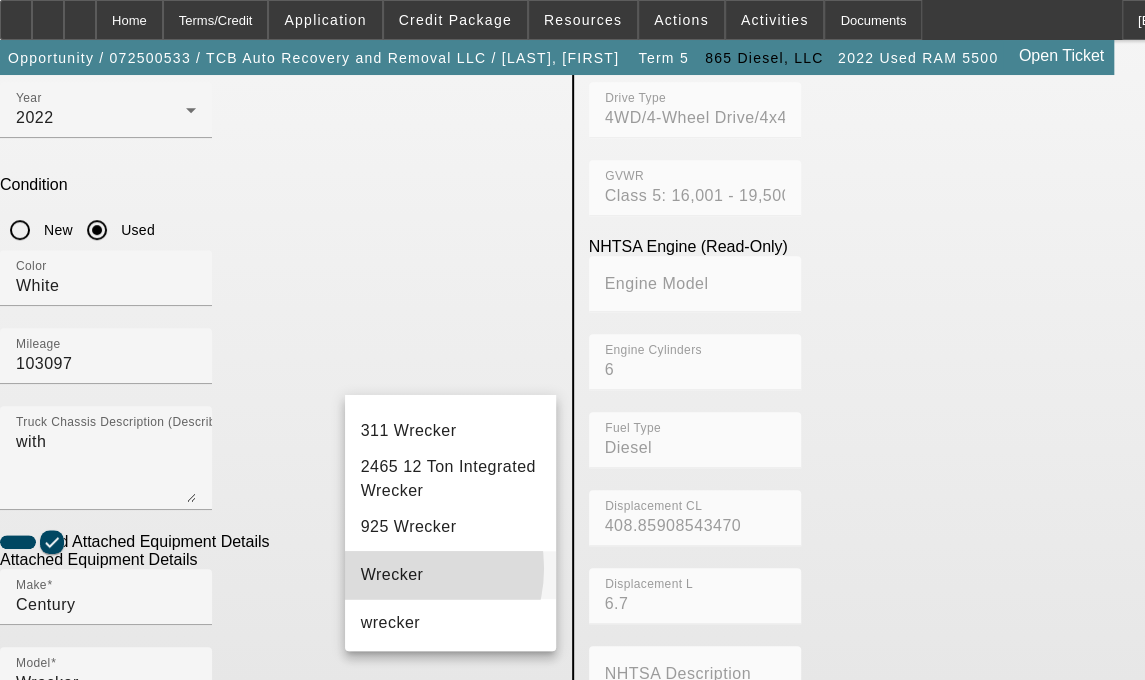 click on "Wrecker" at bounding box center [392, 574] 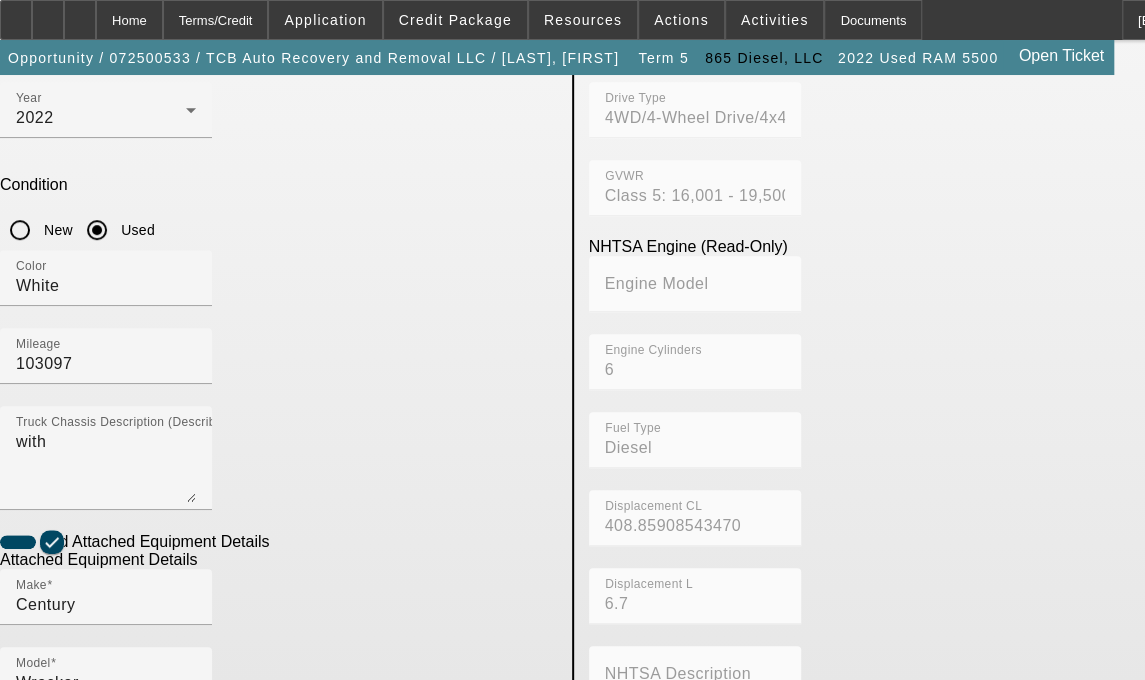 click on "Used" at bounding box center [97, 841] 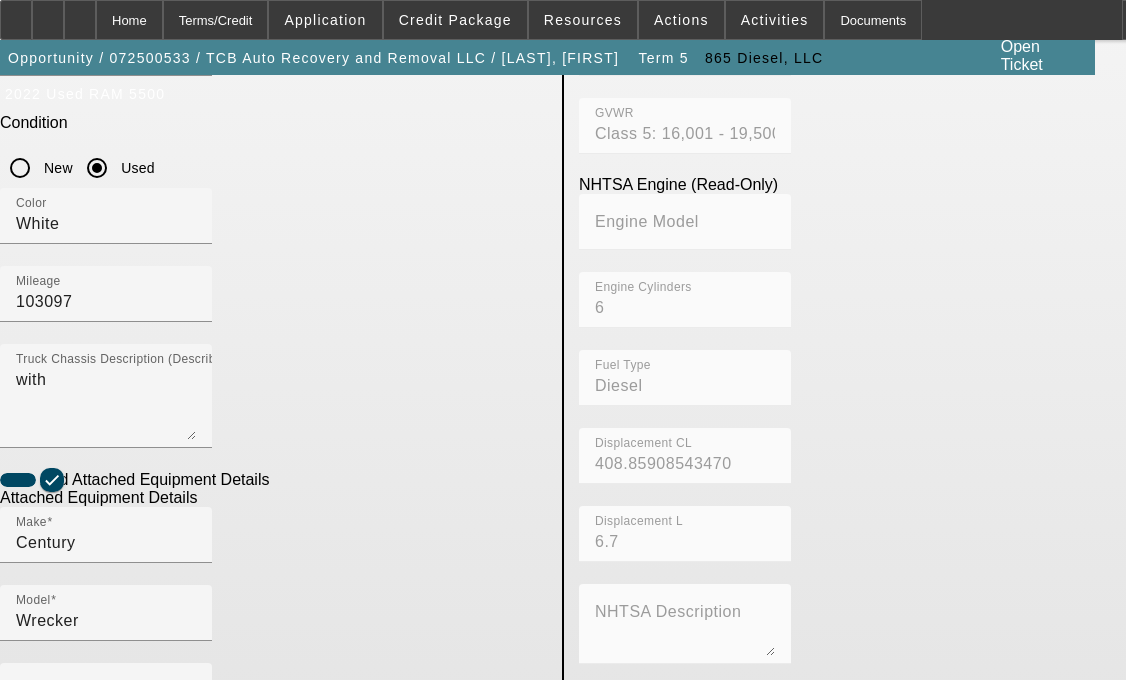 scroll, scrollTop: 604, scrollLeft: 0, axis: vertical 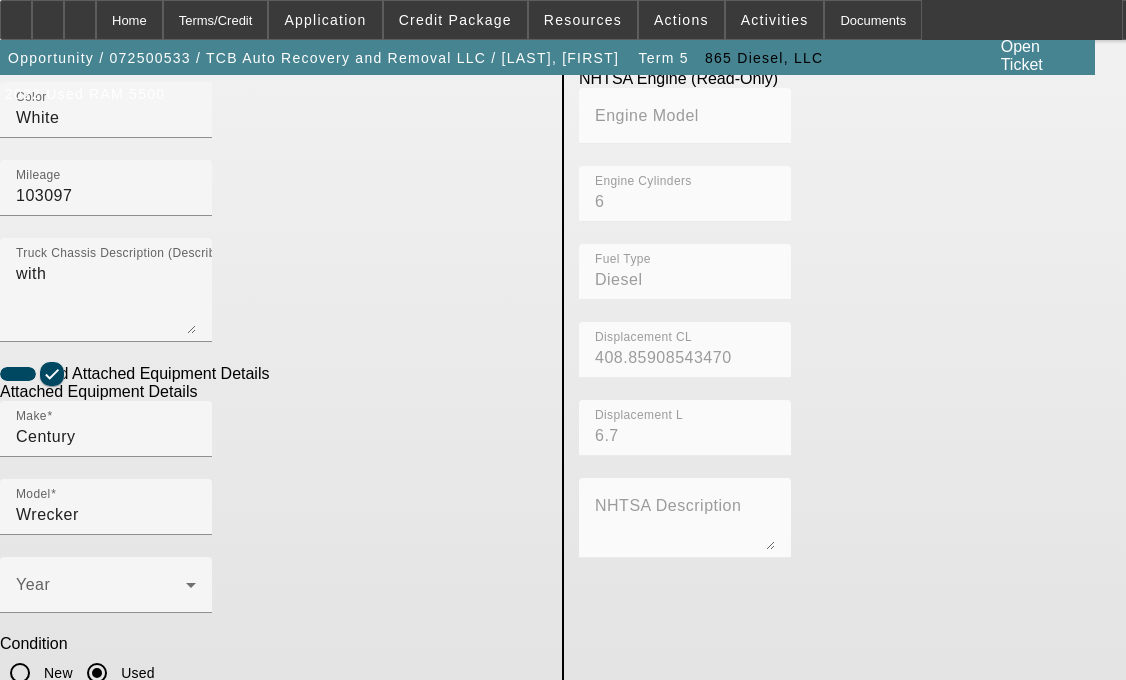 type on "includes all accessories, attachments and options" 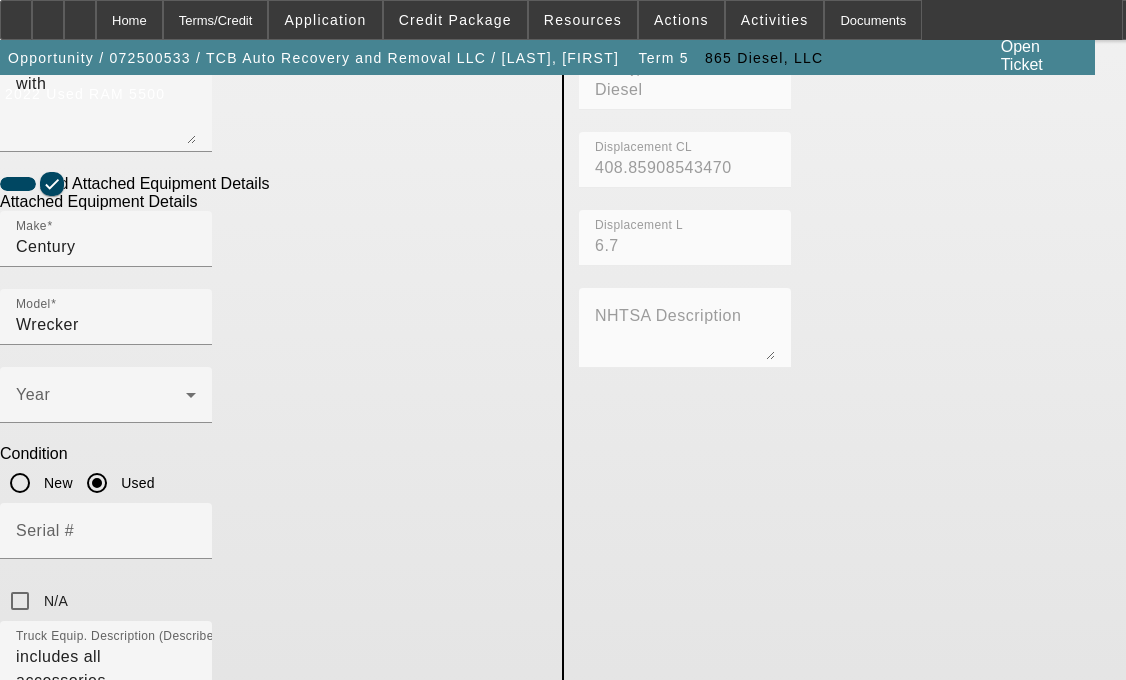 drag, startPoint x: 214, startPoint y: 659, endPoint x: -12, endPoint y: 675, distance: 226.56566 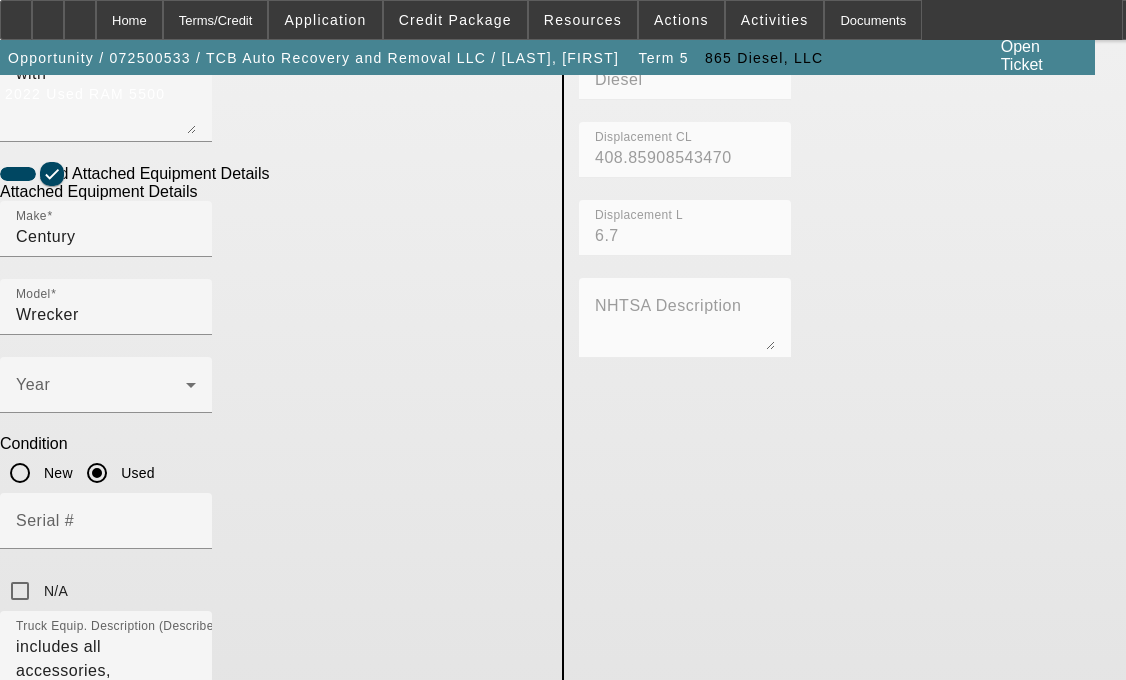 type on "4702 Green Acres Dr" 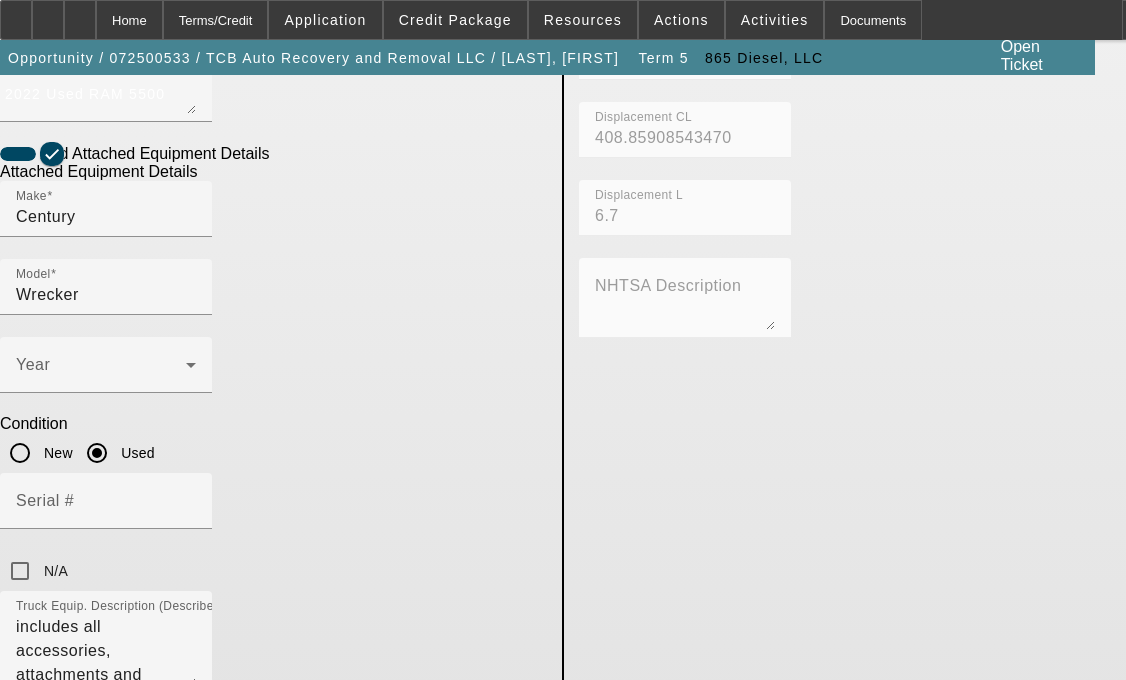 scroll, scrollTop: 1231, scrollLeft: 0, axis: vertical 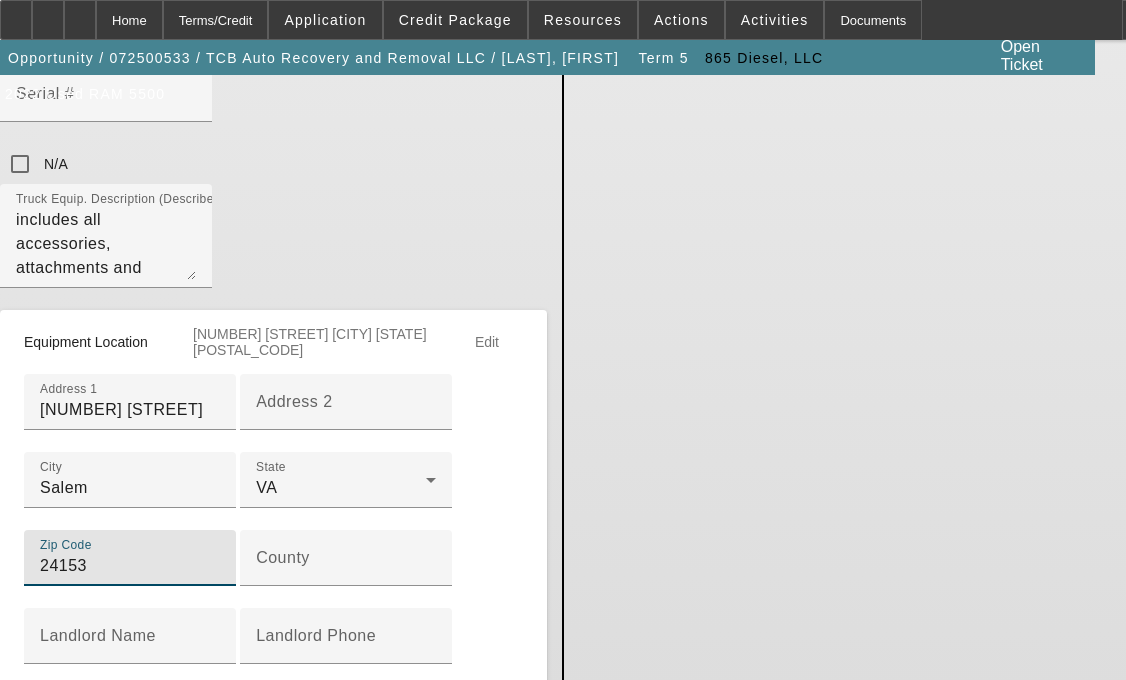 type on "24153" 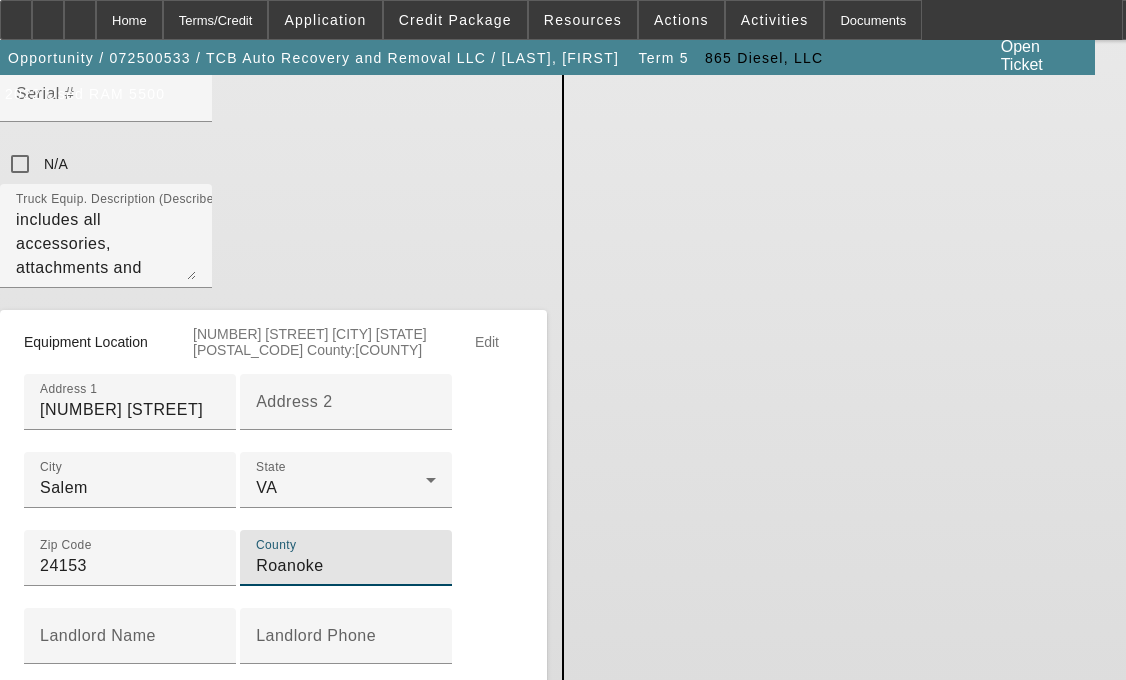 type on "Roanoke" 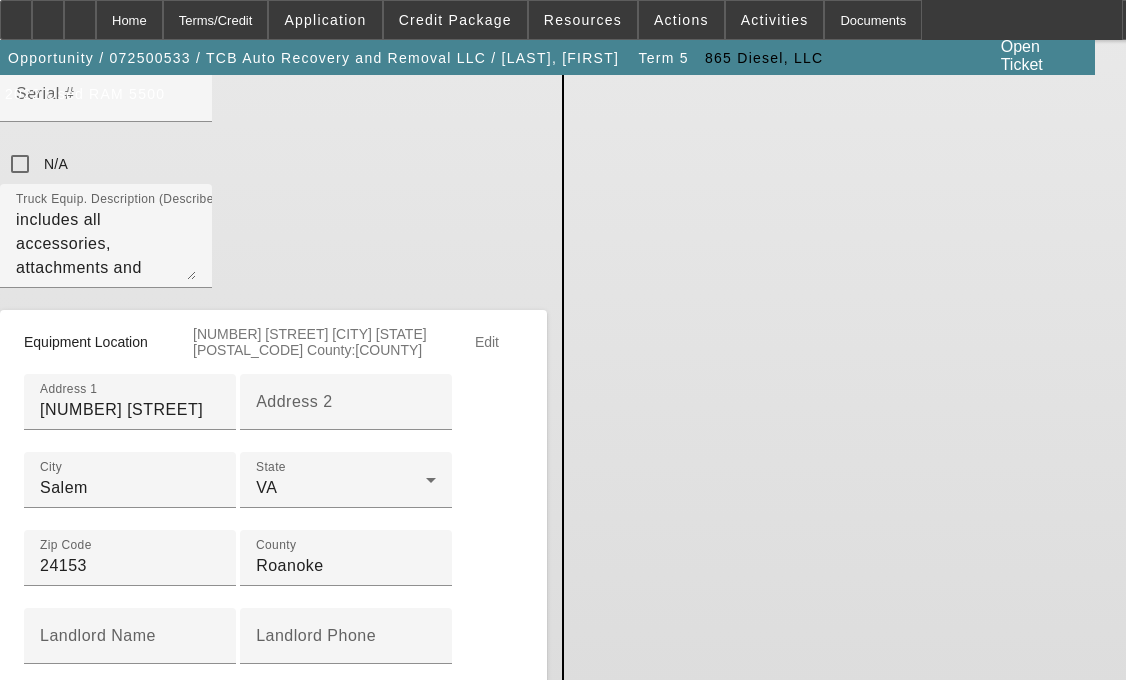 click on "Submit" at bounding box center (28, 733) 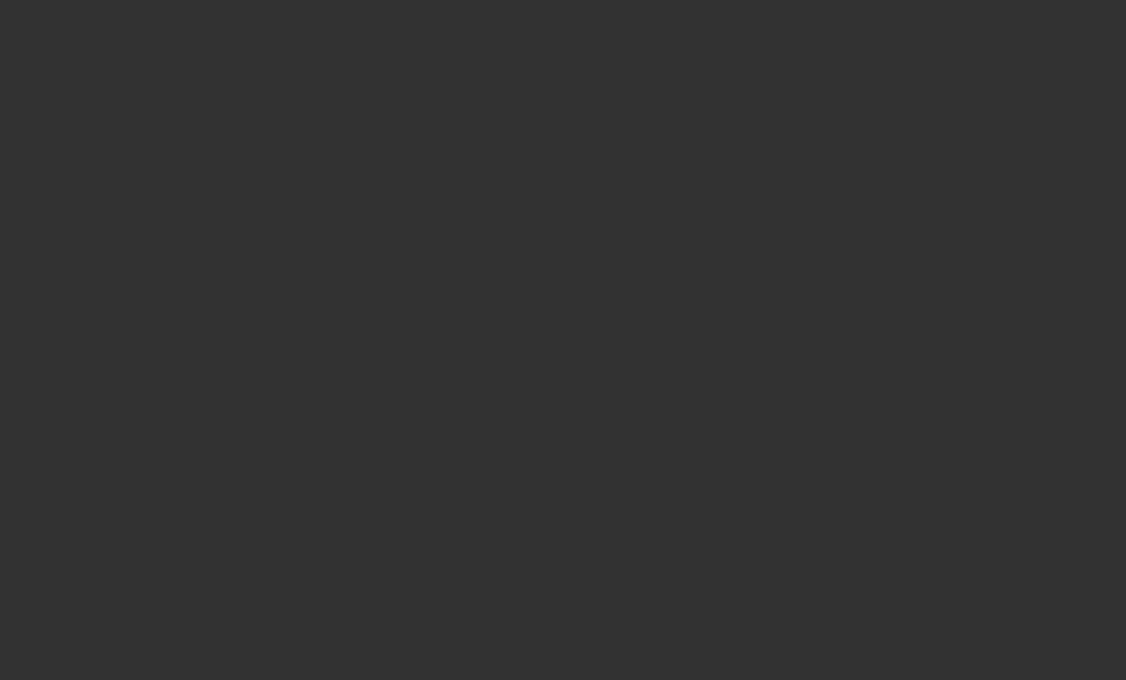 scroll, scrollTop: 0, scrollLeft: 0, axis: both 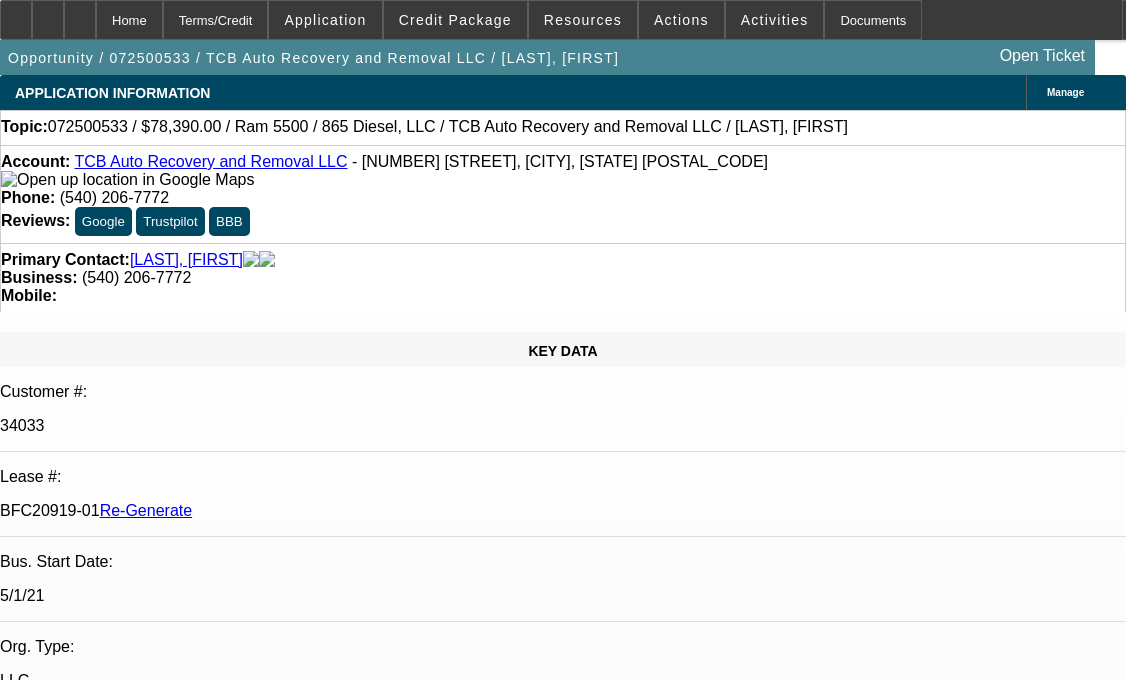 select on "0.1" 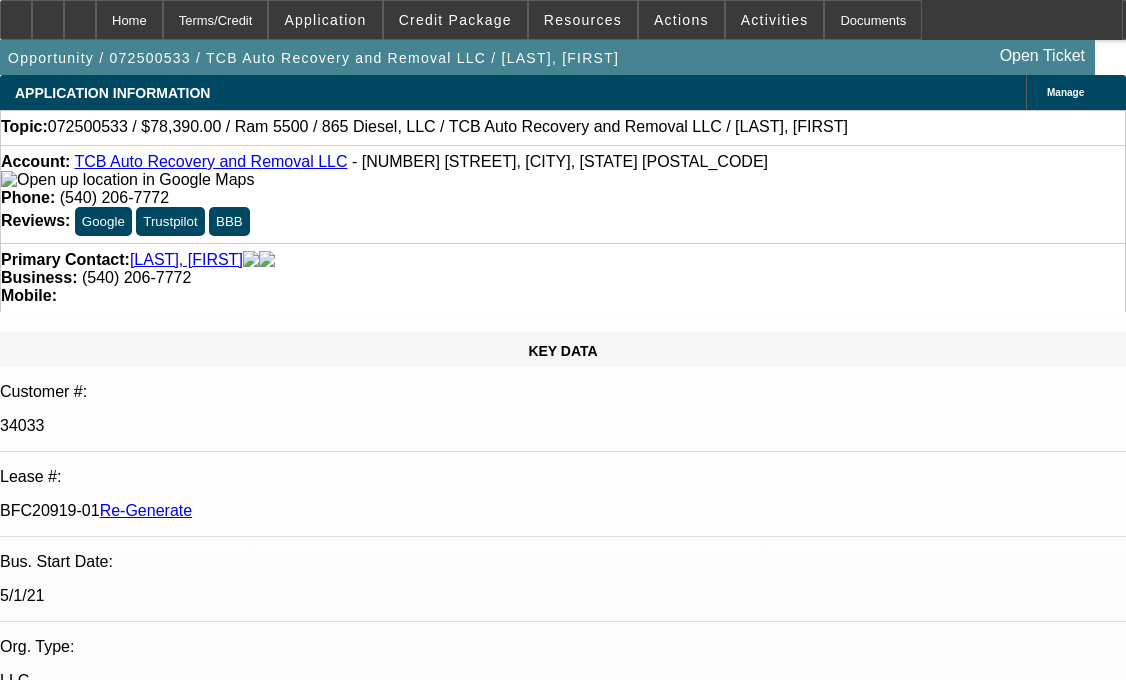 select on "1" 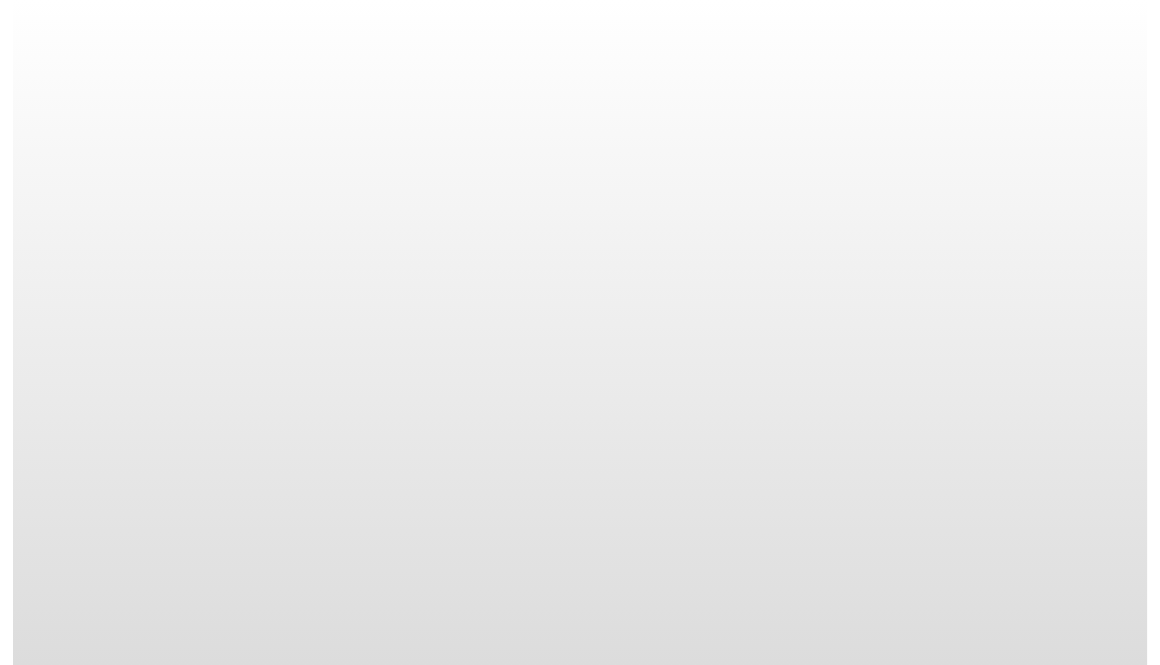 scroll, scrollTop: 0, scrollLeft: 0, axis: both 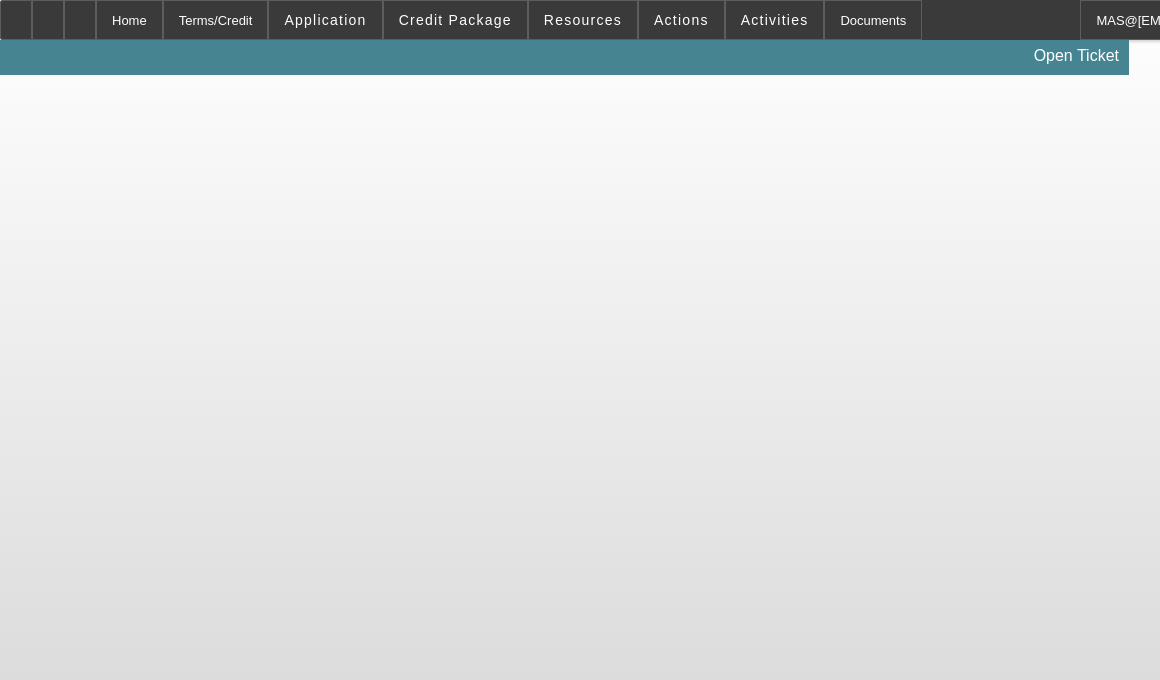 drag, startPoint x: 0, startPoint y: 0, endPoint x: 84, endPoint y: 233, distance: 247.67923 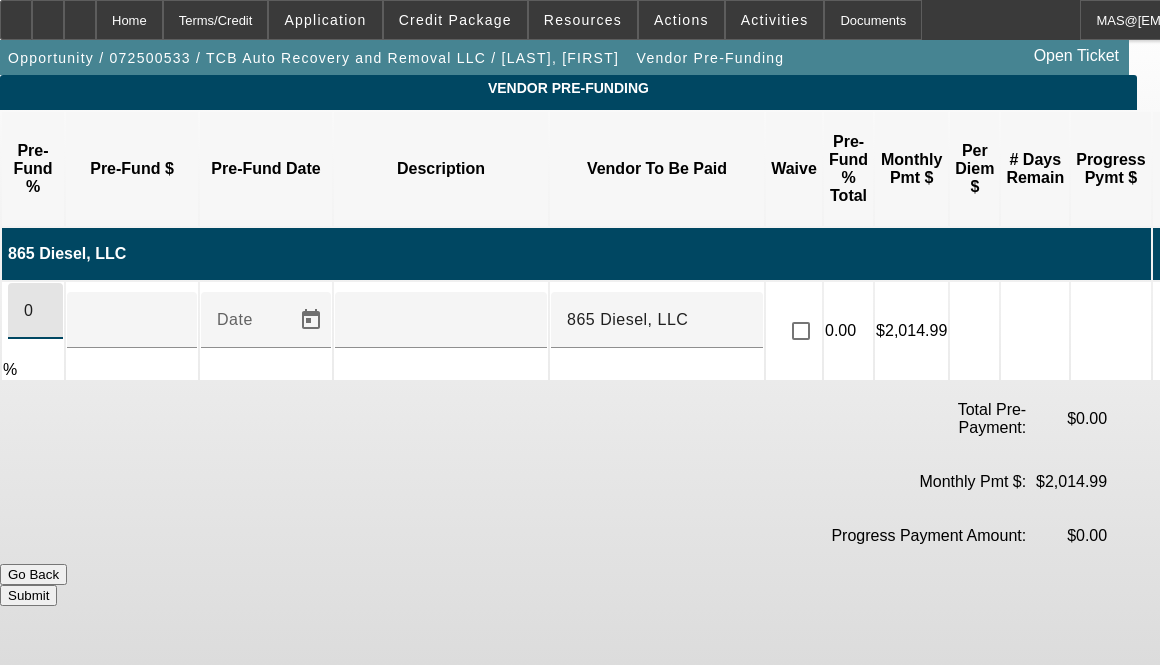click on "0" at bounding box center [35, 311] 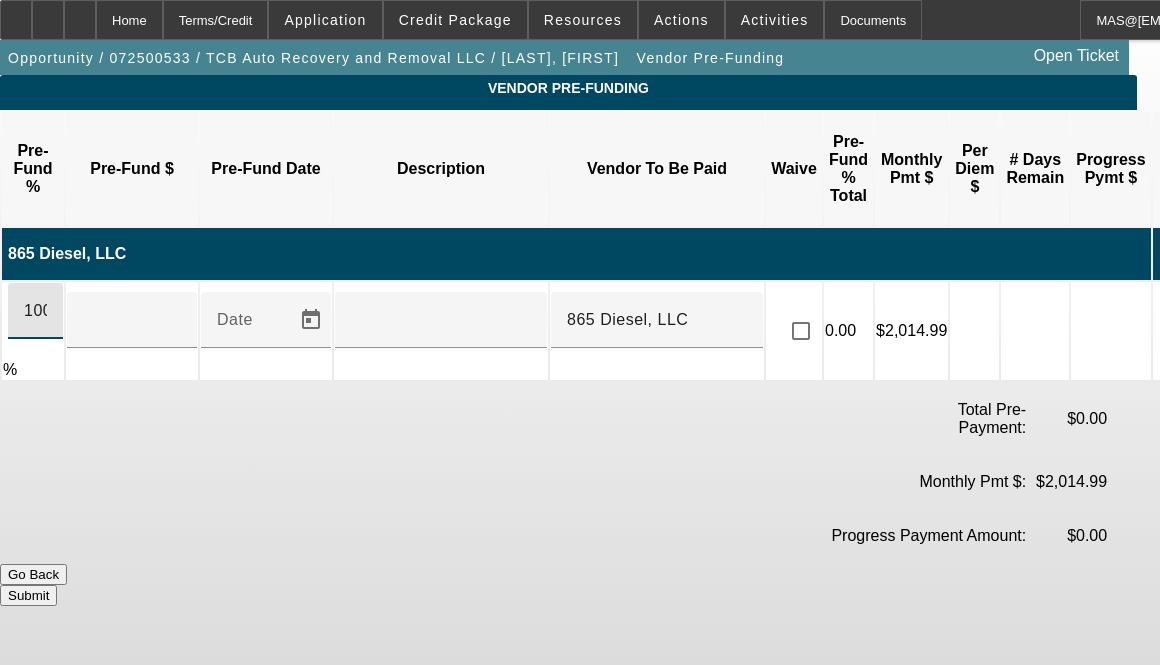 type on "100" 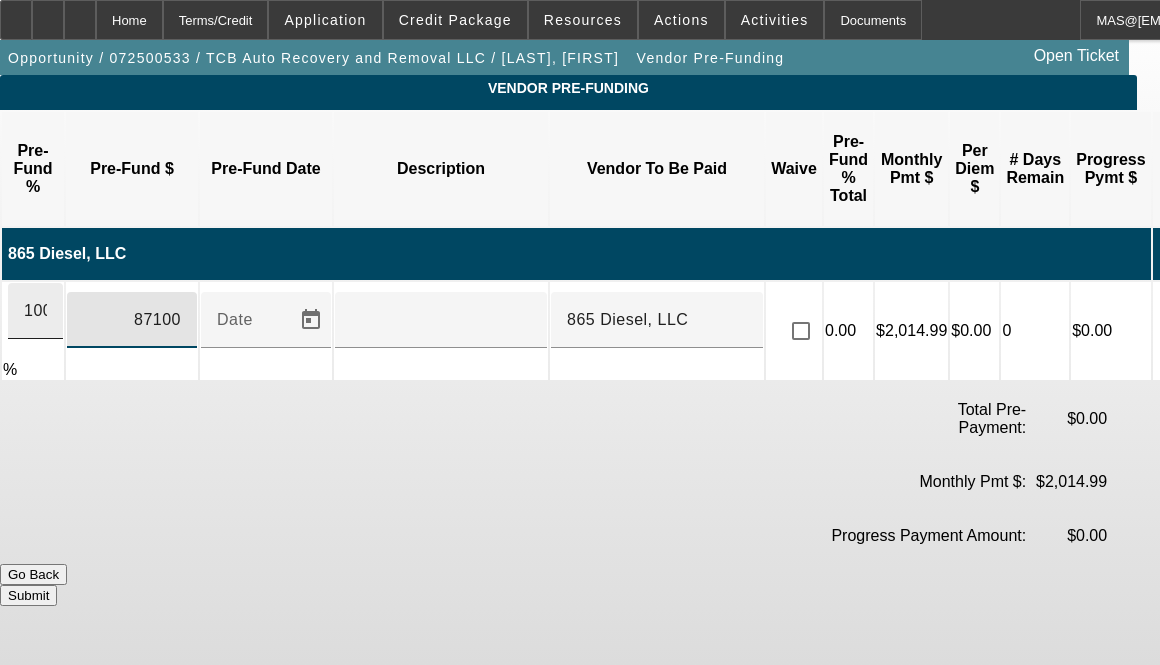 type on "$87,100.00" 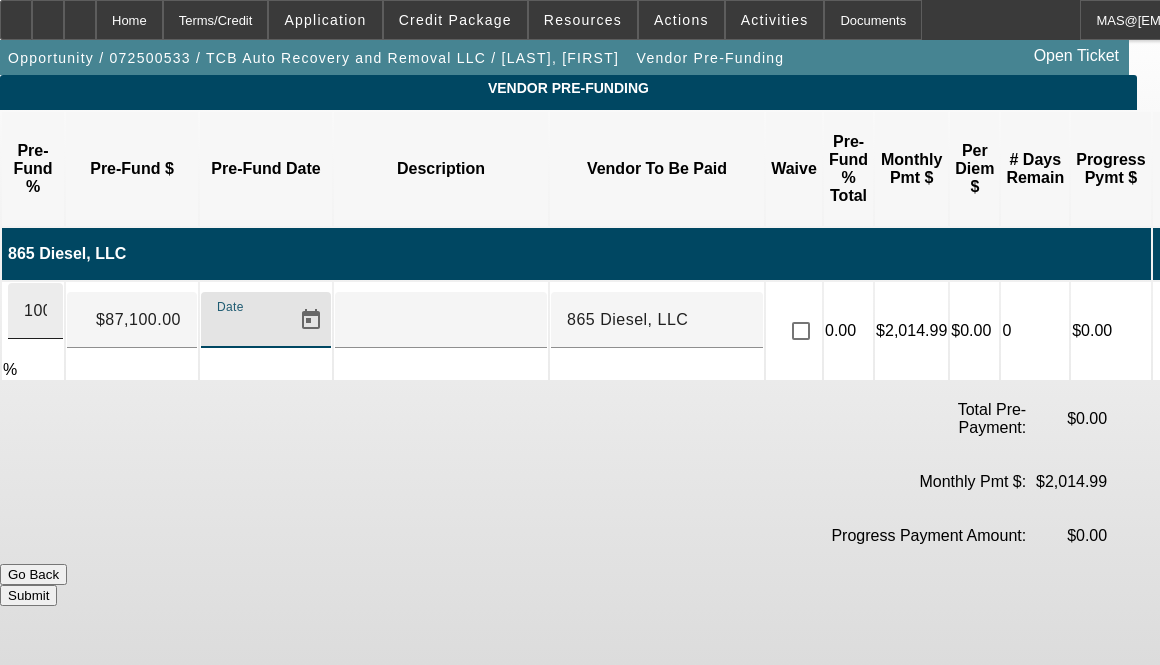 type 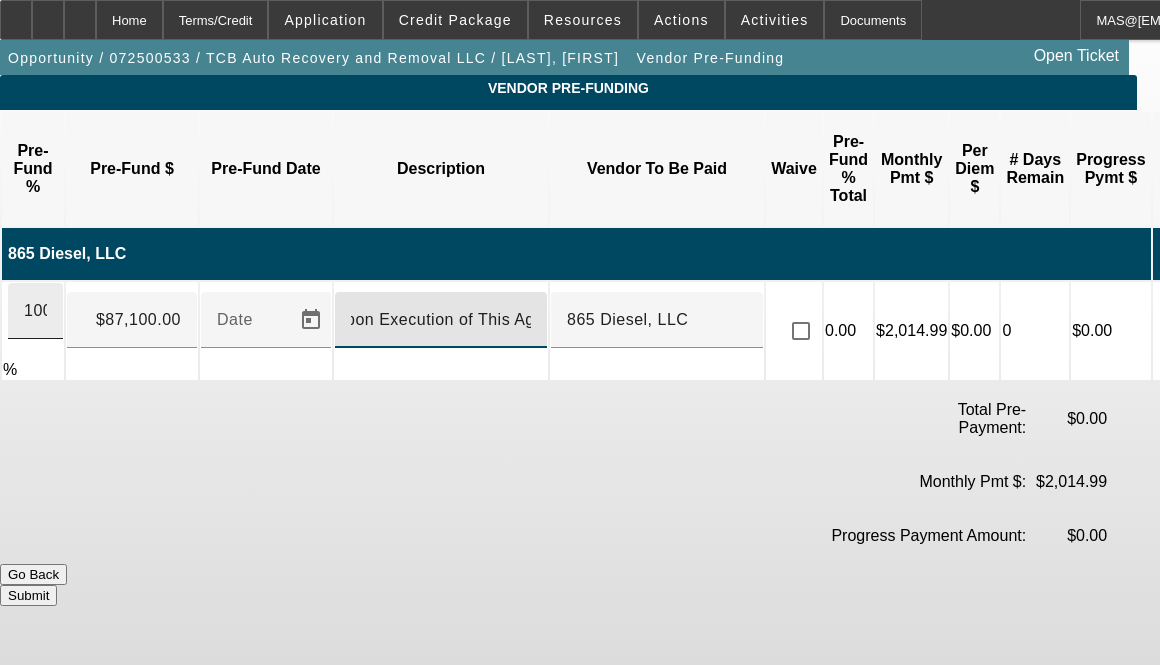 scroll, scrollTop: 0, scrollLeft: 20, axis: horizontal 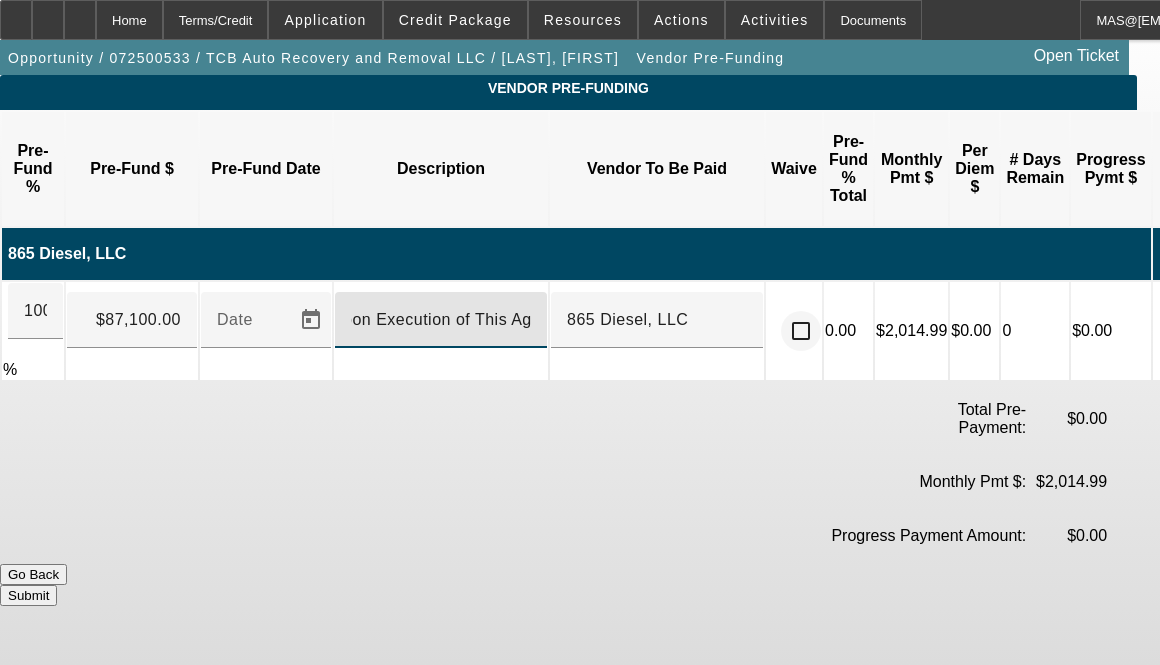 type on "Upon Execution of This Agreement" 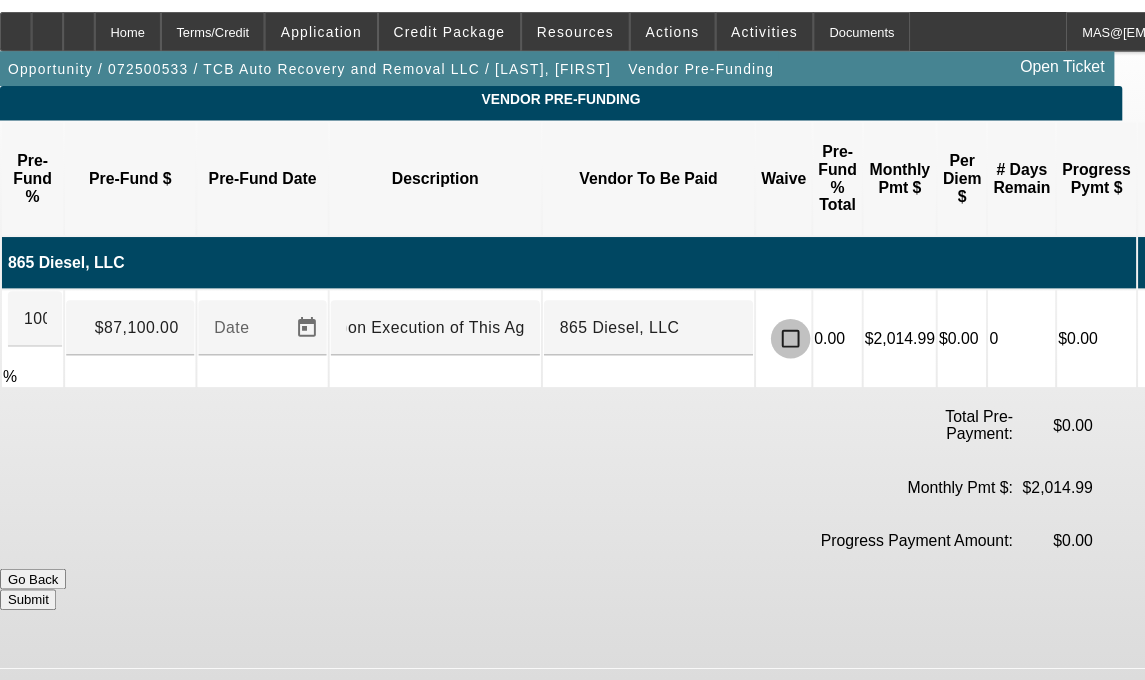 scroll, scrollTop: 0, scrollLeft: 0, axis: both 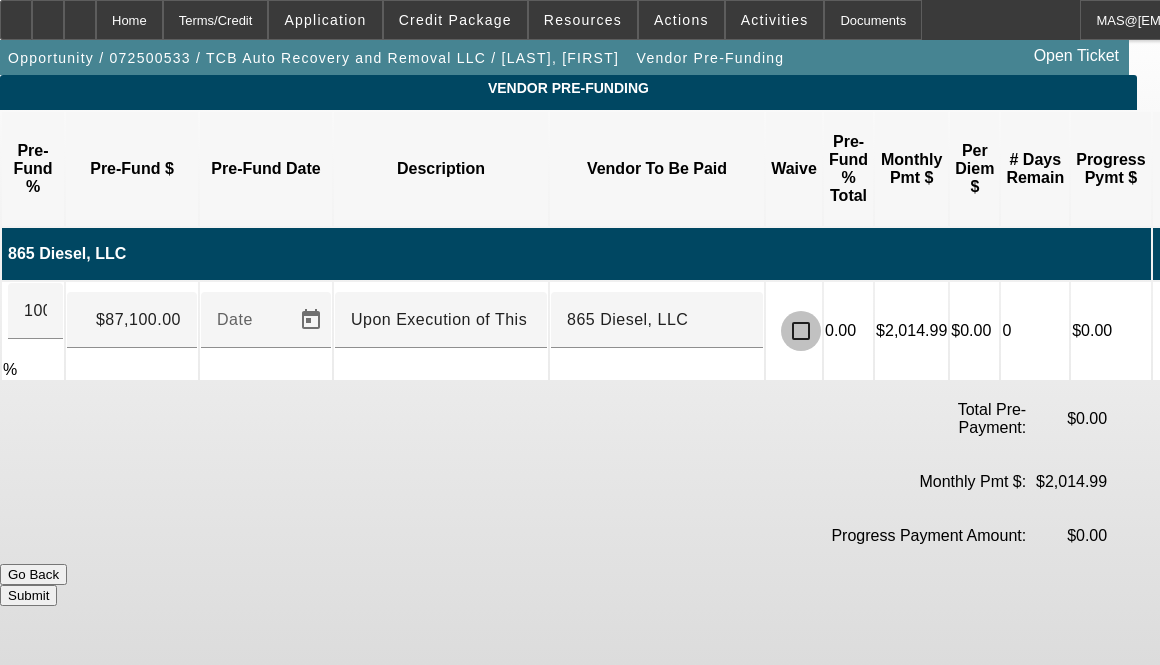 click at bounding box center [801, 331] 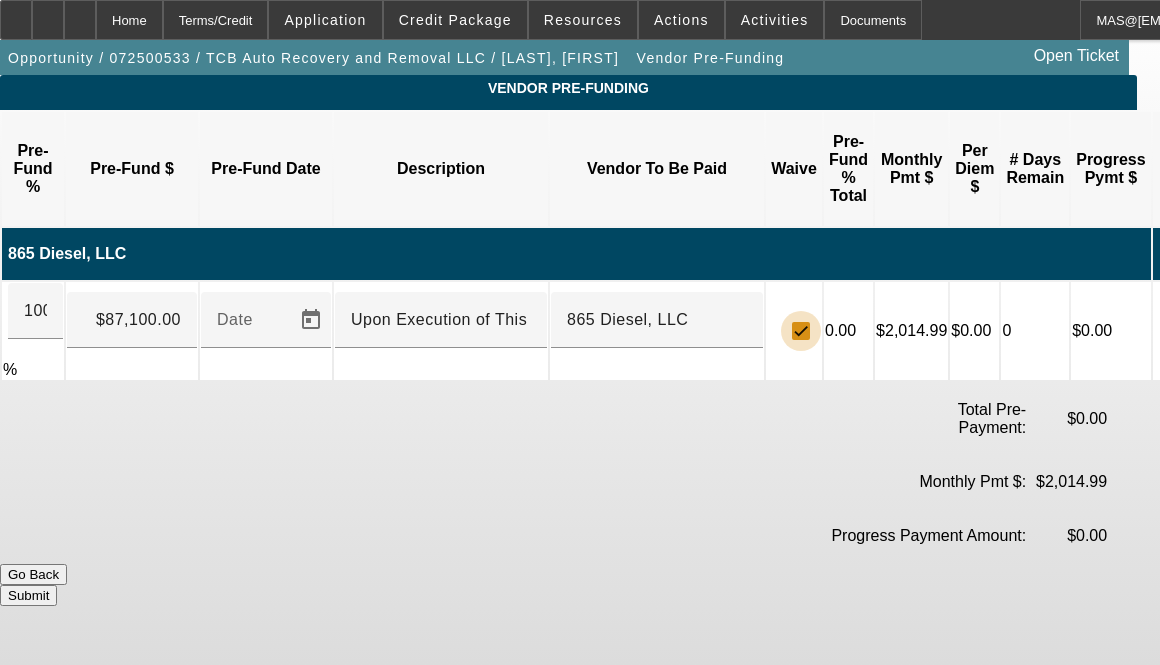 checkbox on "true" 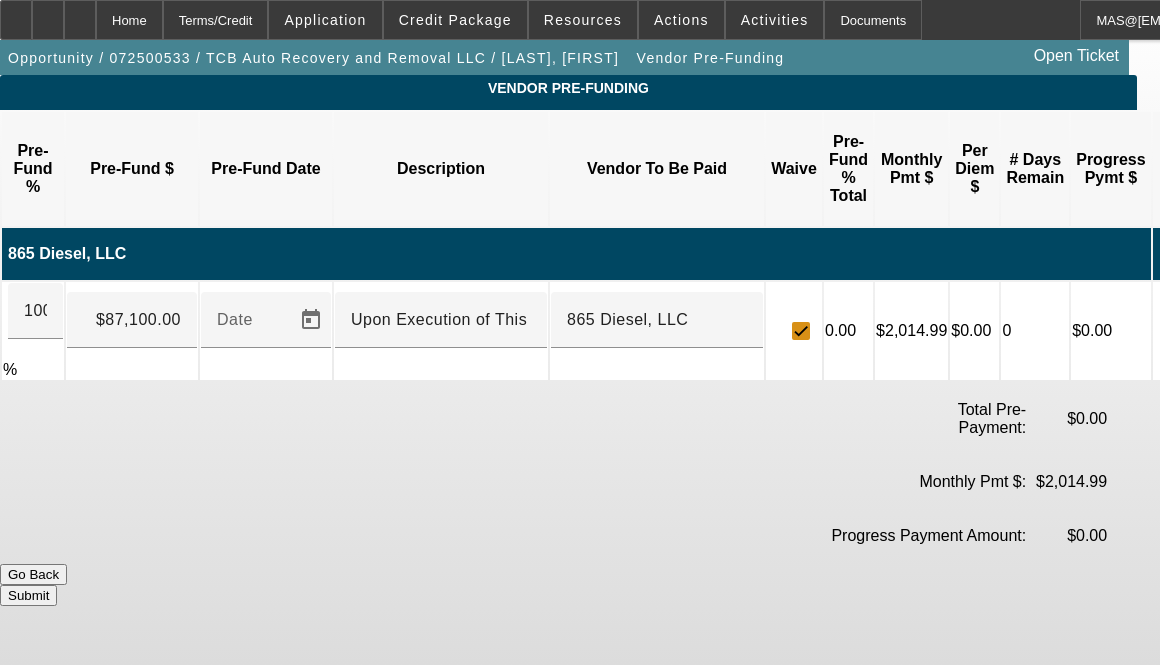 click on "Submit" at bounding box center (28, 595) 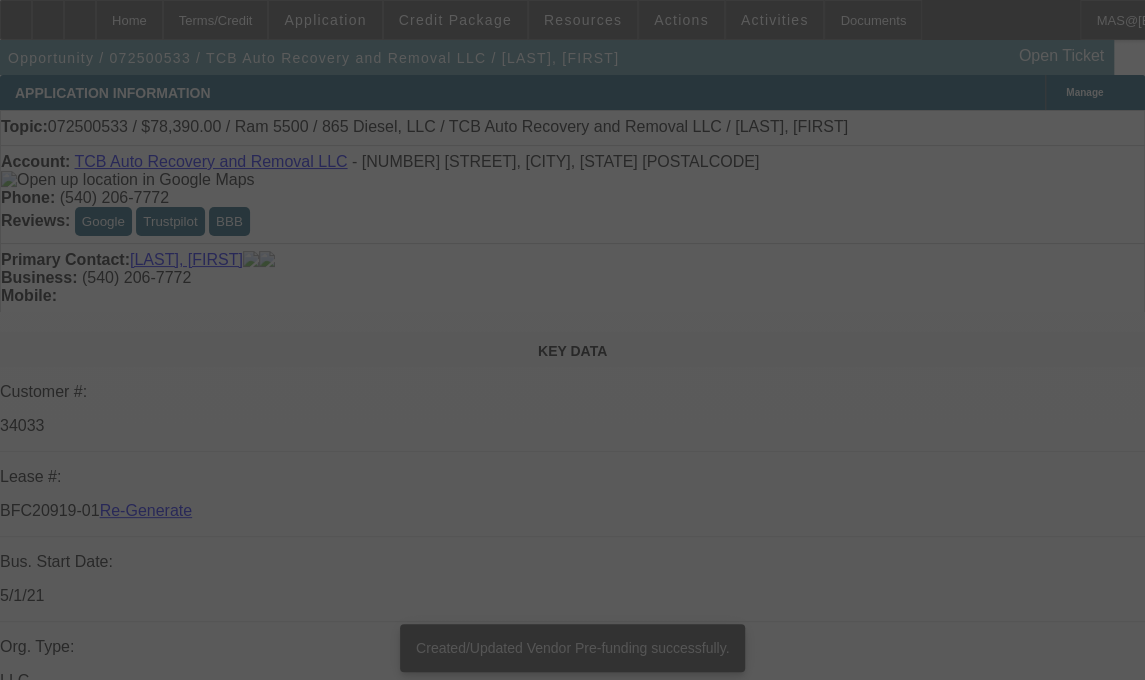 select on "3" 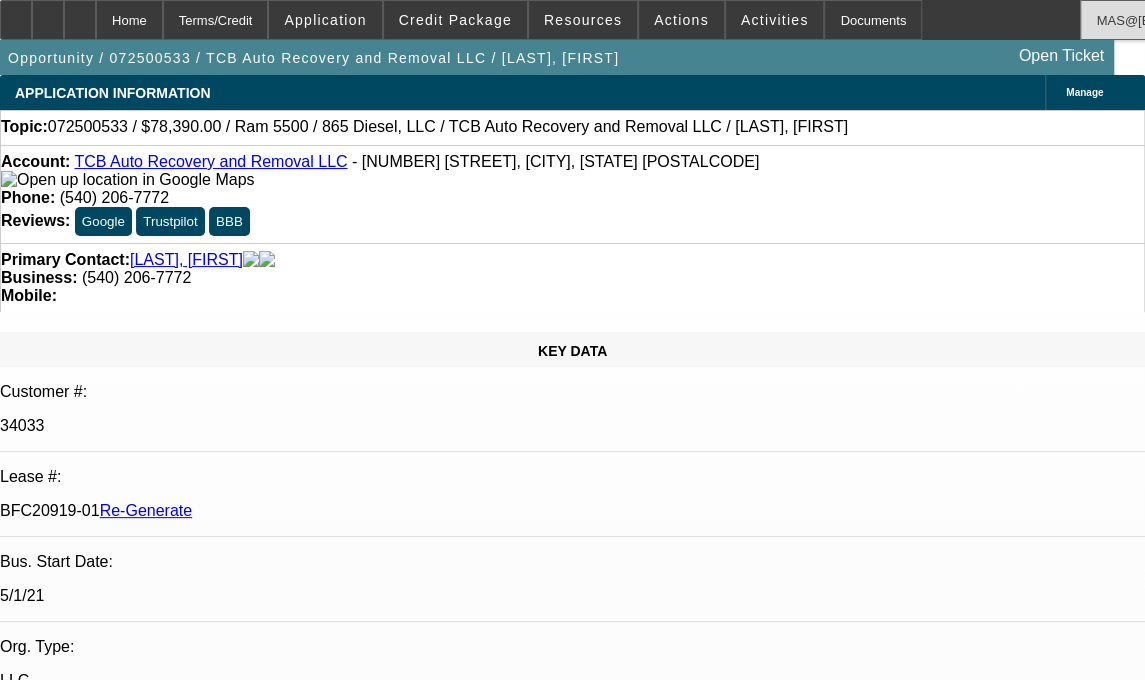 select on "0.1" 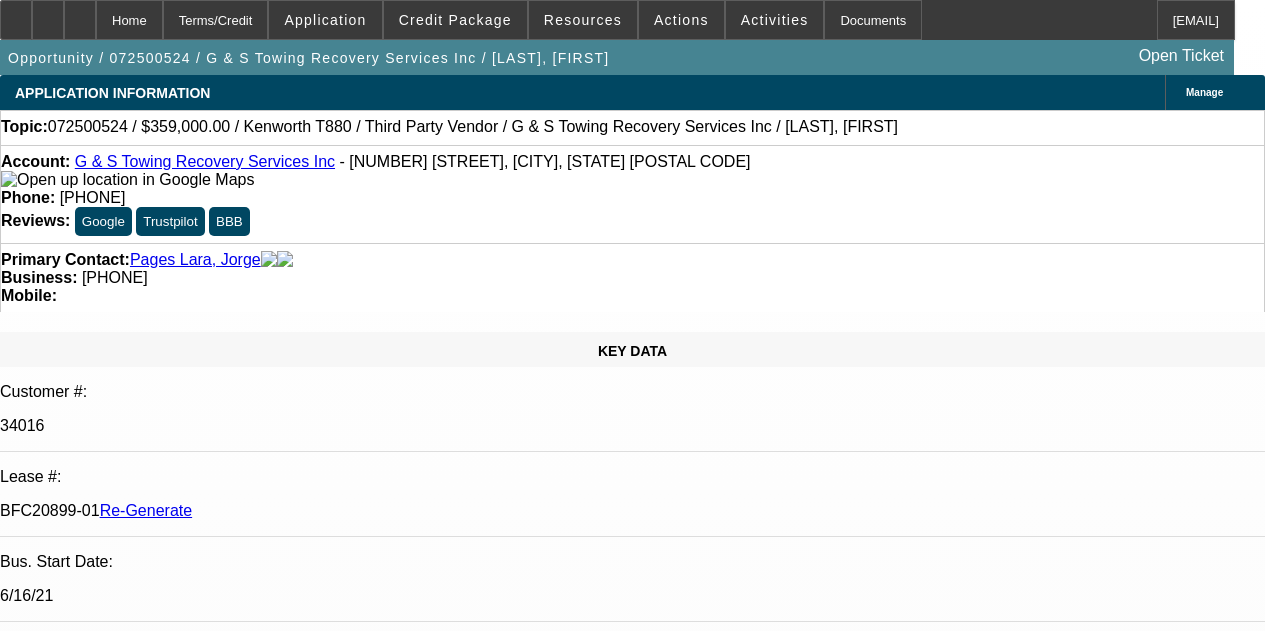select on "3" 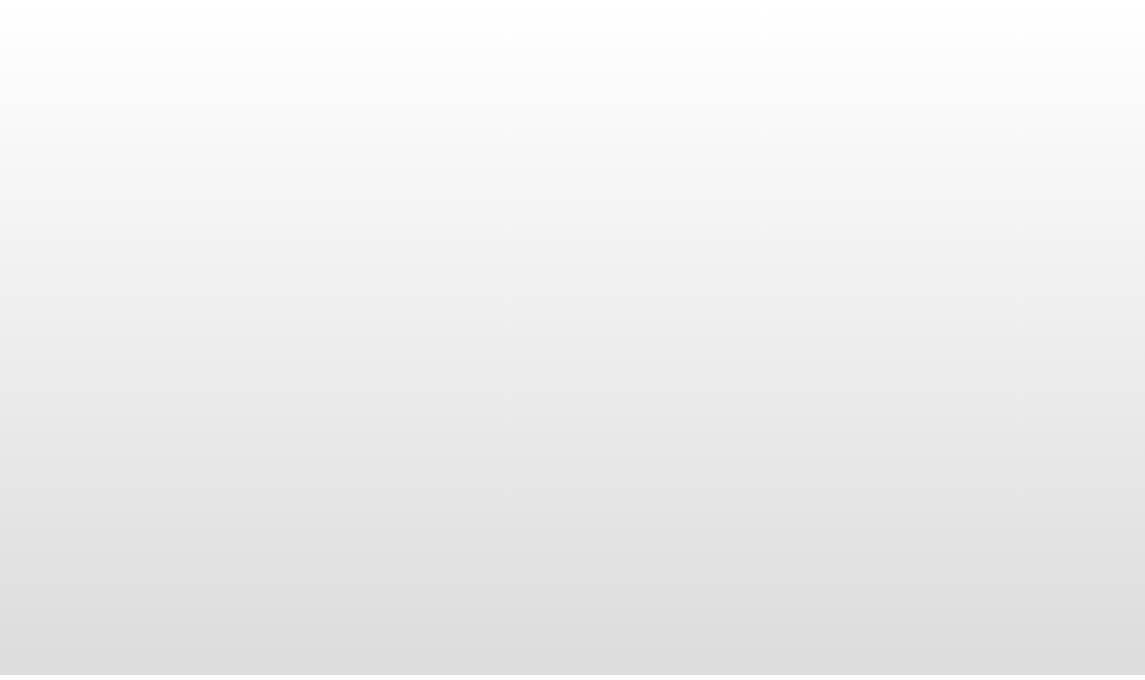 scroll, scrollTop: 0, scrollLeft: 0, axis: both 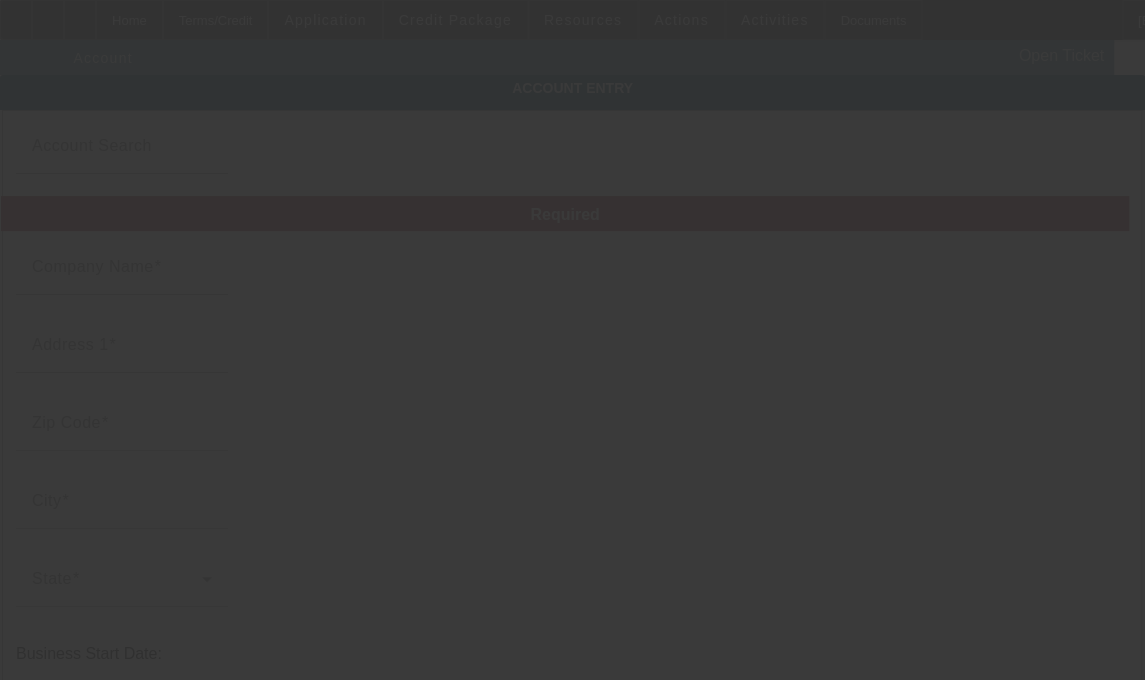 type on "TCB Auto Recovery and Removal LLC" 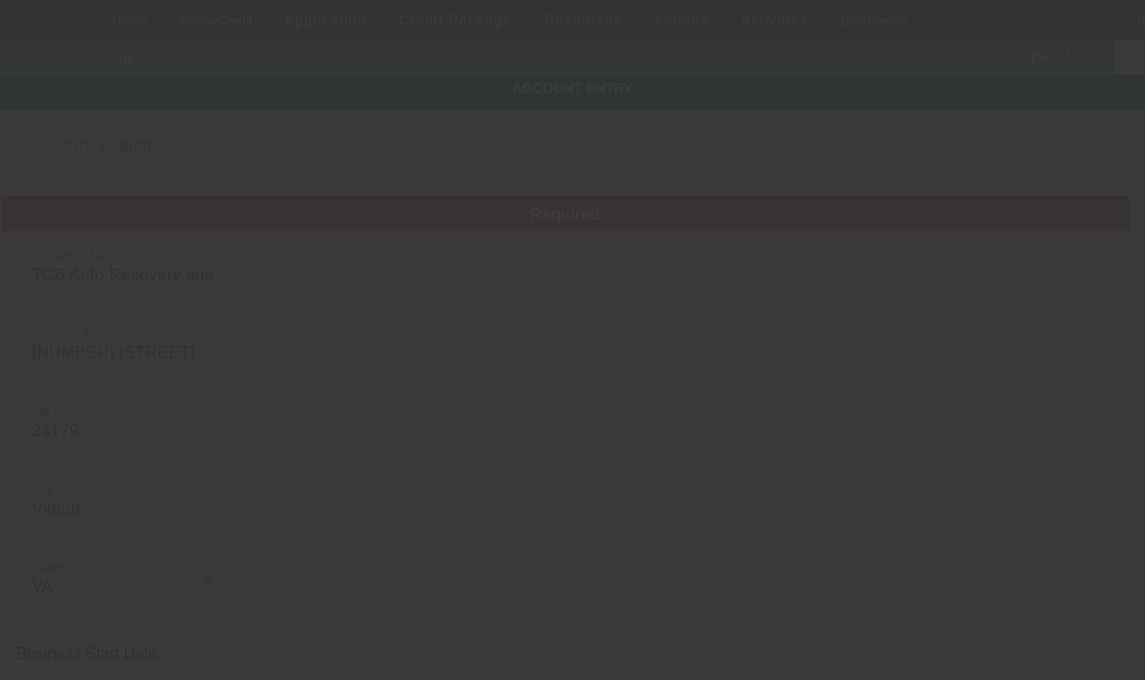 type on "7/23/2025" 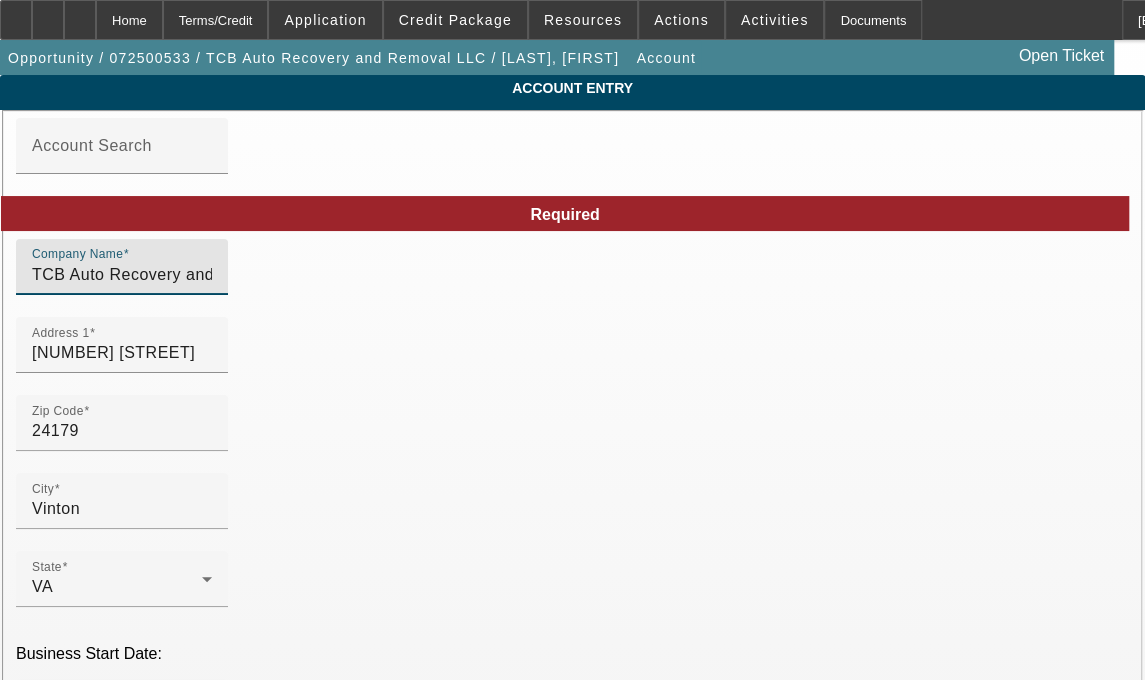 click on "TCB Auto Recovery and Removal LLC" at bounding box center [122, 275] 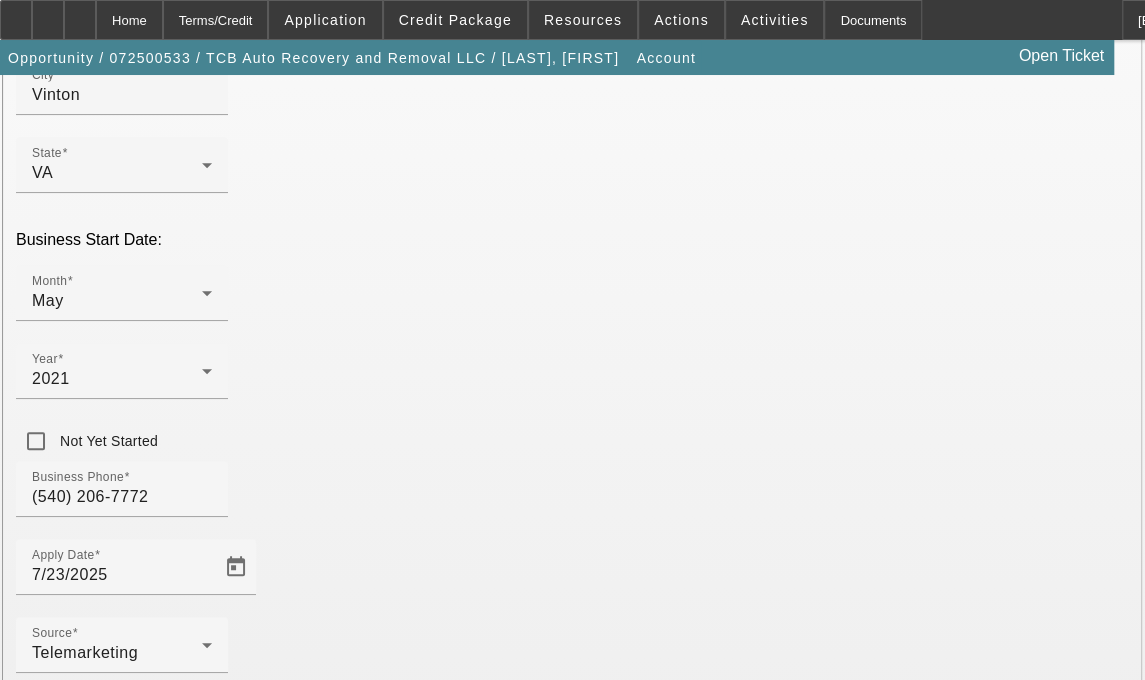 scroll, scrollTop: 495, scrollLeft: 0, axis: vertical 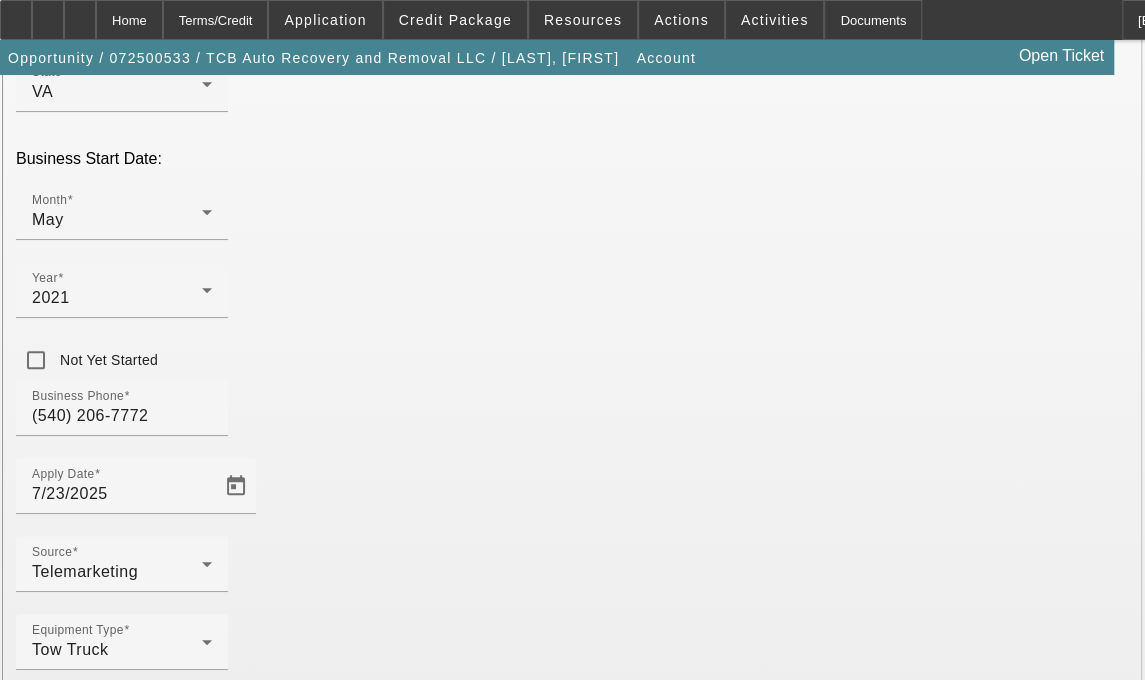 type on "TCB Auto Recovery & Removal LLC" 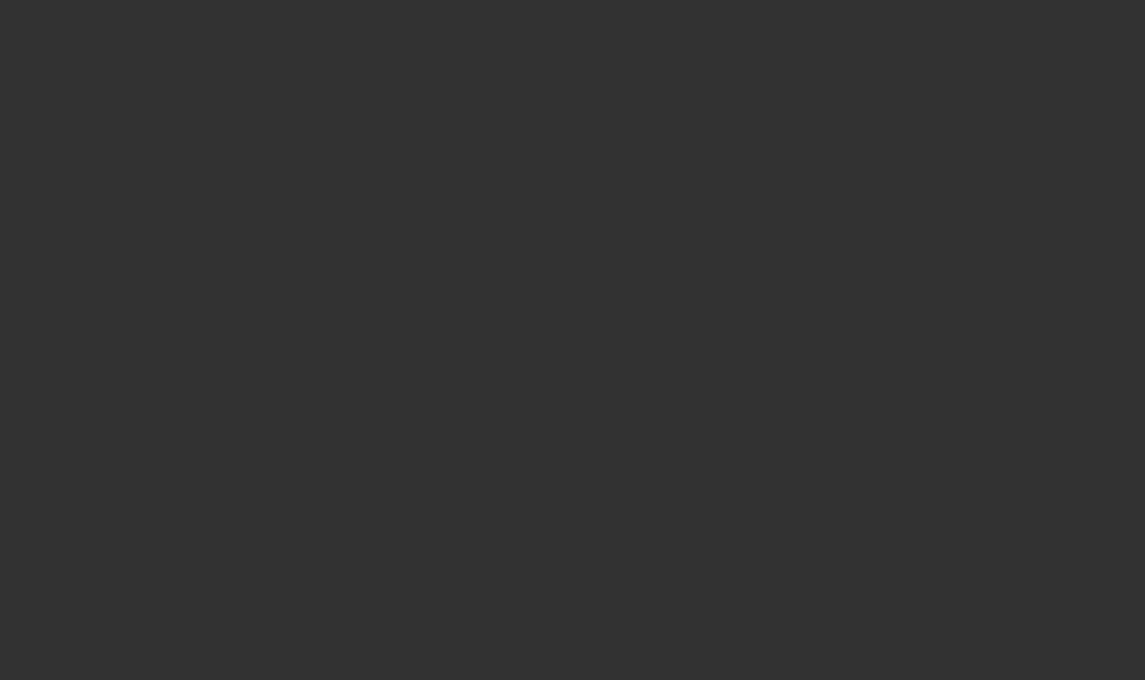 scroll, scrollTop: 0, scrollLeft: 0, axis: both 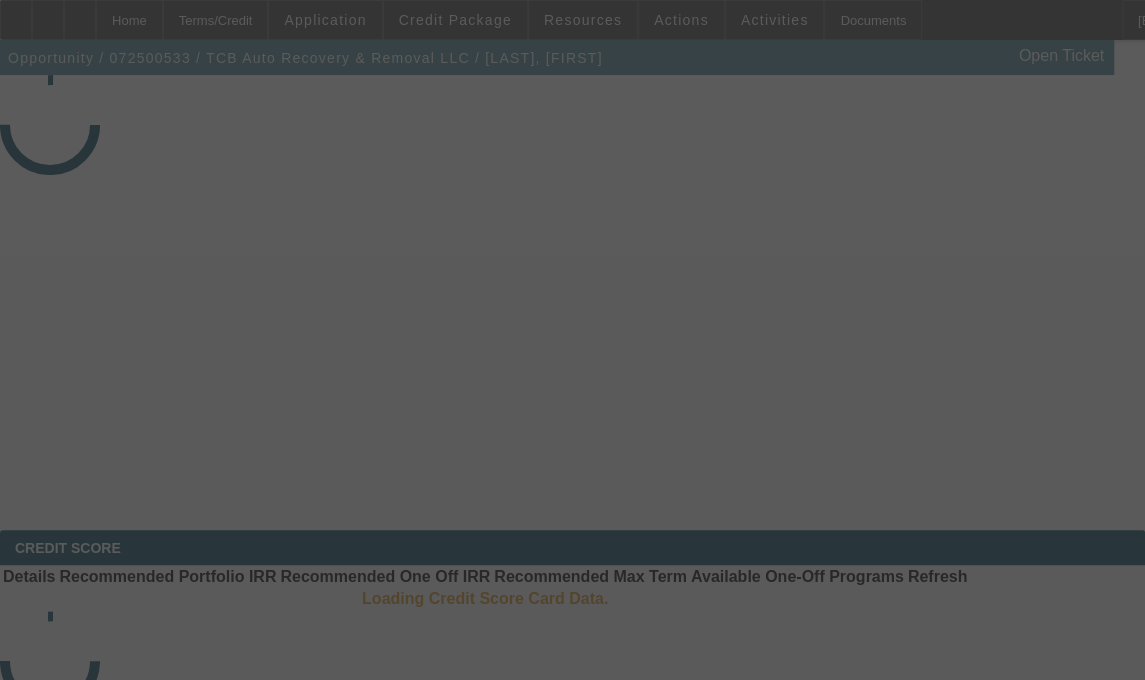 click at bounding box center (572, 340) 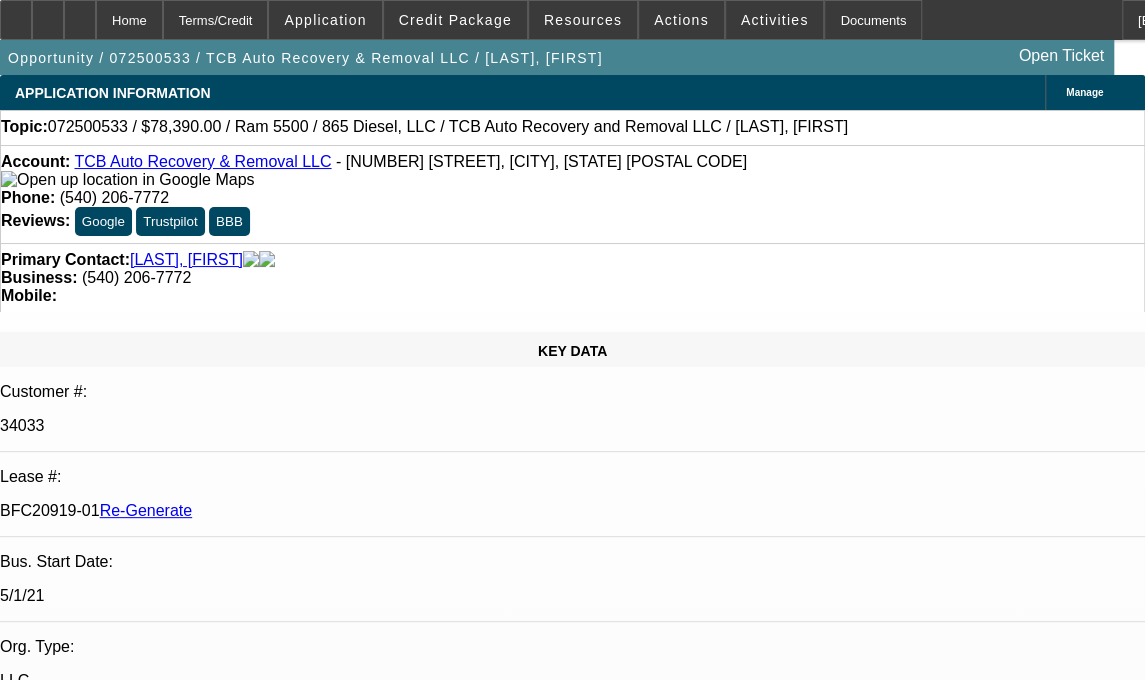 select on "0.1" 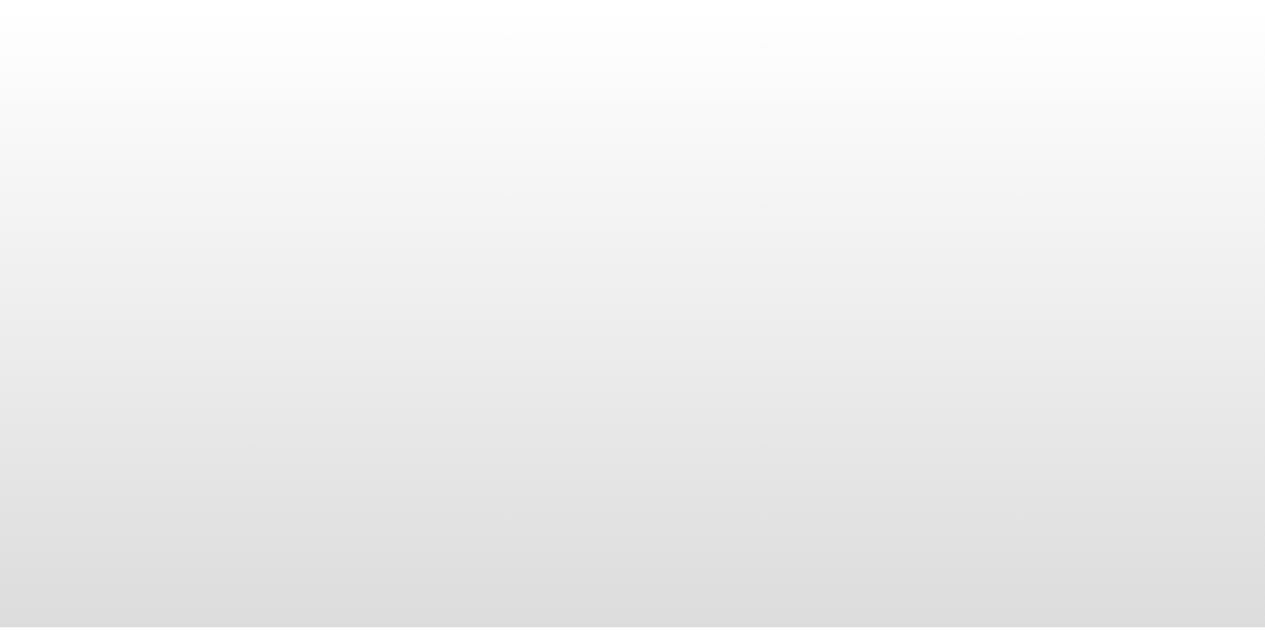 scroll, scrollTop: 0, scrollLeft: 0, axis: both 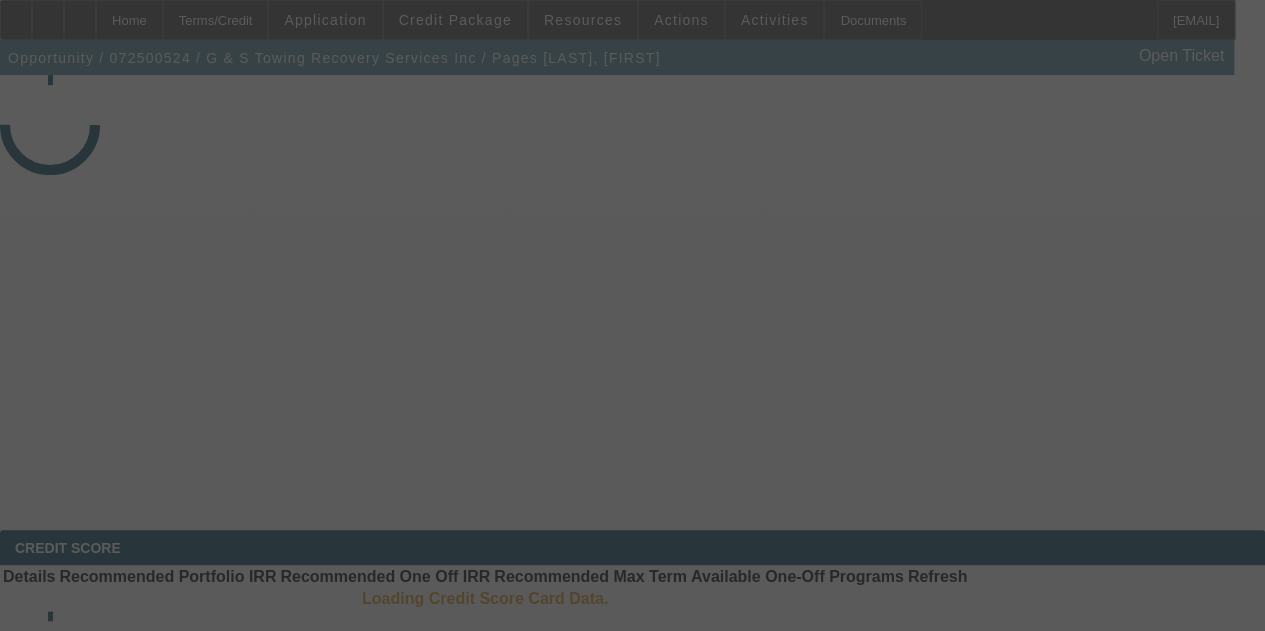 select on "3" 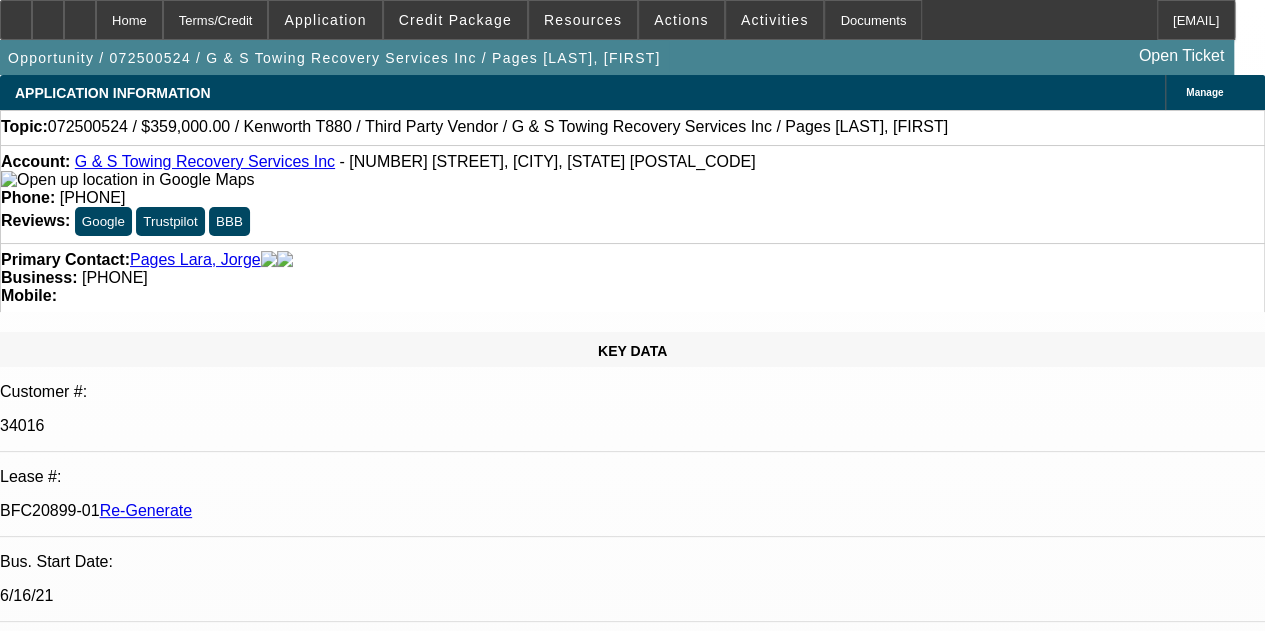 select on "0" 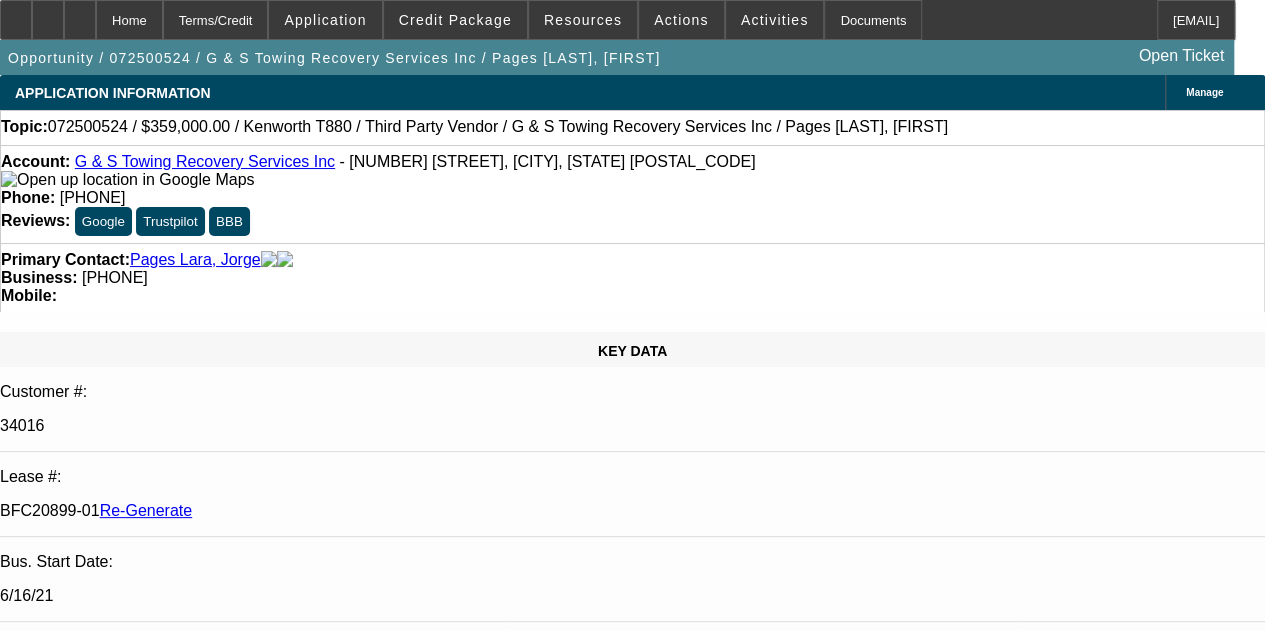 select on "6" 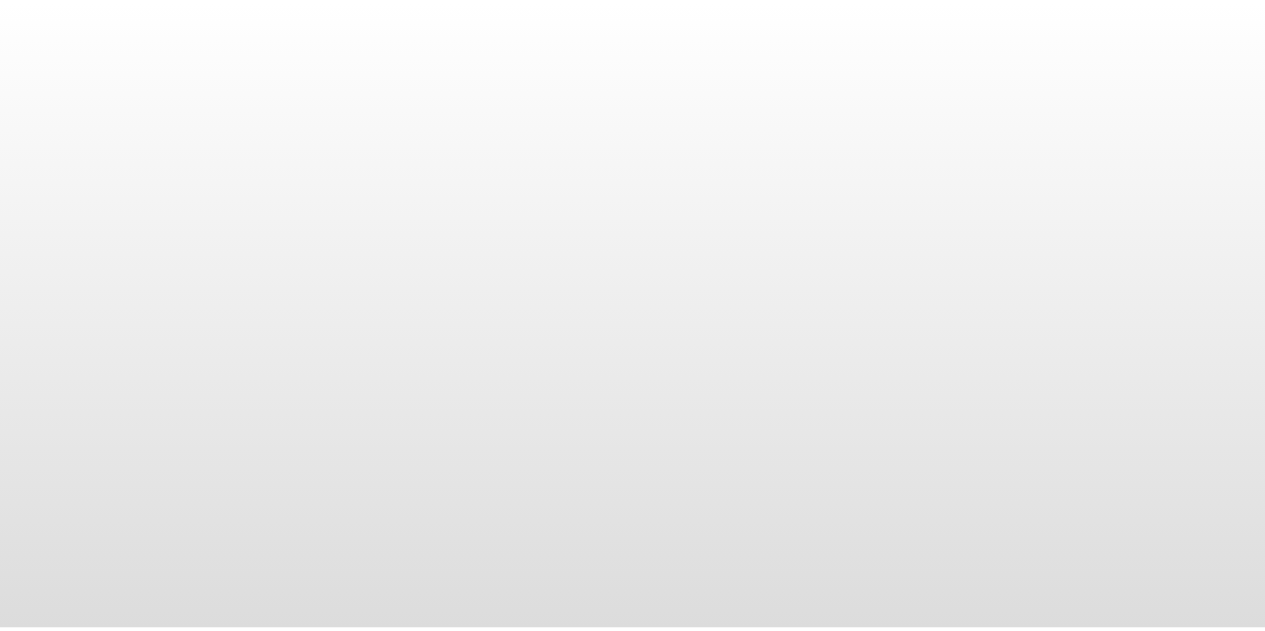 scroll, scrollTop: 0, scrollLeft: 0, axis: both 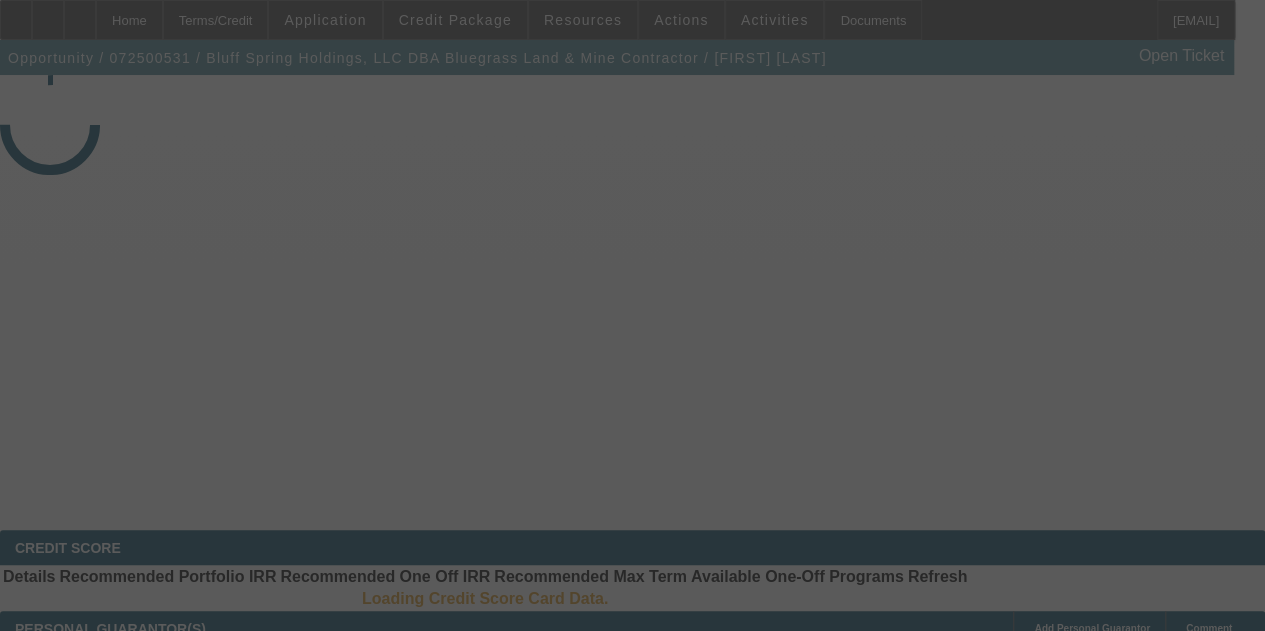 select on "3" 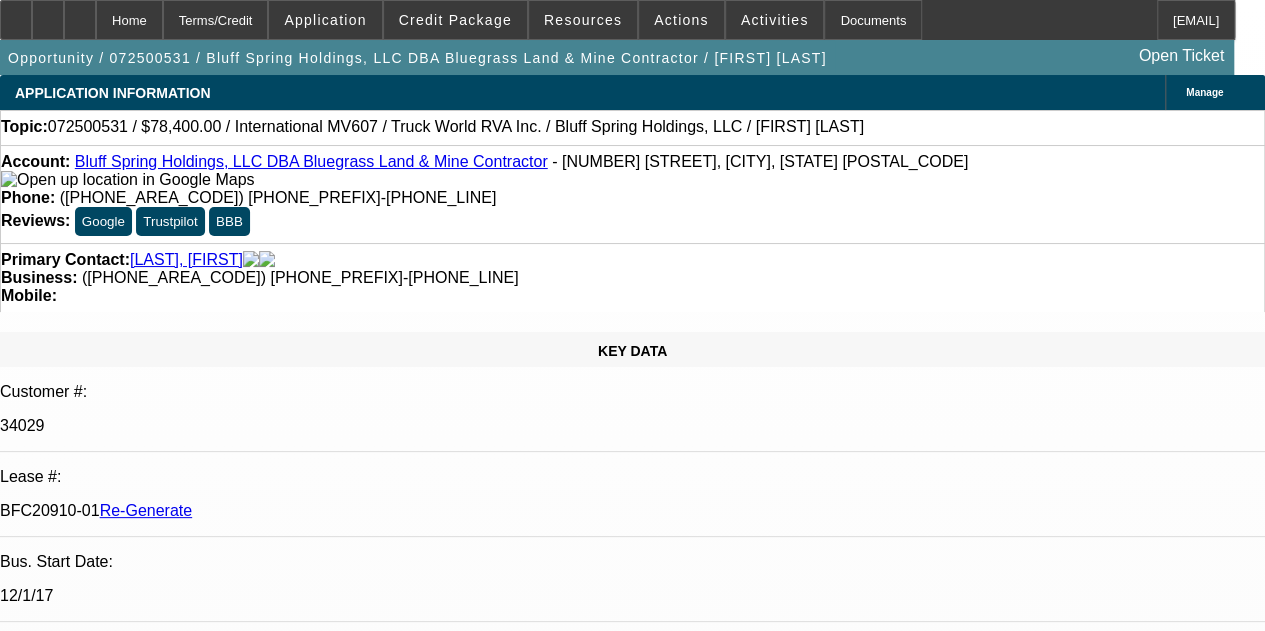 select on "0.2" 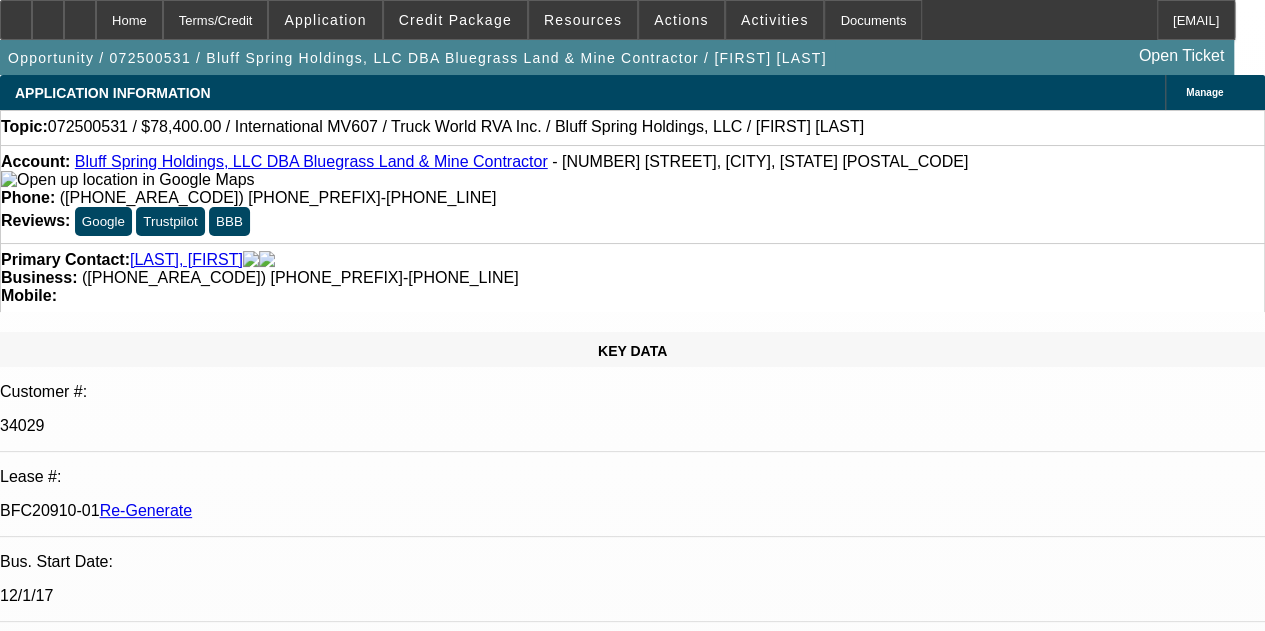 select on "1" 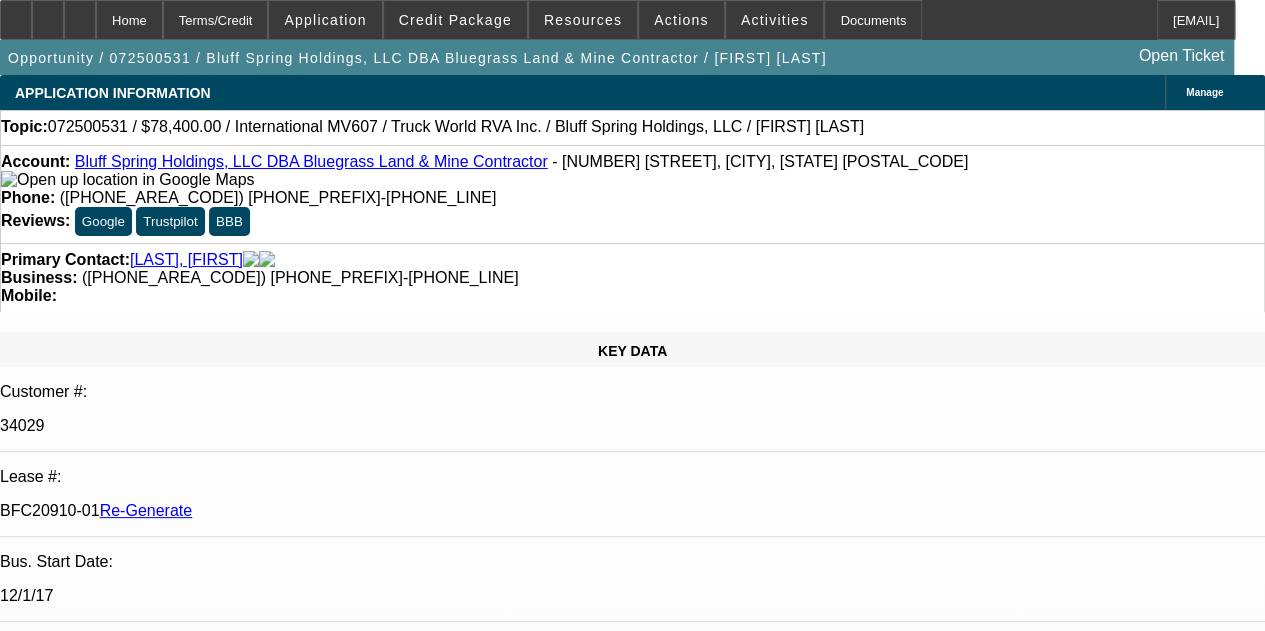 click on "Documents" at bounding box center (873, 20) 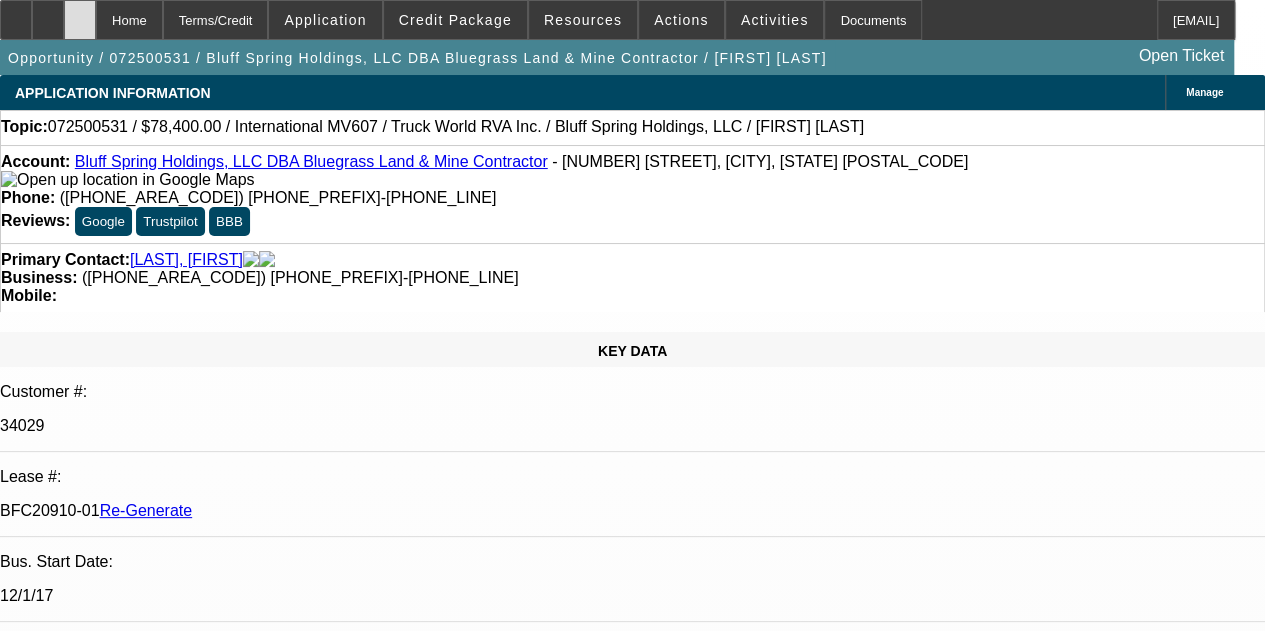 click at bounding box center [80, 20] 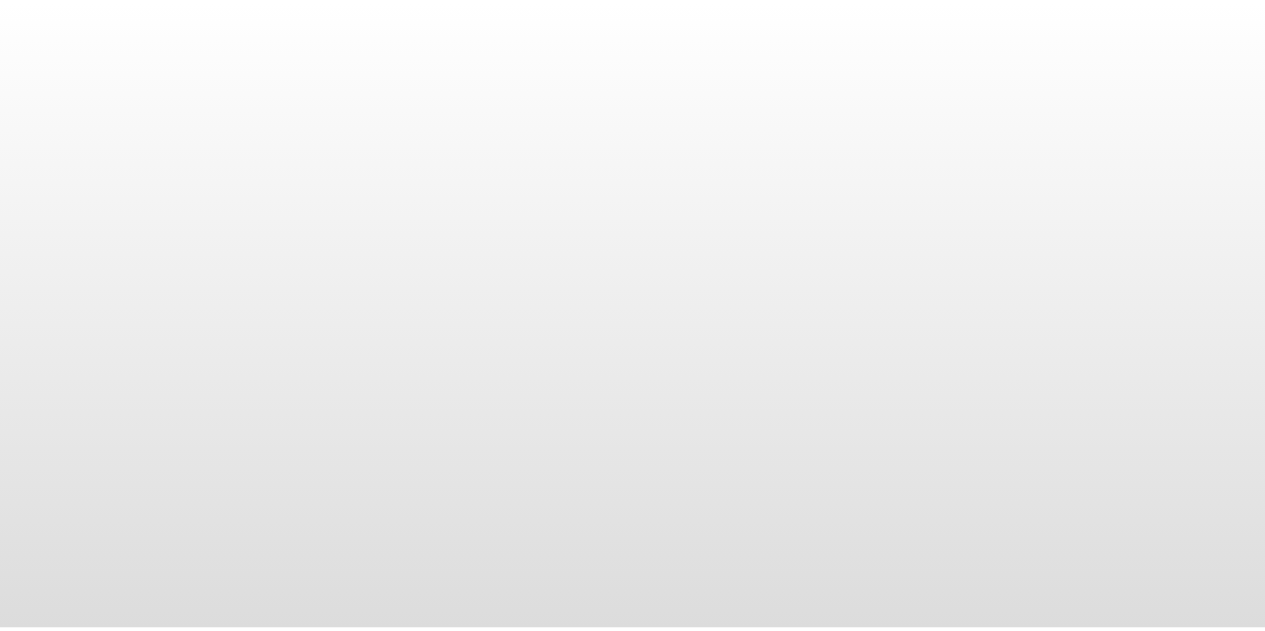scroll, scrollTop: 0, scrollLeft: 0, axis: both 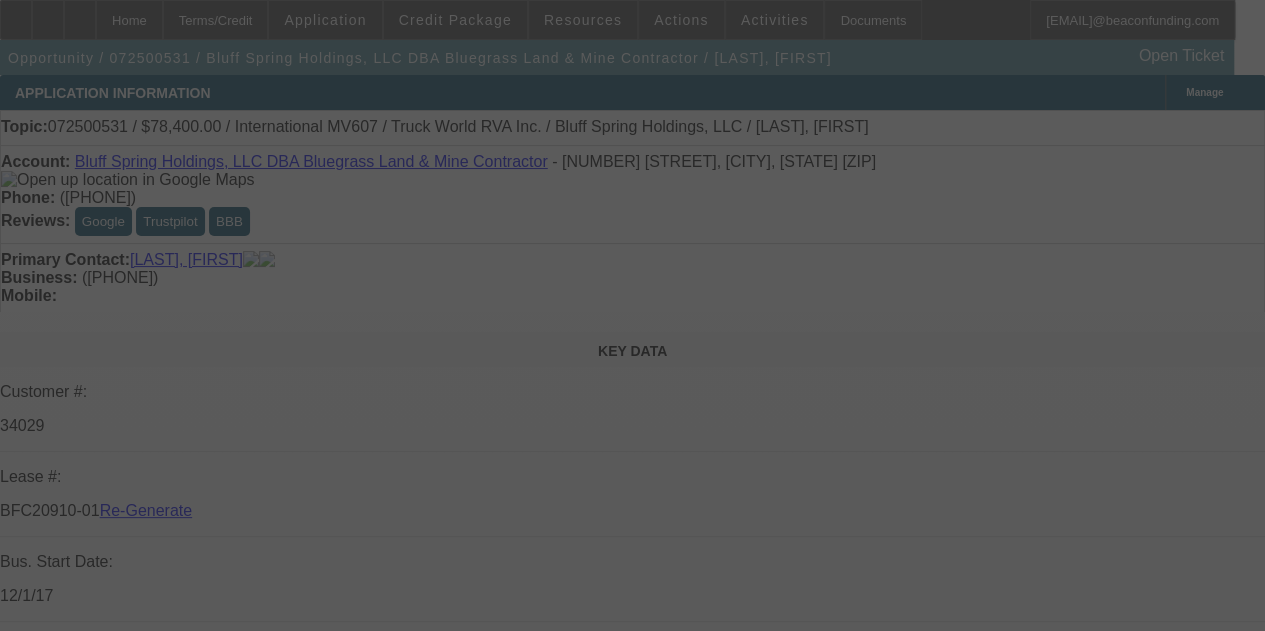 select on "3" 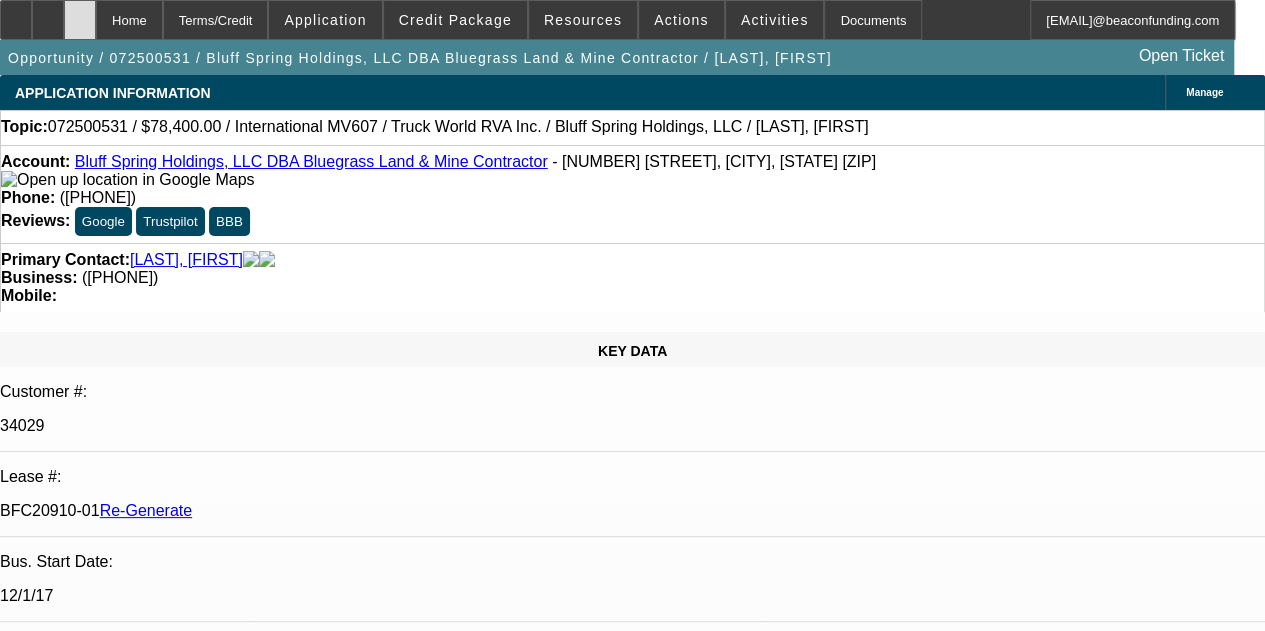select on "0.2" 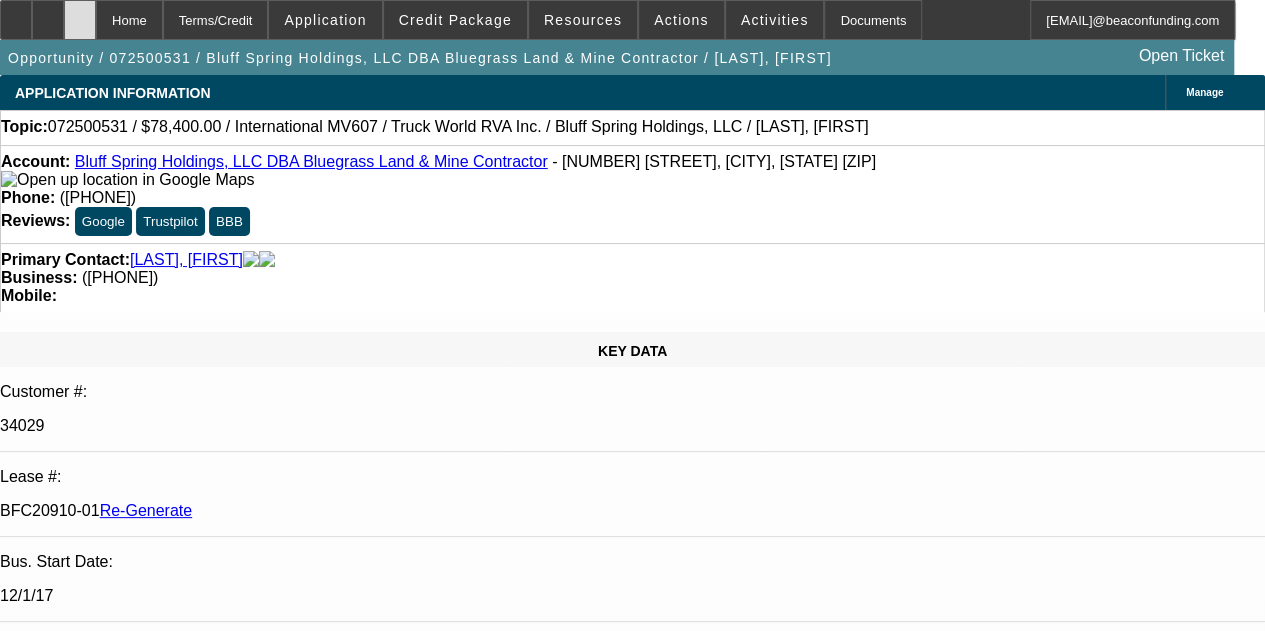 click at bounding box center (80, 20) 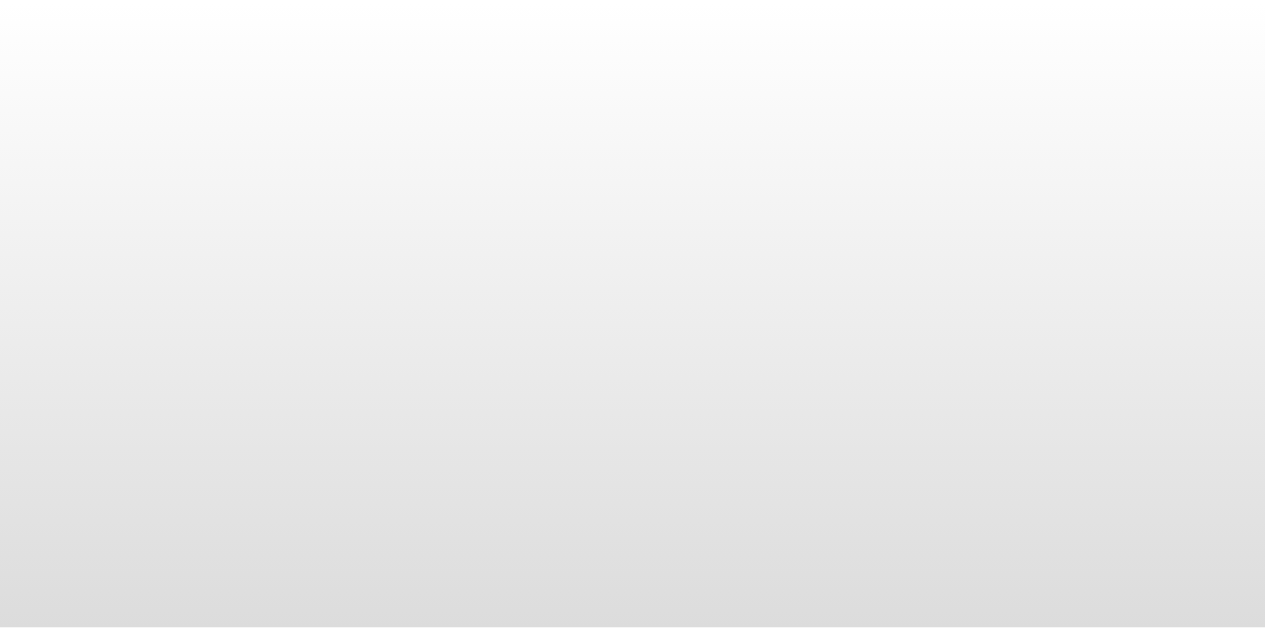scroll, scrollTop: 0, scrollLeft: 0, axis: both 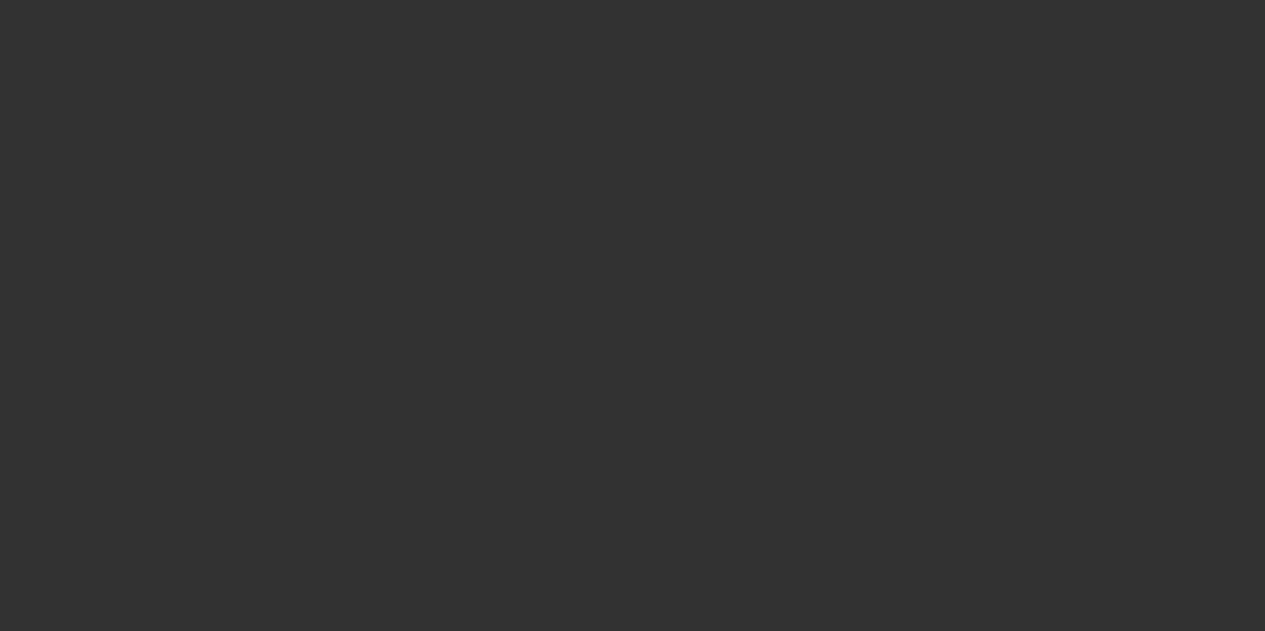 select on "3" 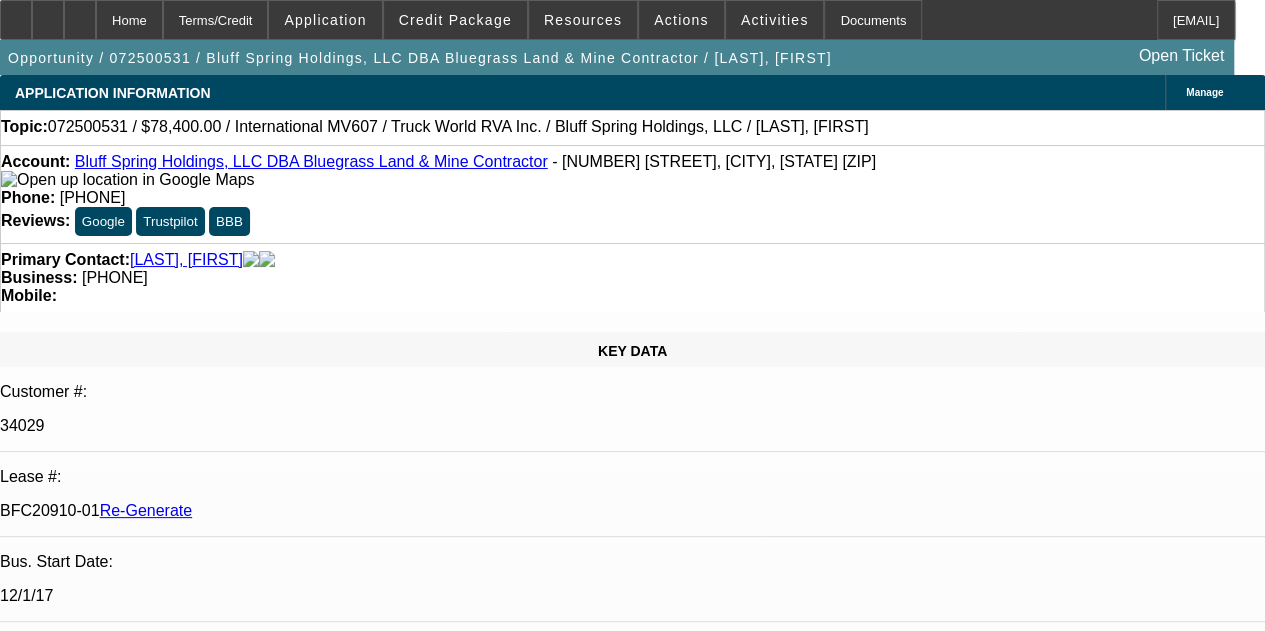 select on "0.2" 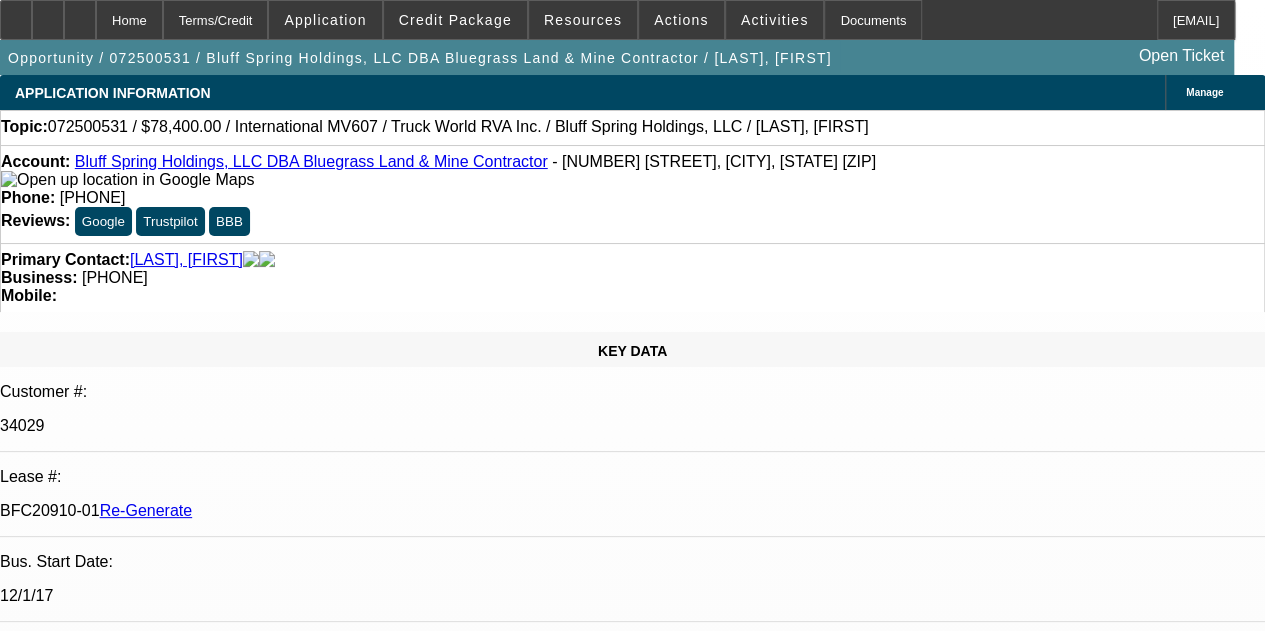 select on "1" 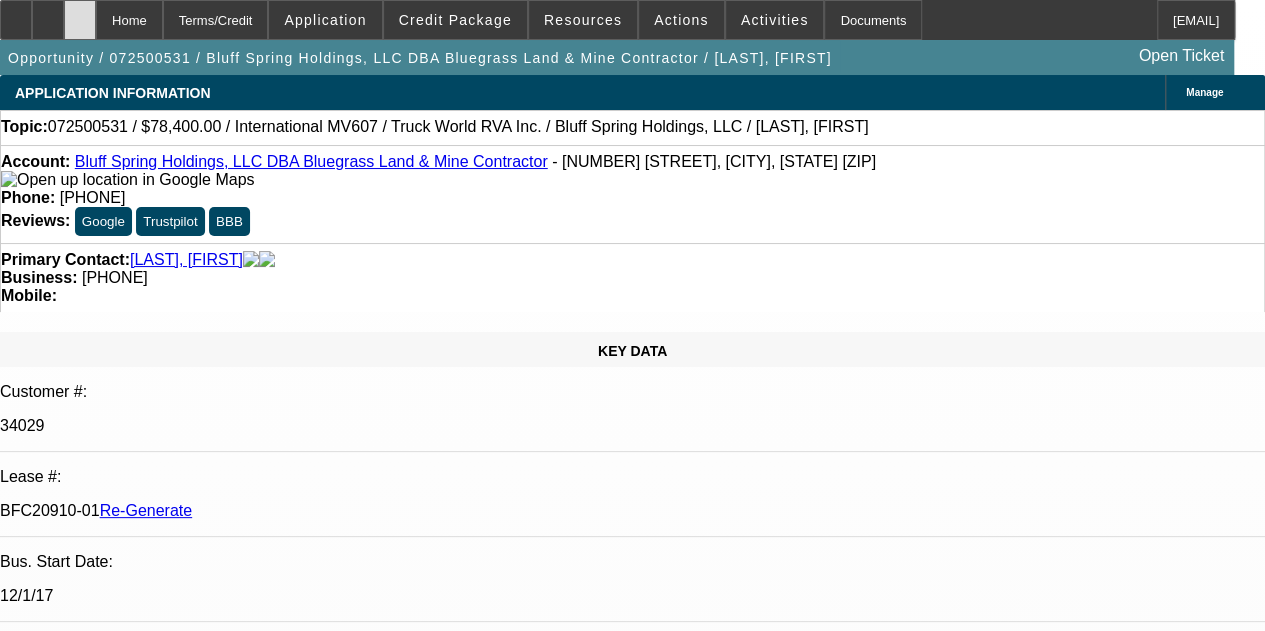 click at bounding box center [80, 13] 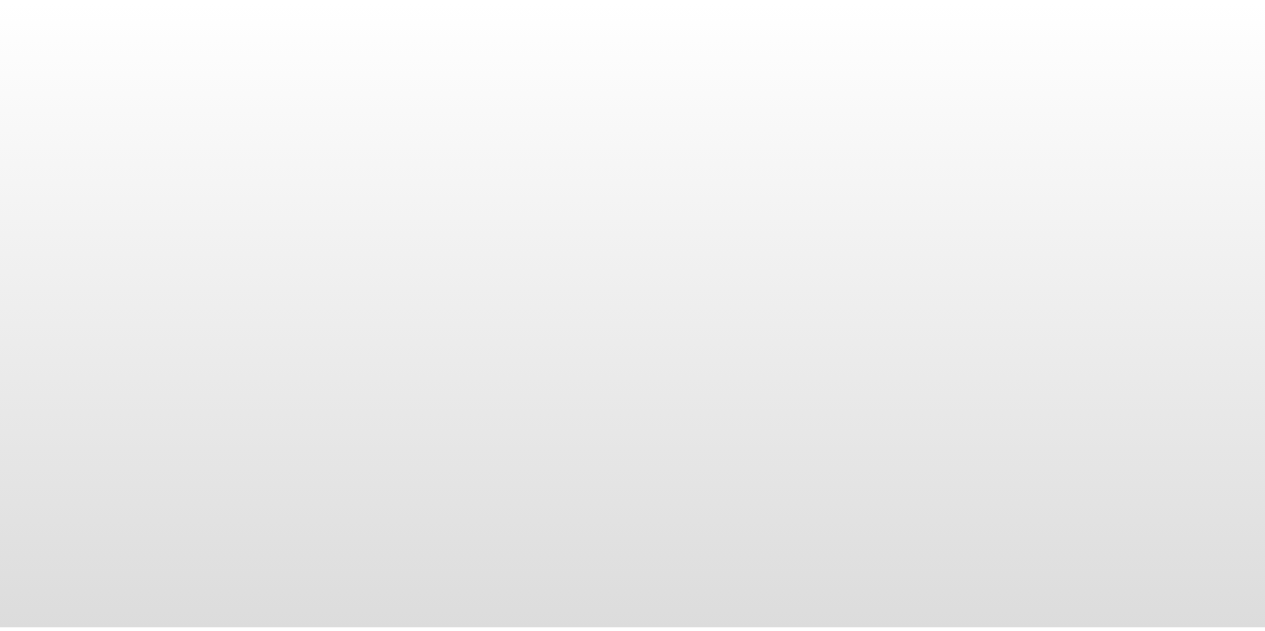 scroll, scrollTop: 0, scrollLeft: 0, axis: both 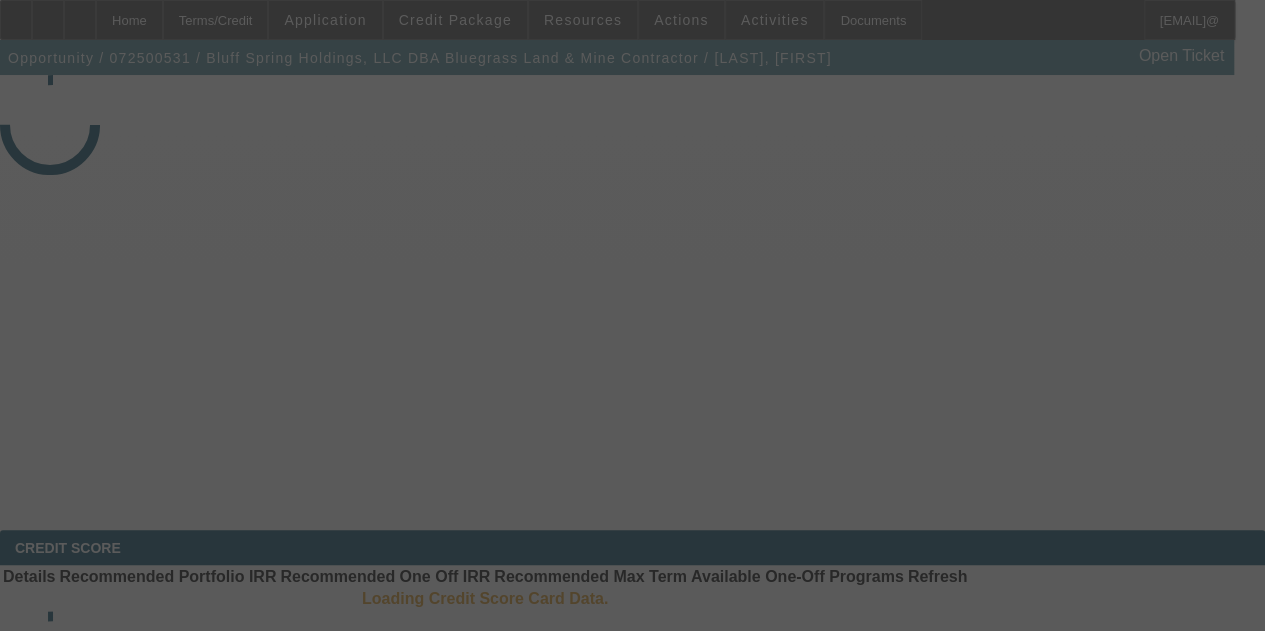 click 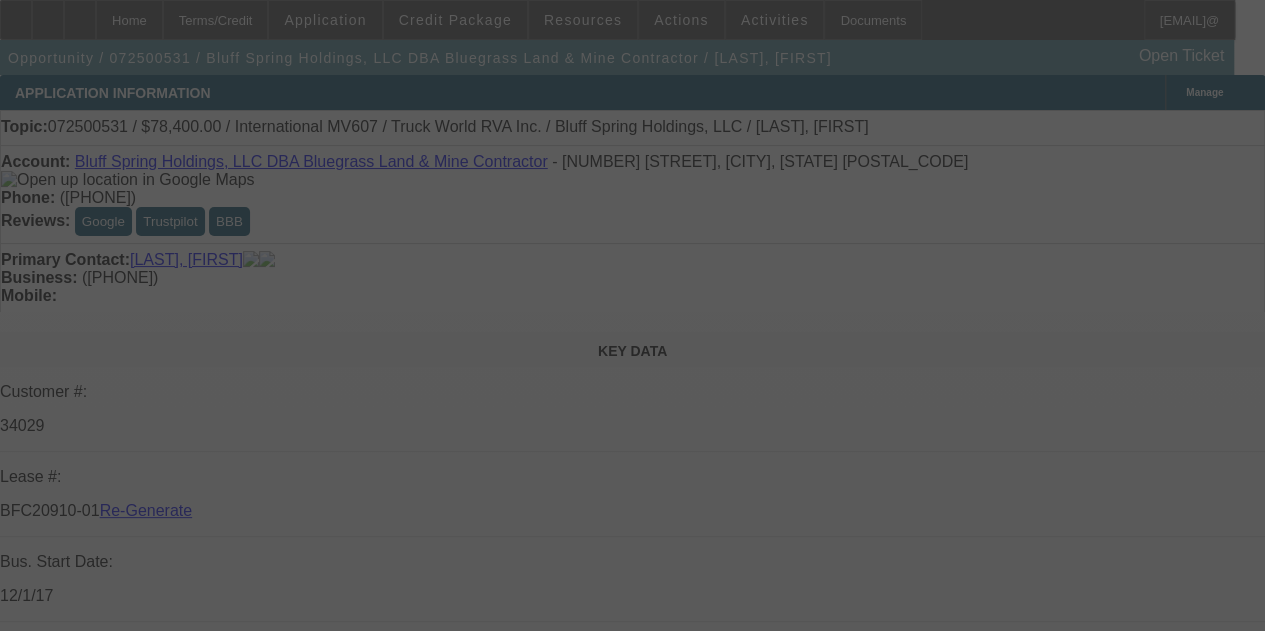 select on "3" 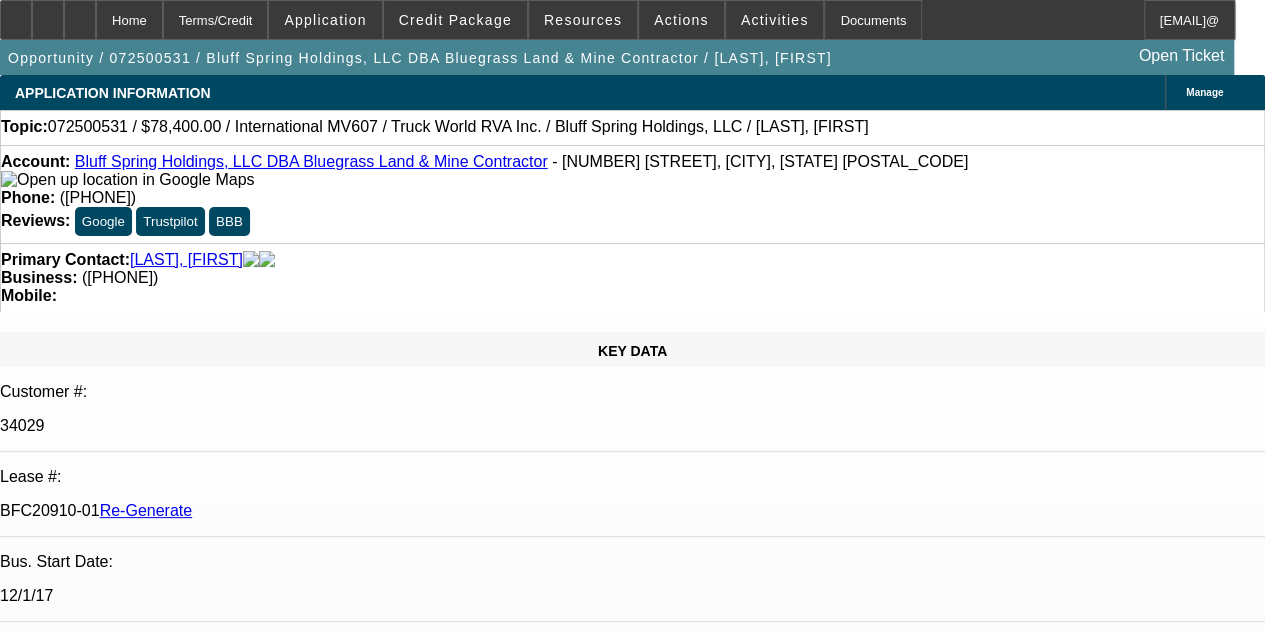 select on "0.2" 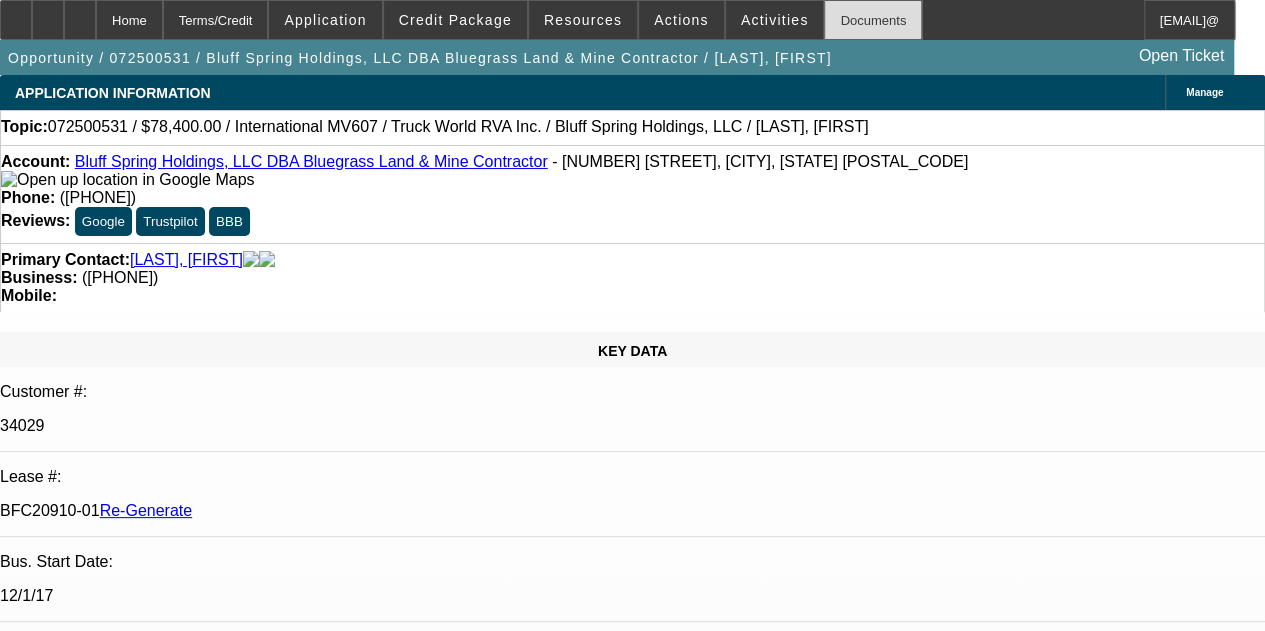 click on "Documents" at bounding box center [873, 20] 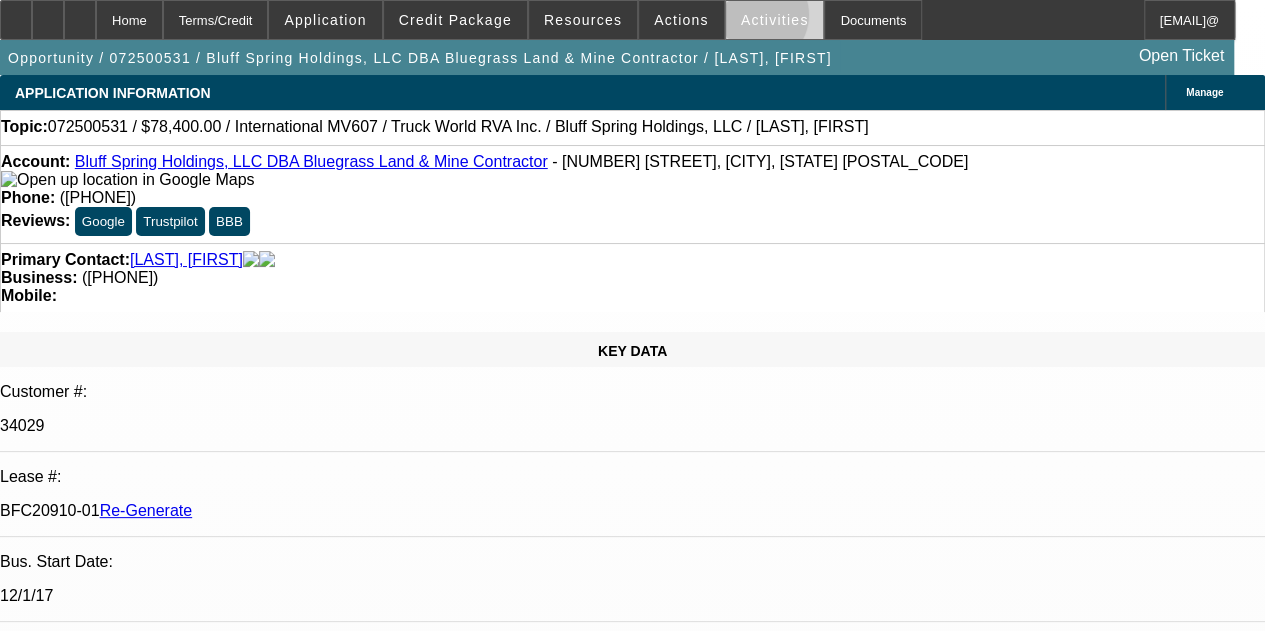 click on "Activities" at bounding box center [775, 20] 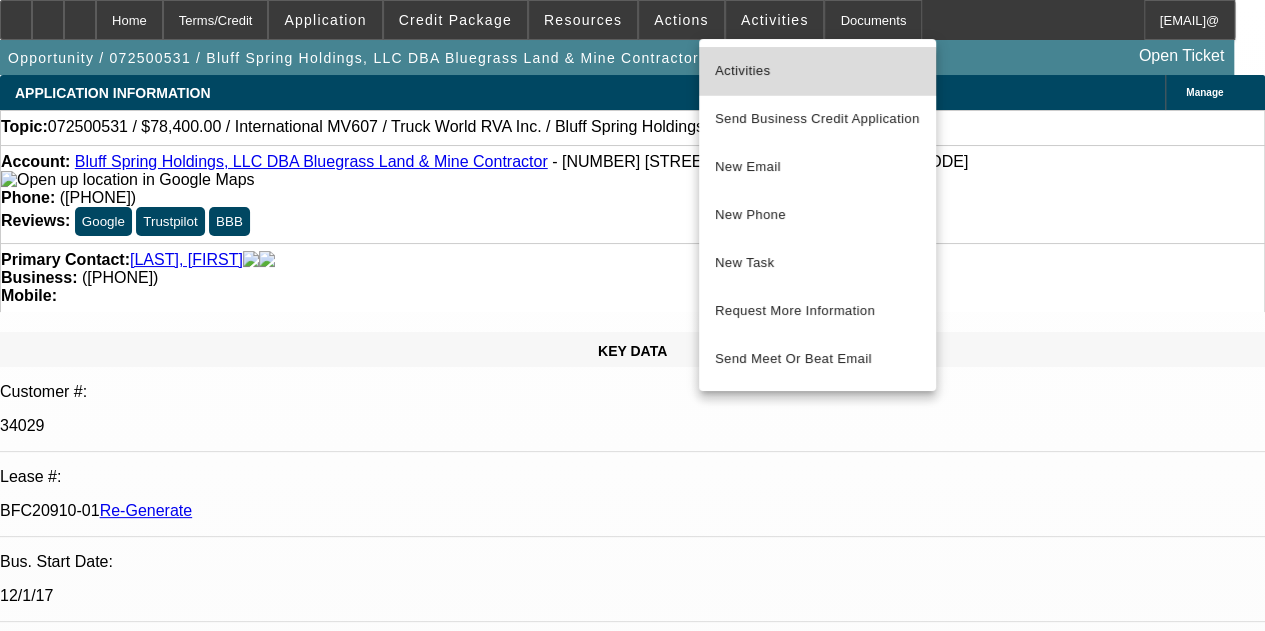 click on "Activities" at bounding box center [817, 71] 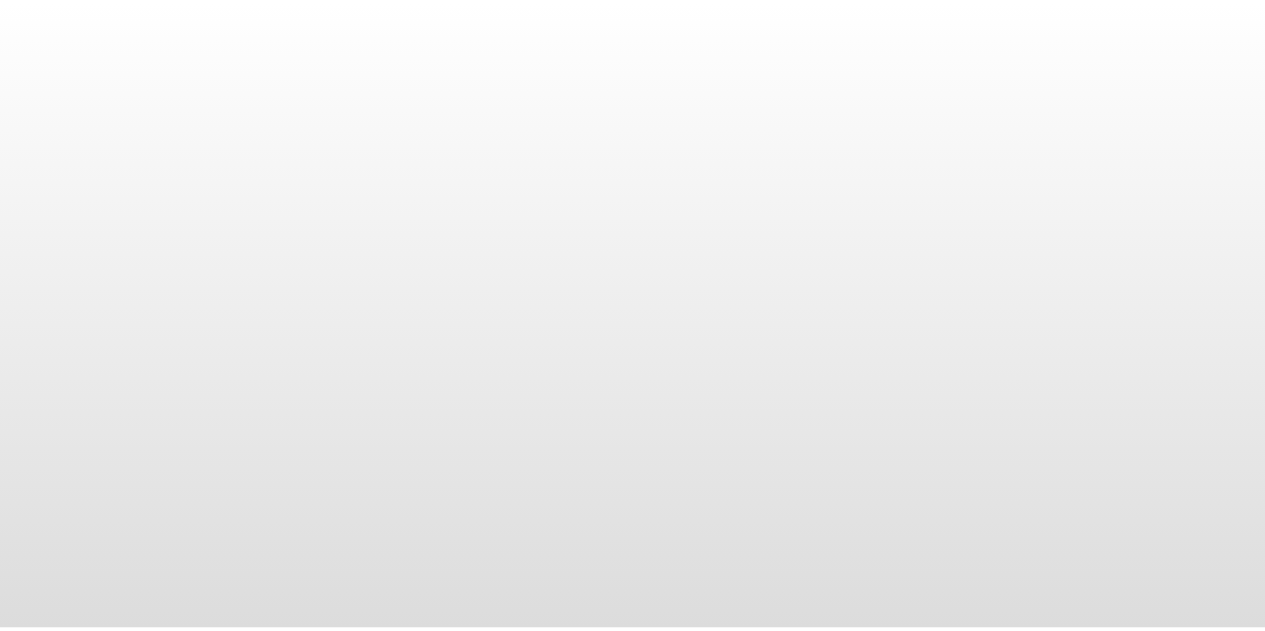 scroll, scrollTop: 0, scrollLeft: 0, axis: both 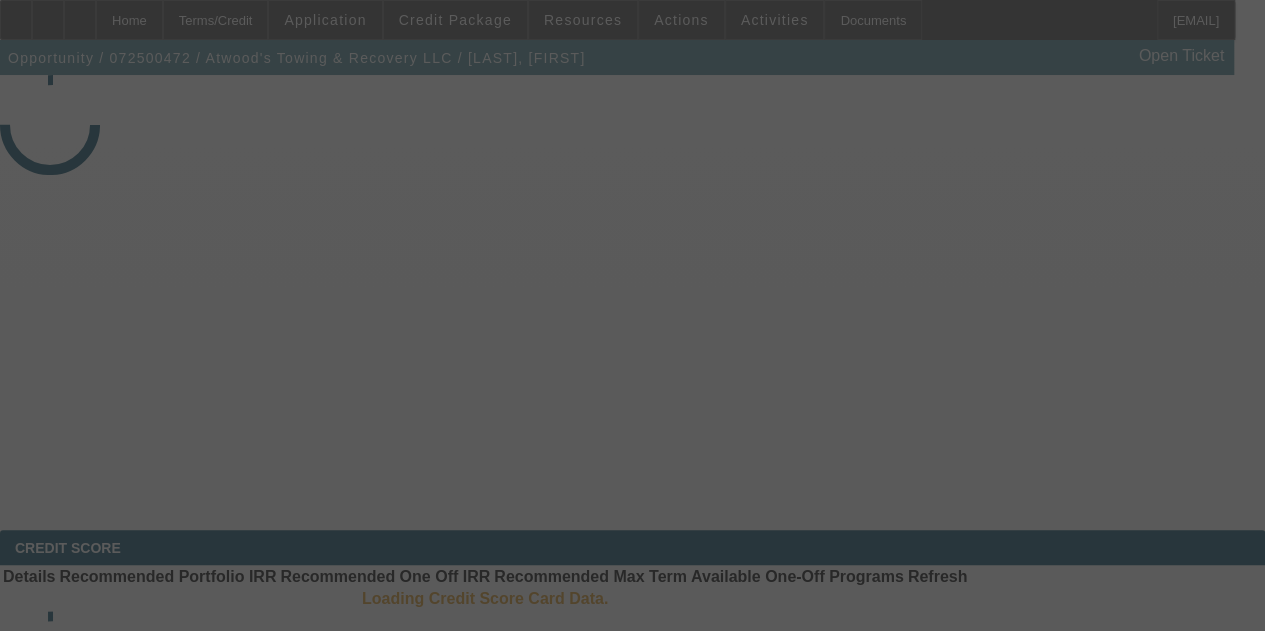 select on "4" 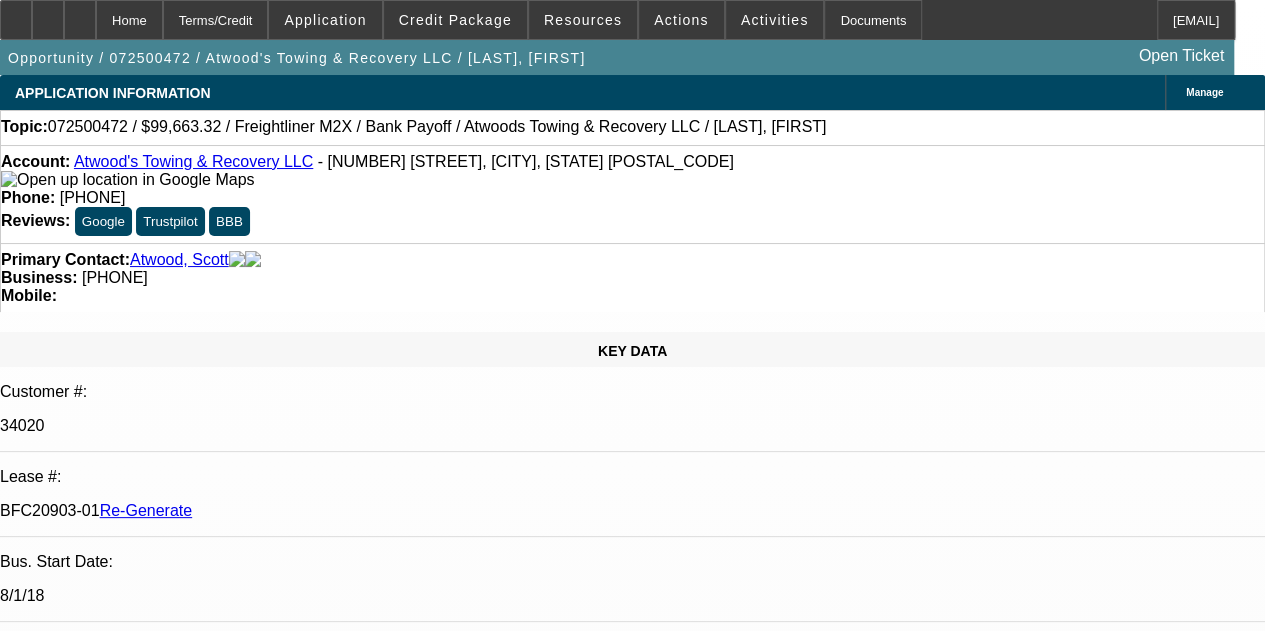 select on "0" 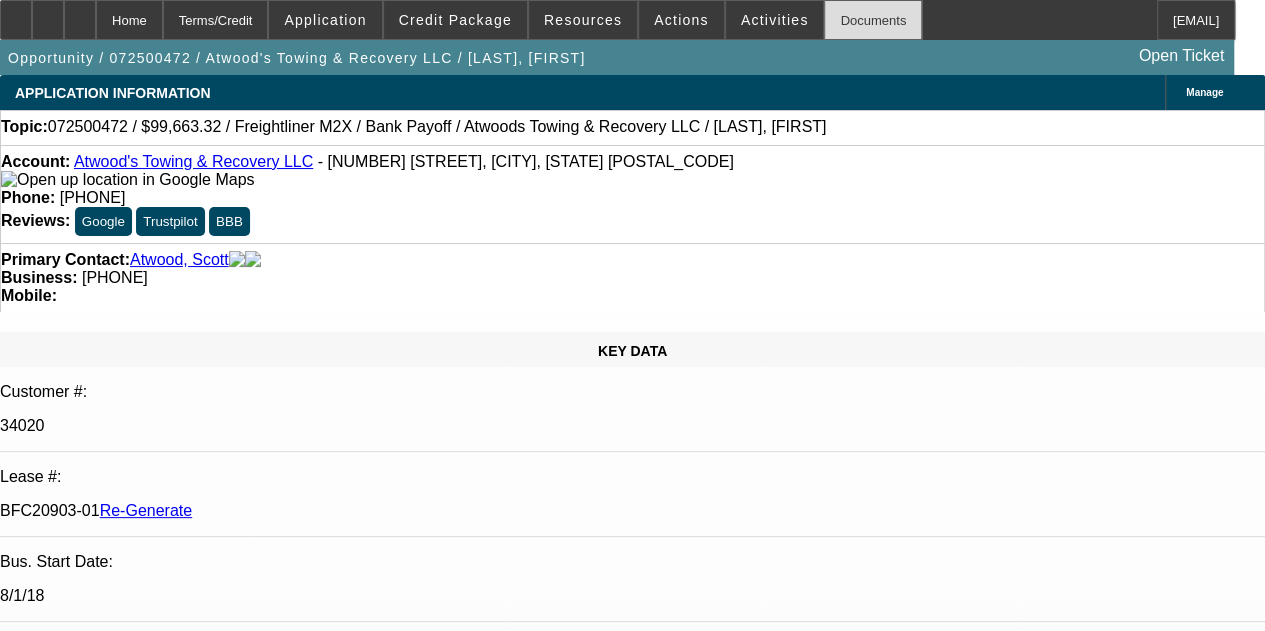 click on "Documents" at bounding box center (873, 20) 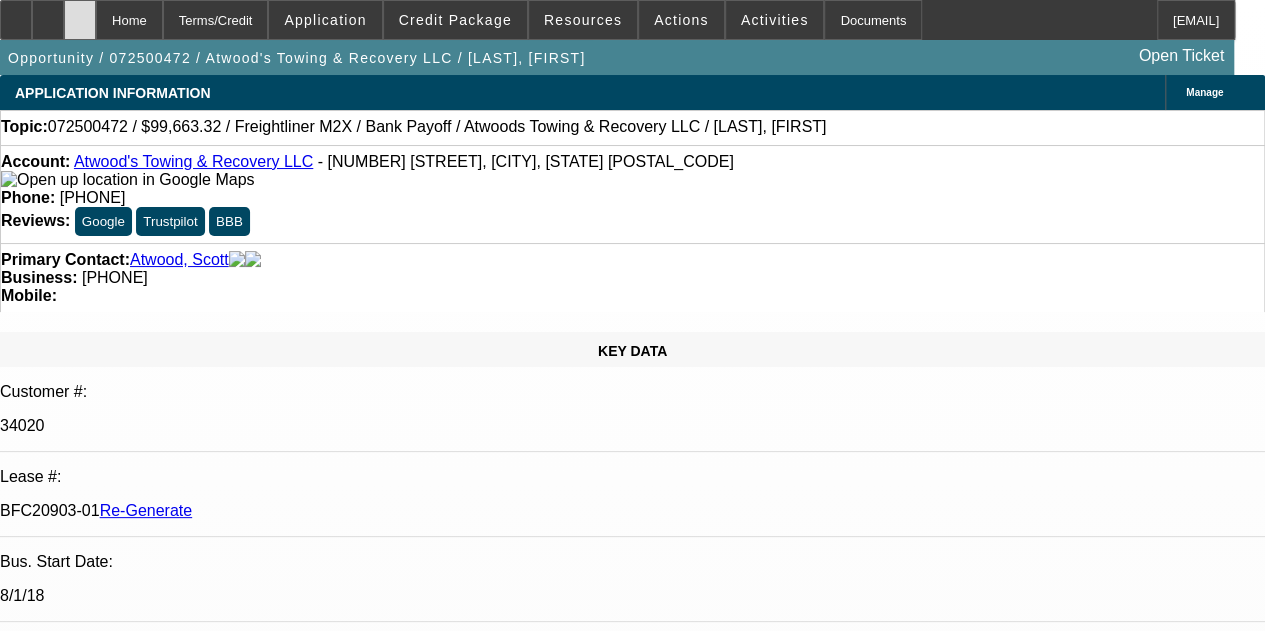 click at bounding box center [80, 13] 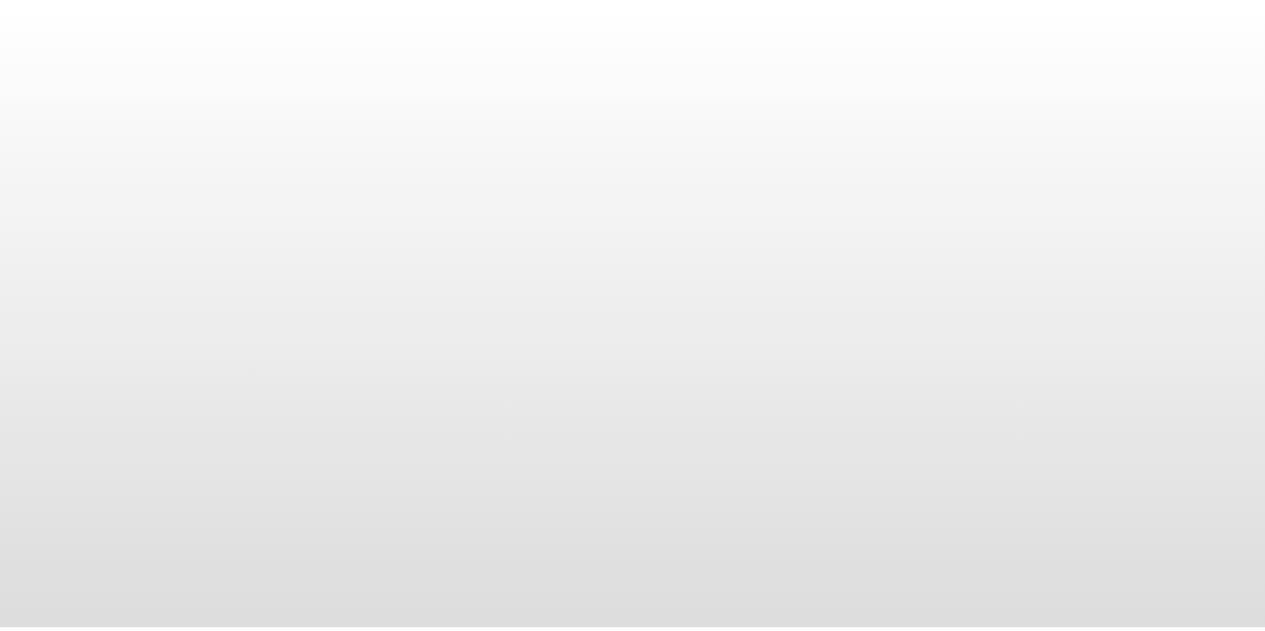 scroll, scrollTop: 0, scrollLeft: 0, axis: both 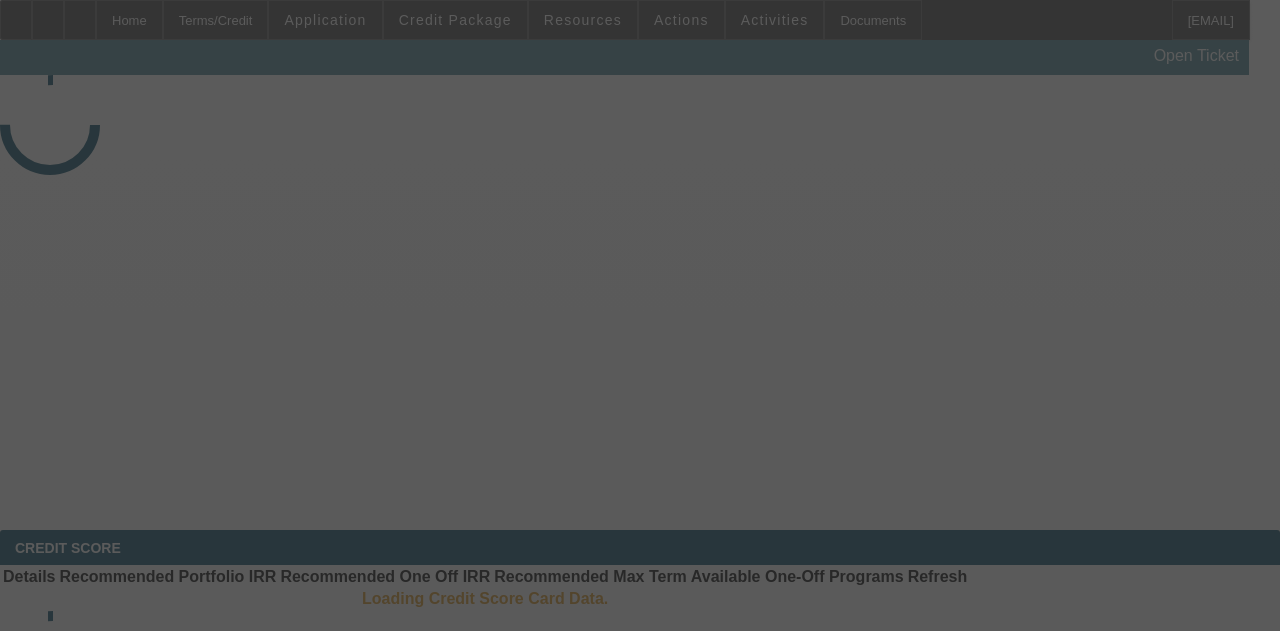 select on "4" 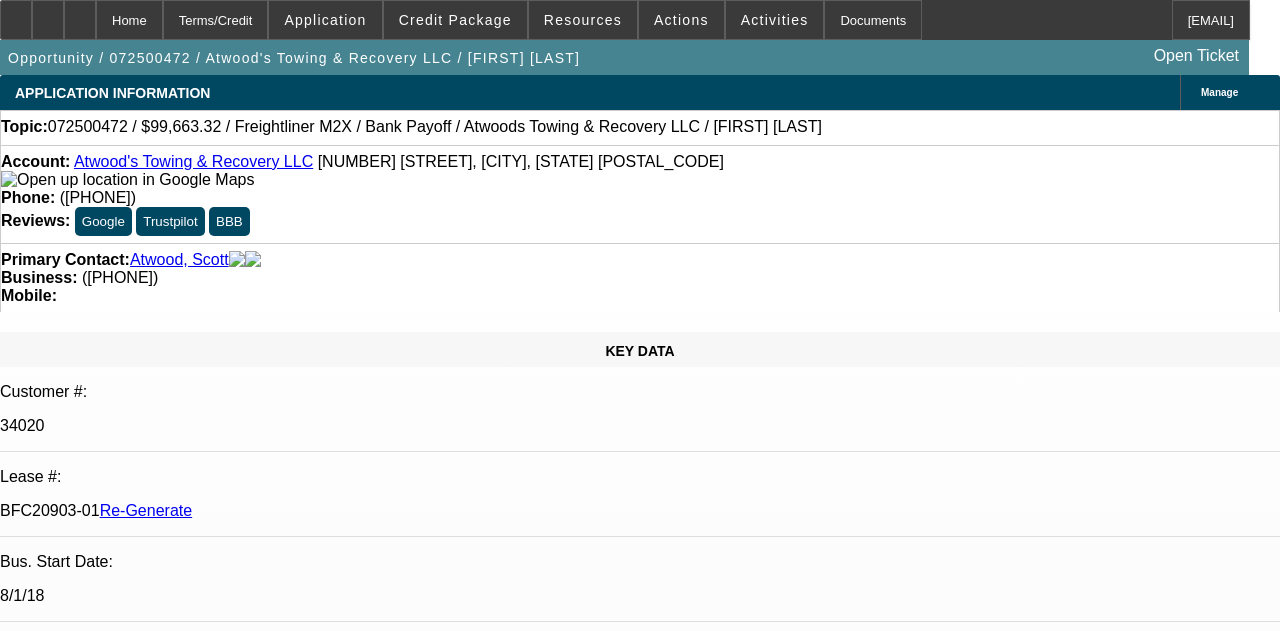 select on "0" 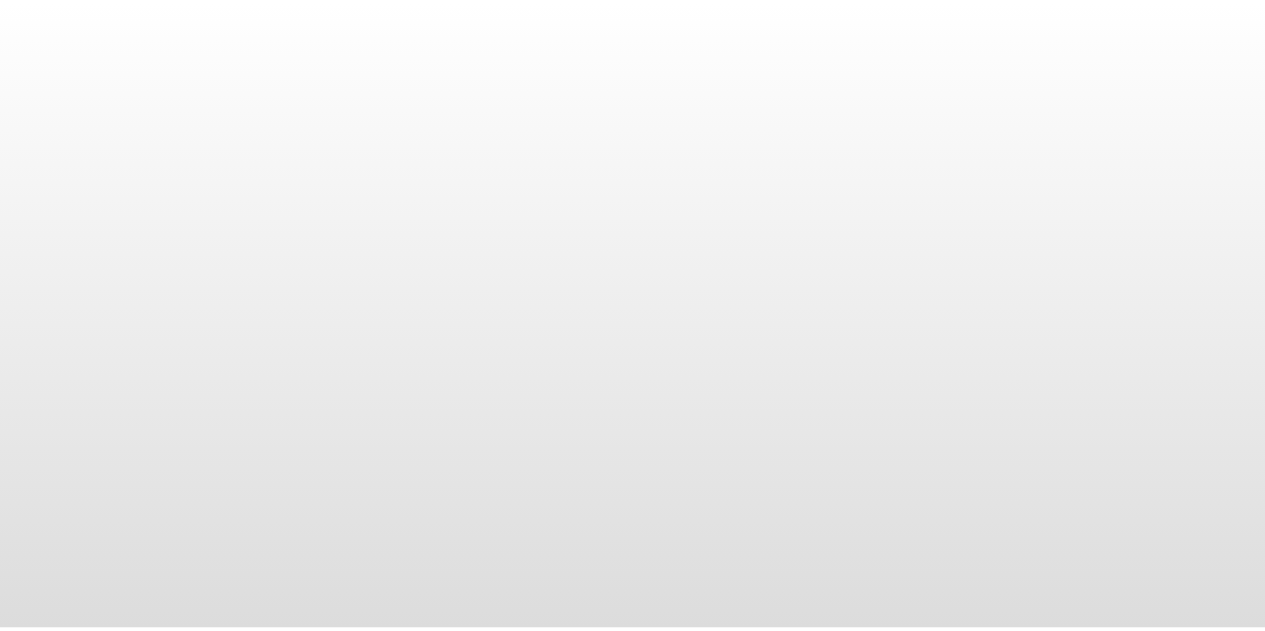 scroll, scrollTop: 0, scrollLeft: 0, axis: both 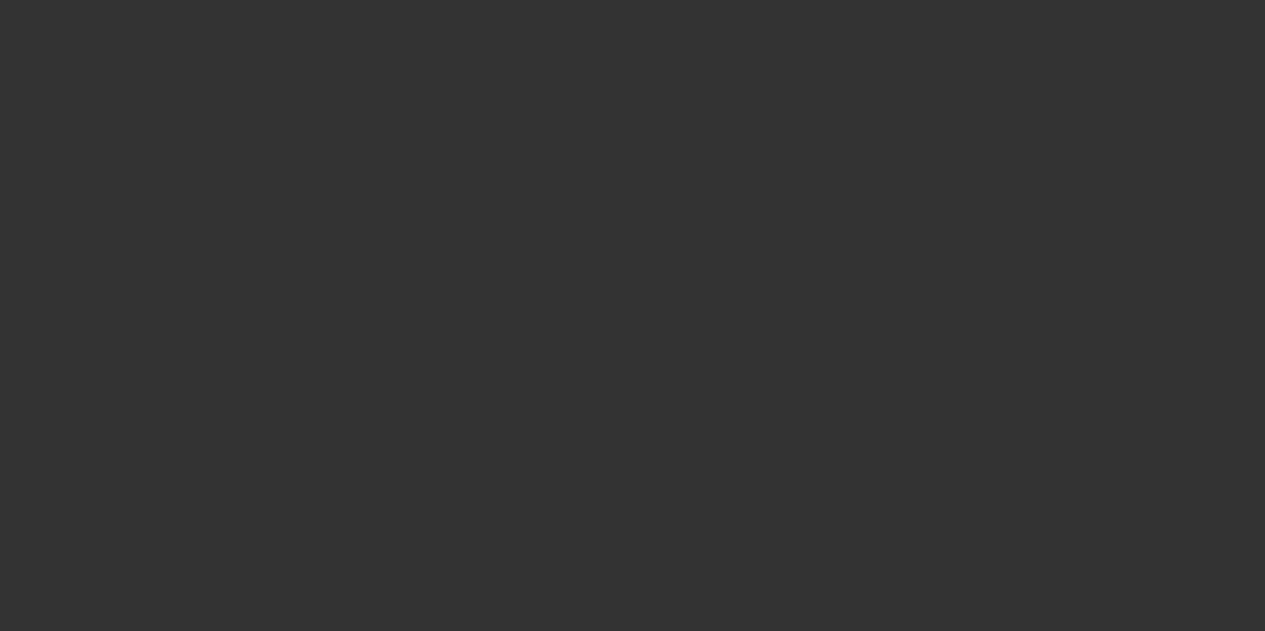 select on "3" 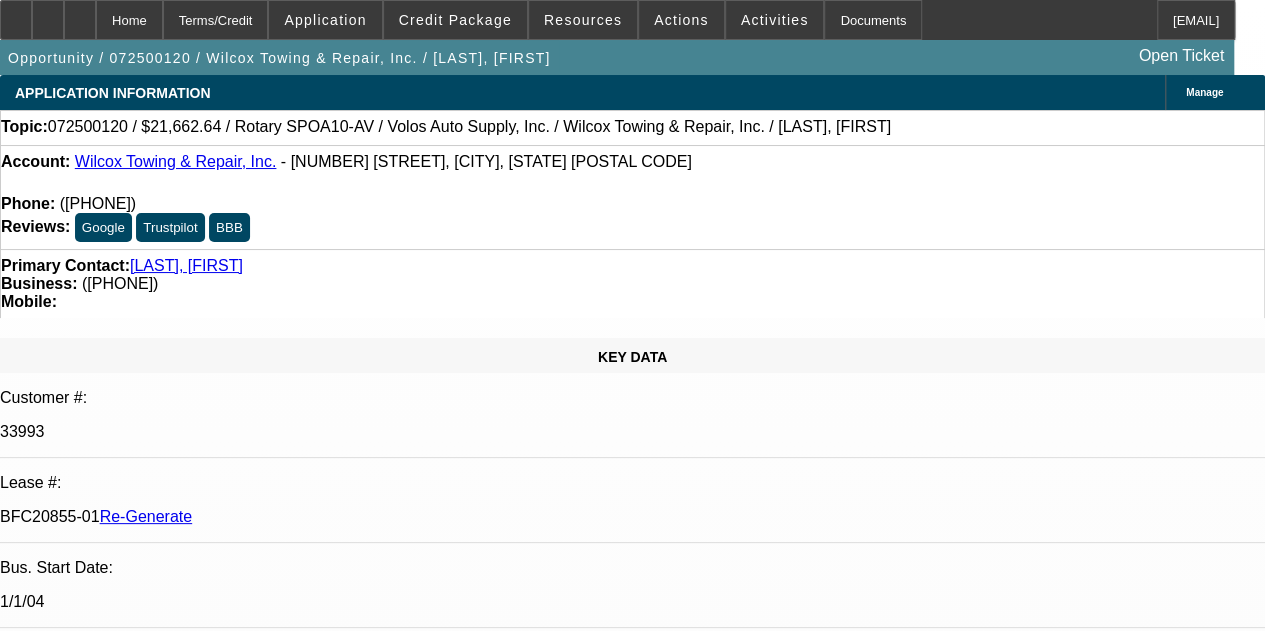 select on "0" 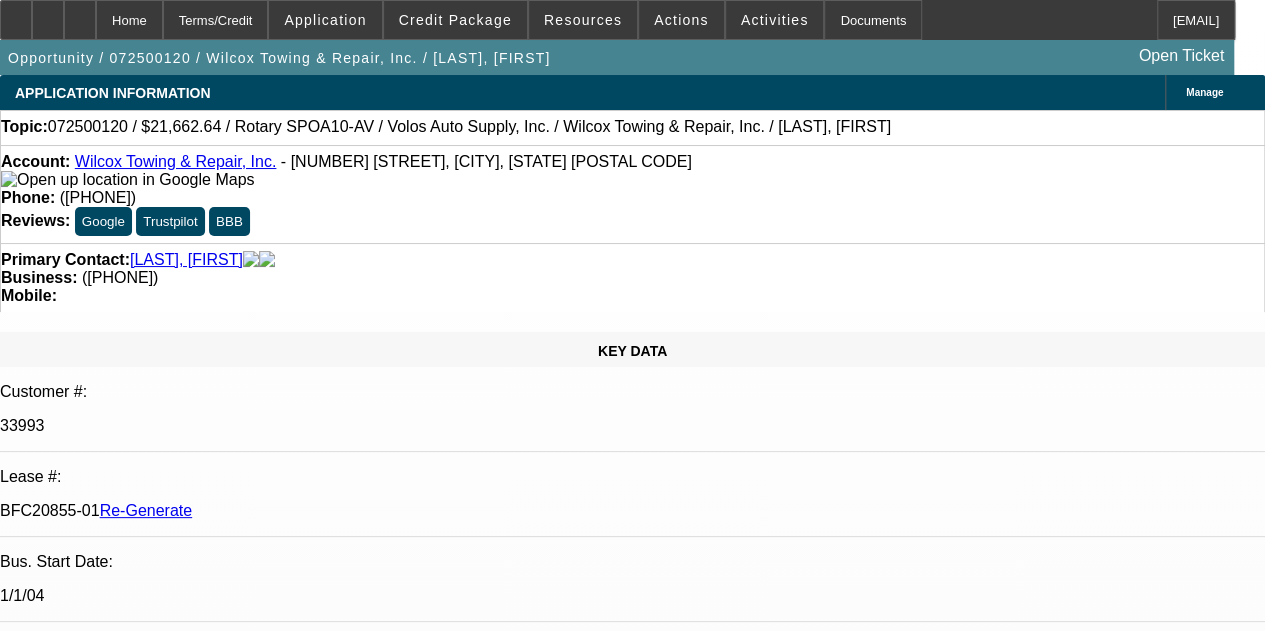 select on "0" 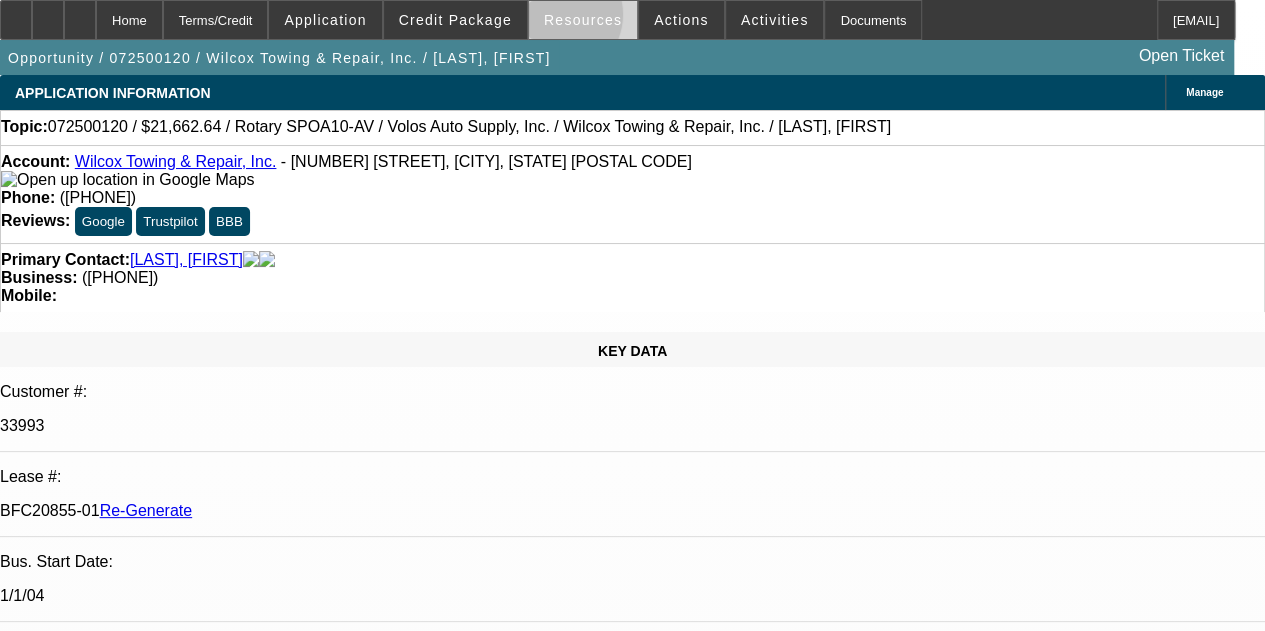 click on "Resources" at bounding box center [583, 20] 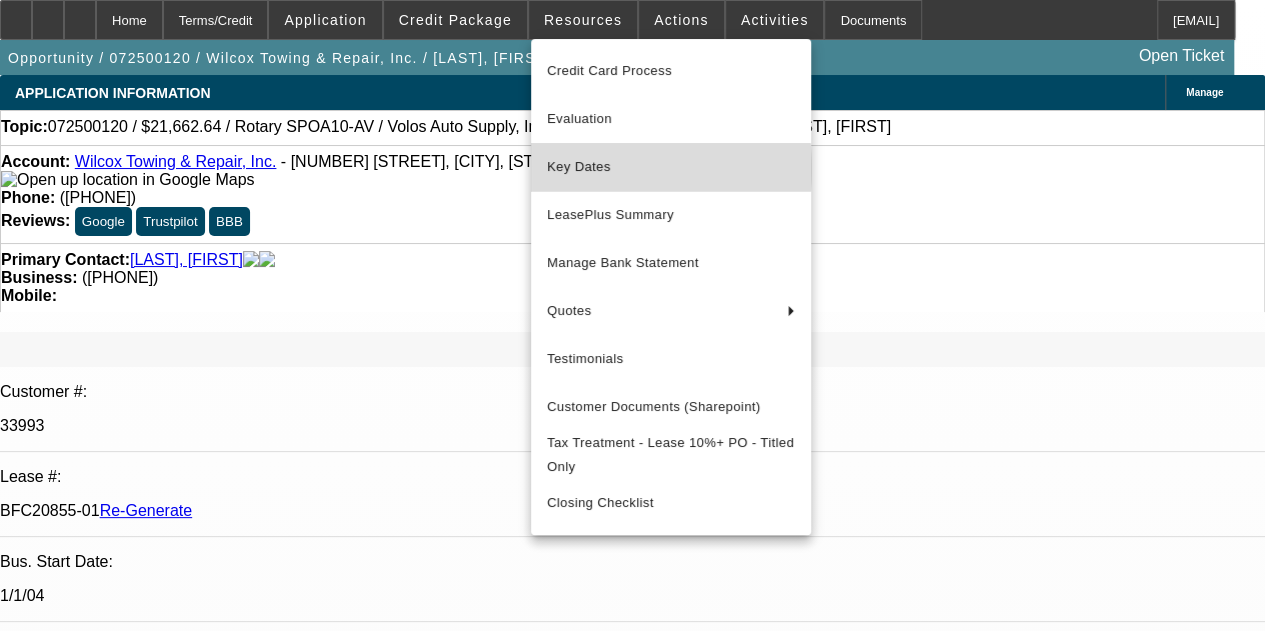 click on "Key Dates" at bounding box center [671, 167] 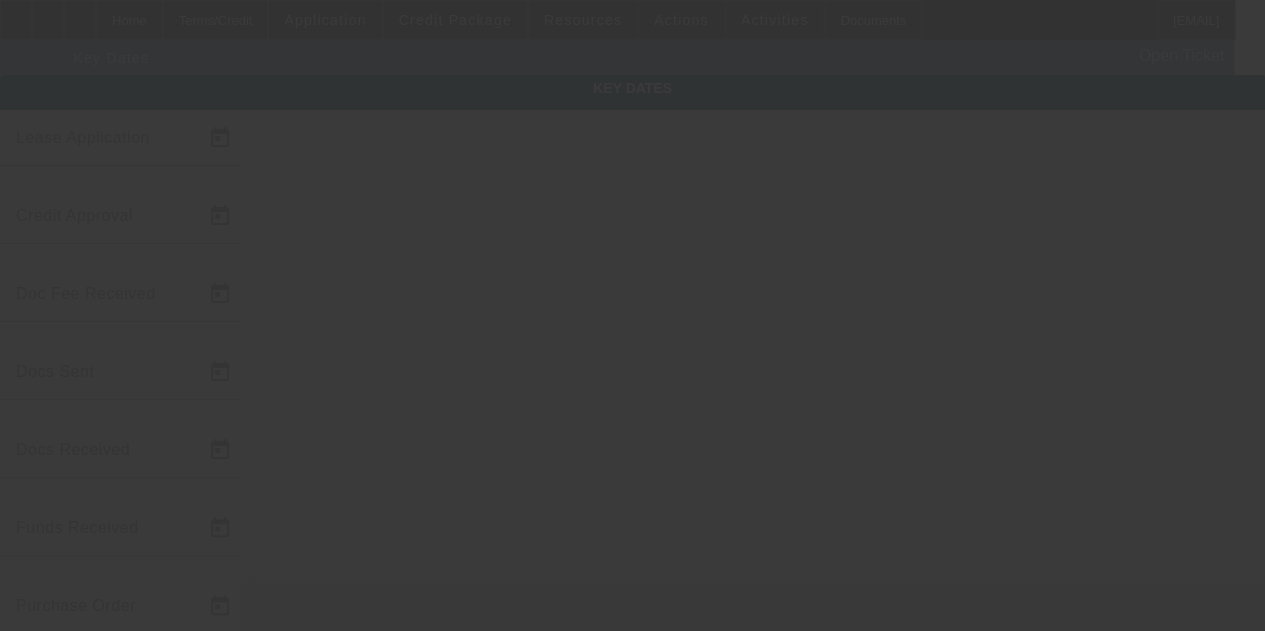 type on "7/7/2025" 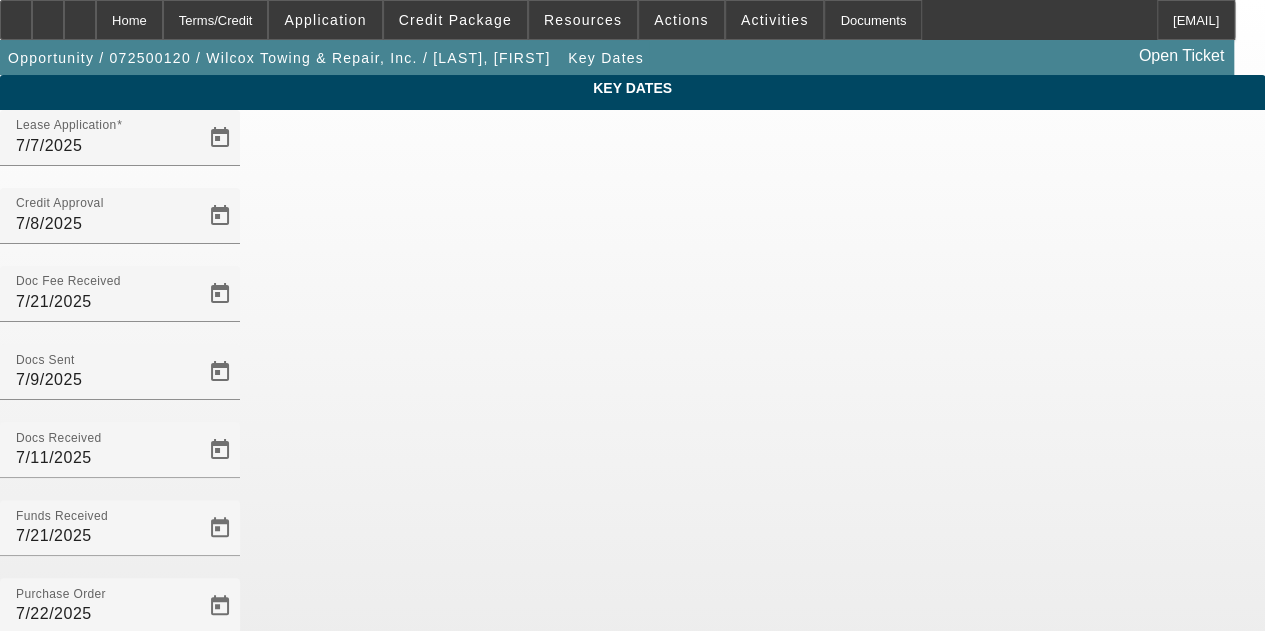 click 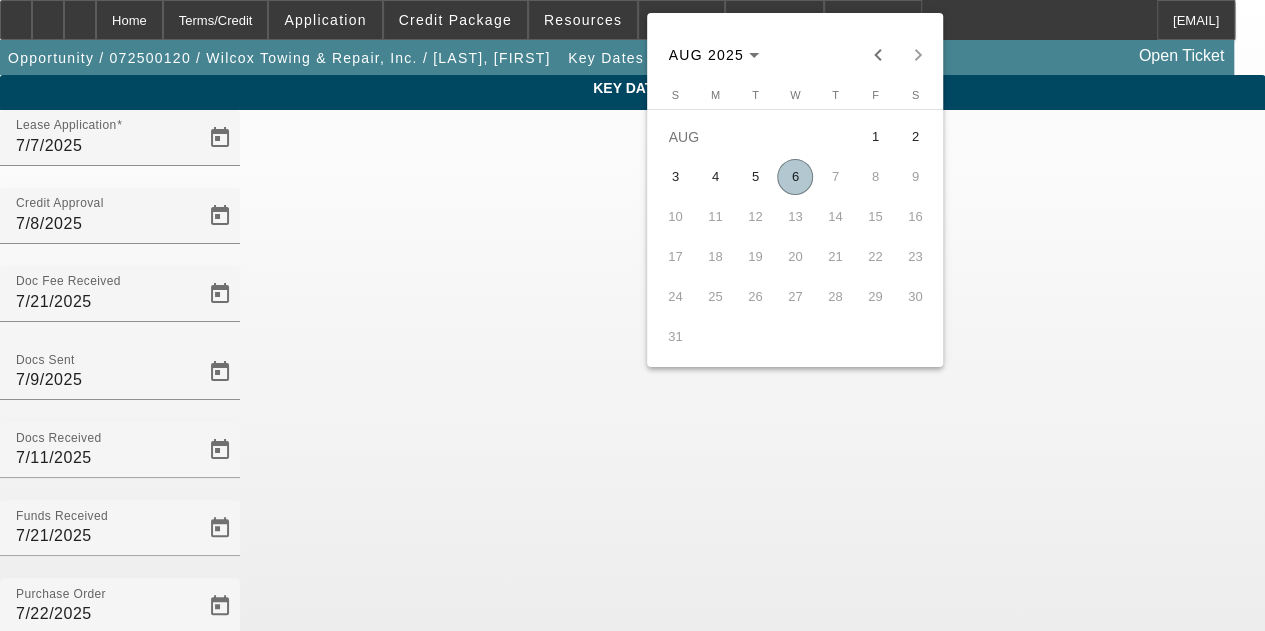 click on "6" at bounding box center [795, 177] 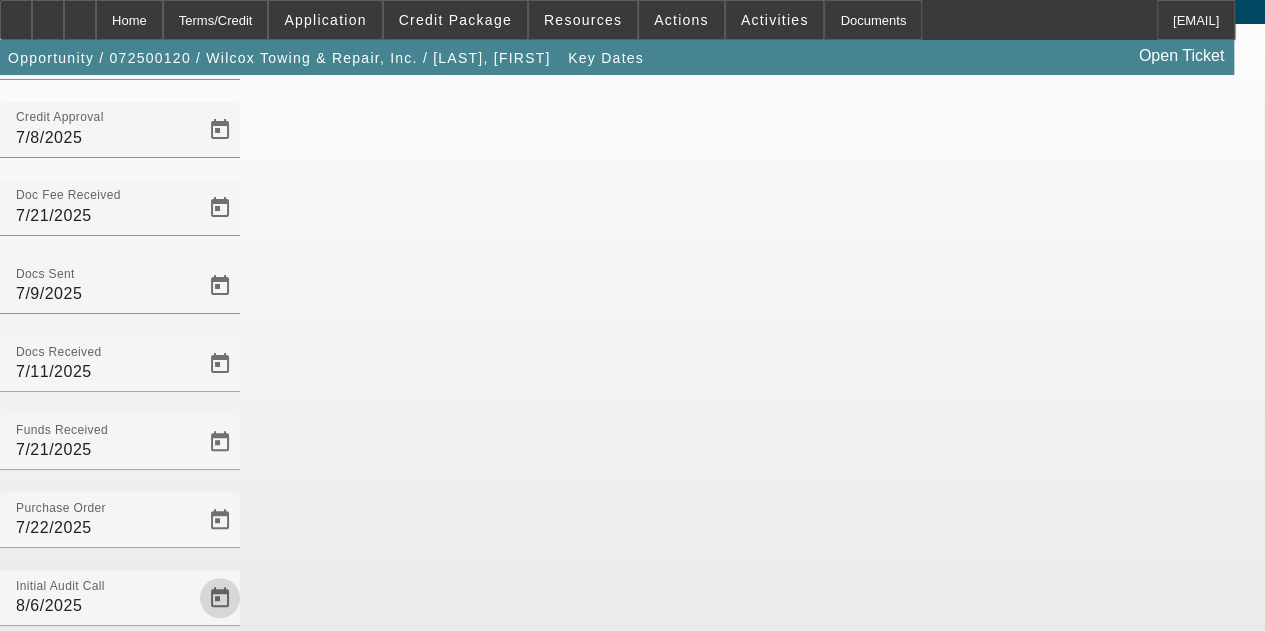 scroll, scrollTop: 130, scrollLeft: 0, axis: vertical 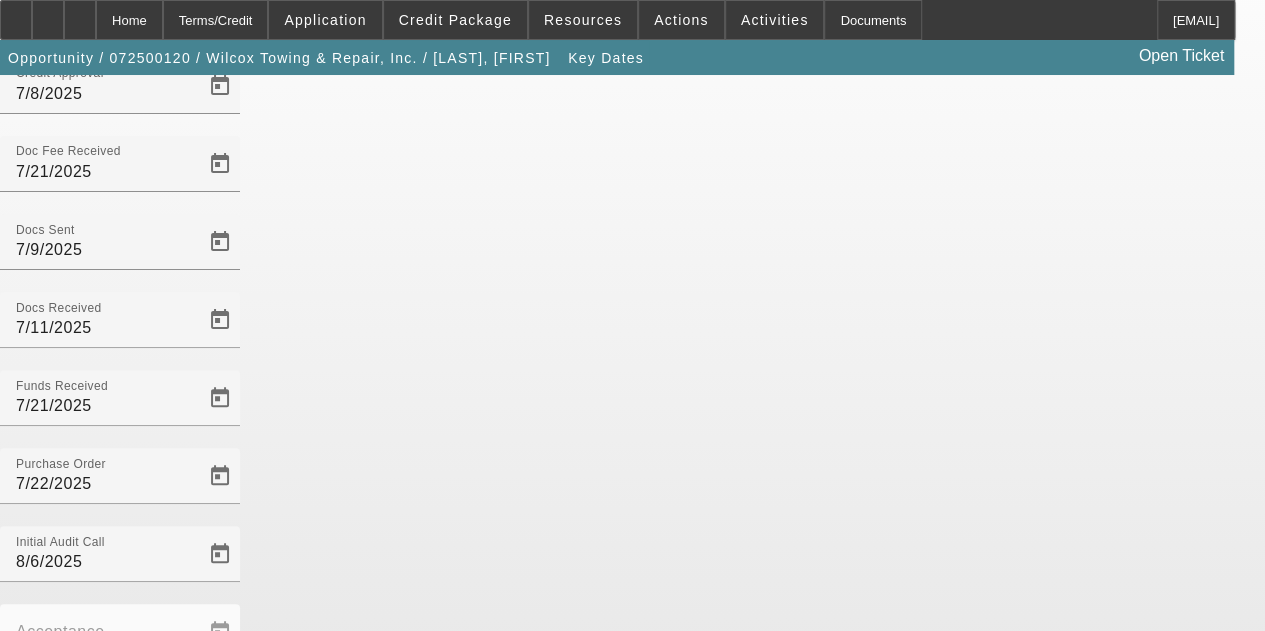 click on "Save" 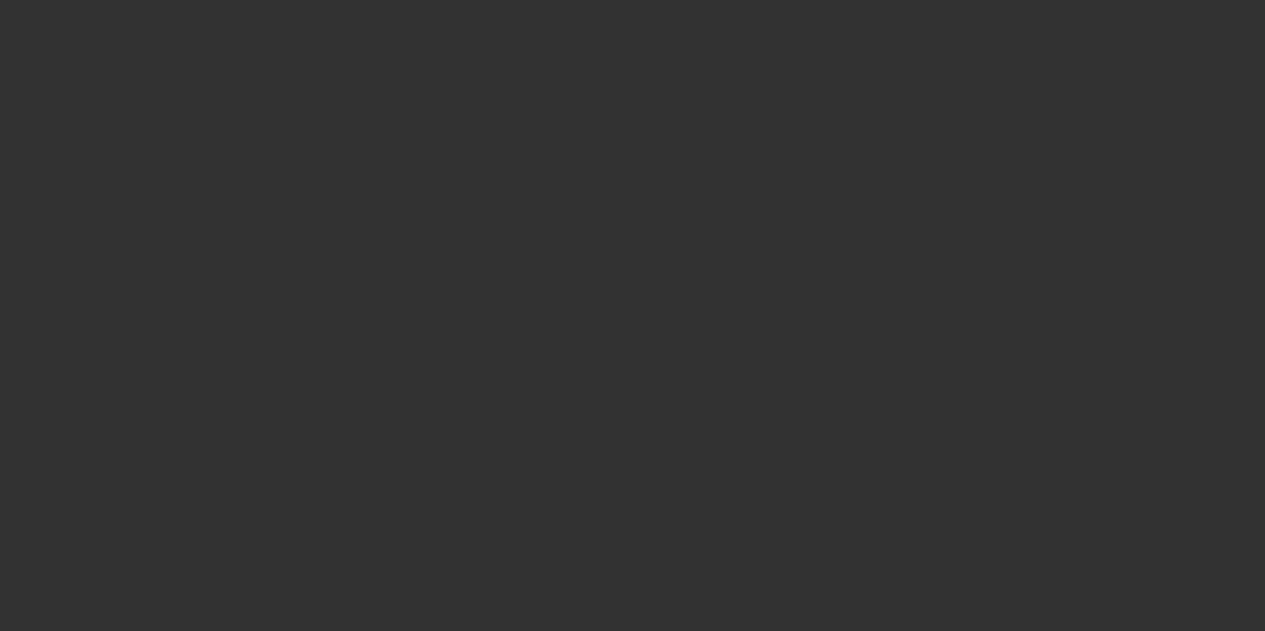 scroll, scrollTop: 0, scrollLeft: 0, axis: both 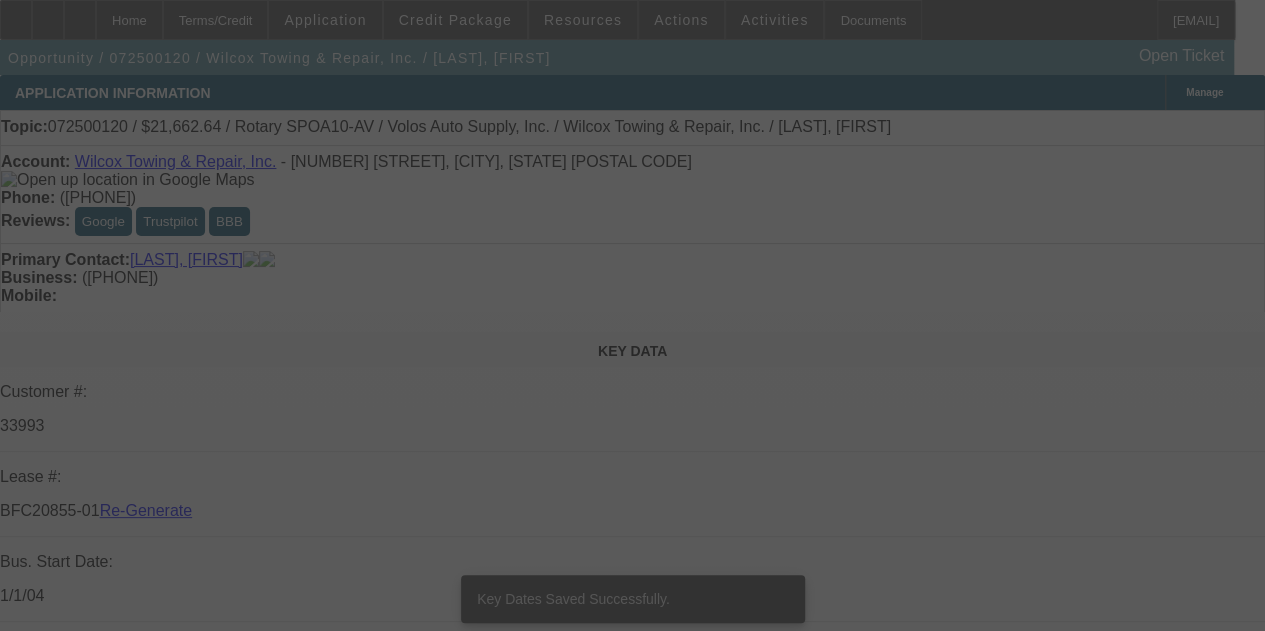 select on "3" 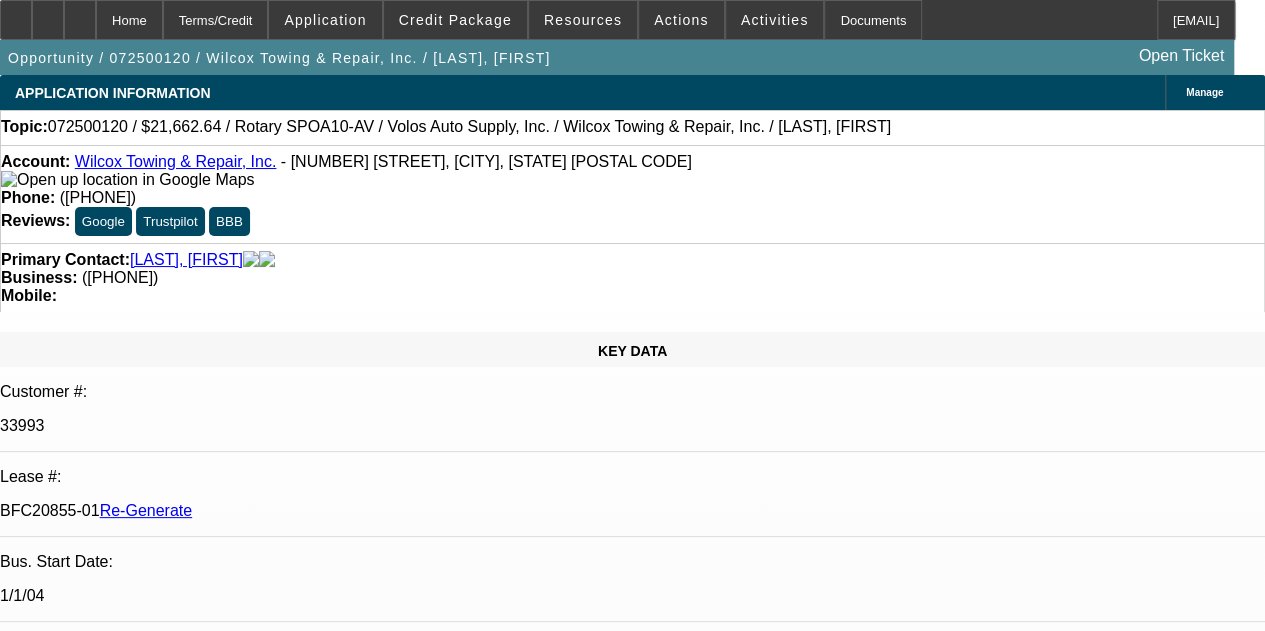 select on "0" 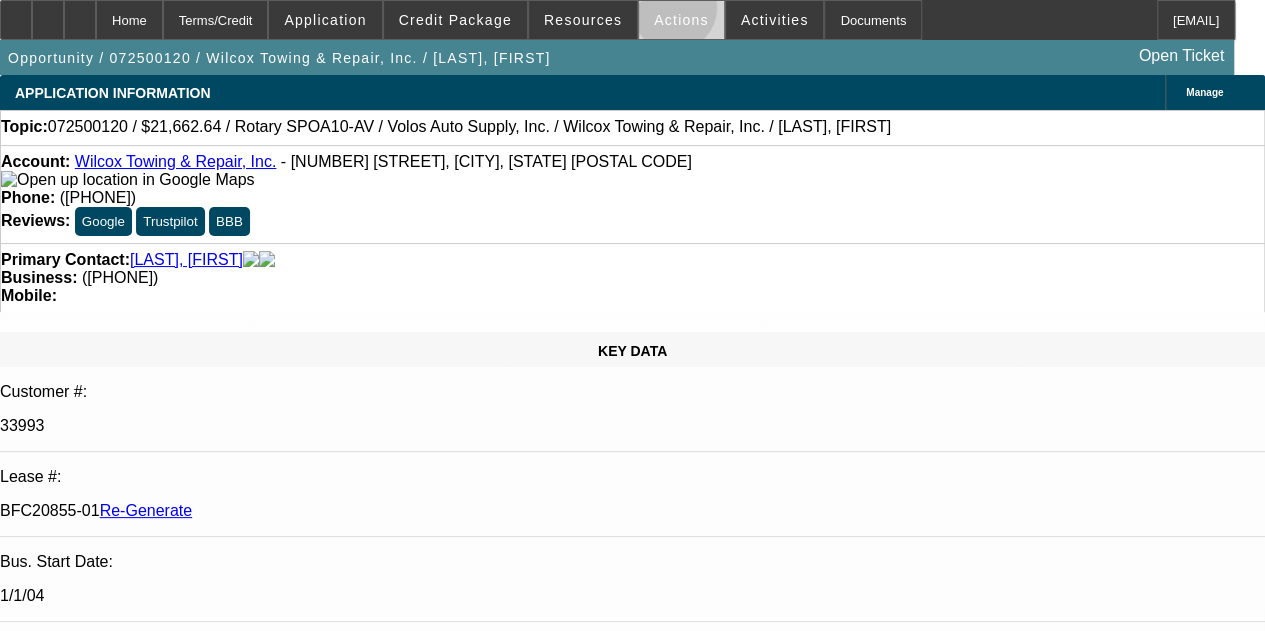 click on "Actions" at bounding box center (681, 20) 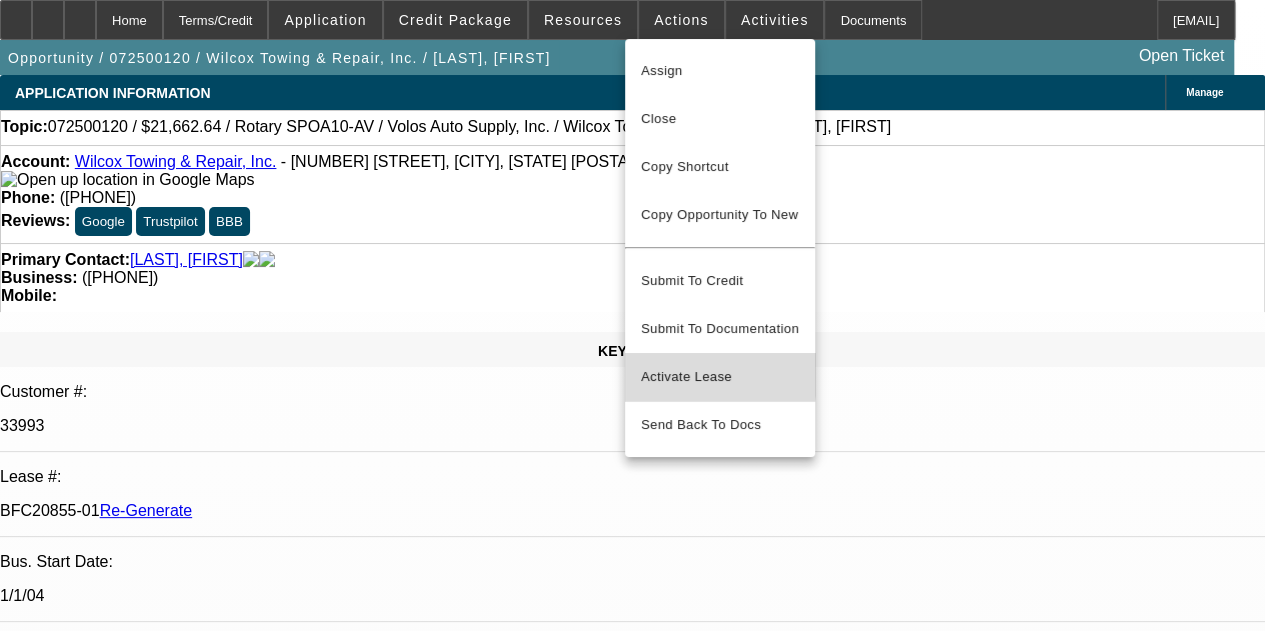 click on "Activate Lease" at bounding box center [720, 377] 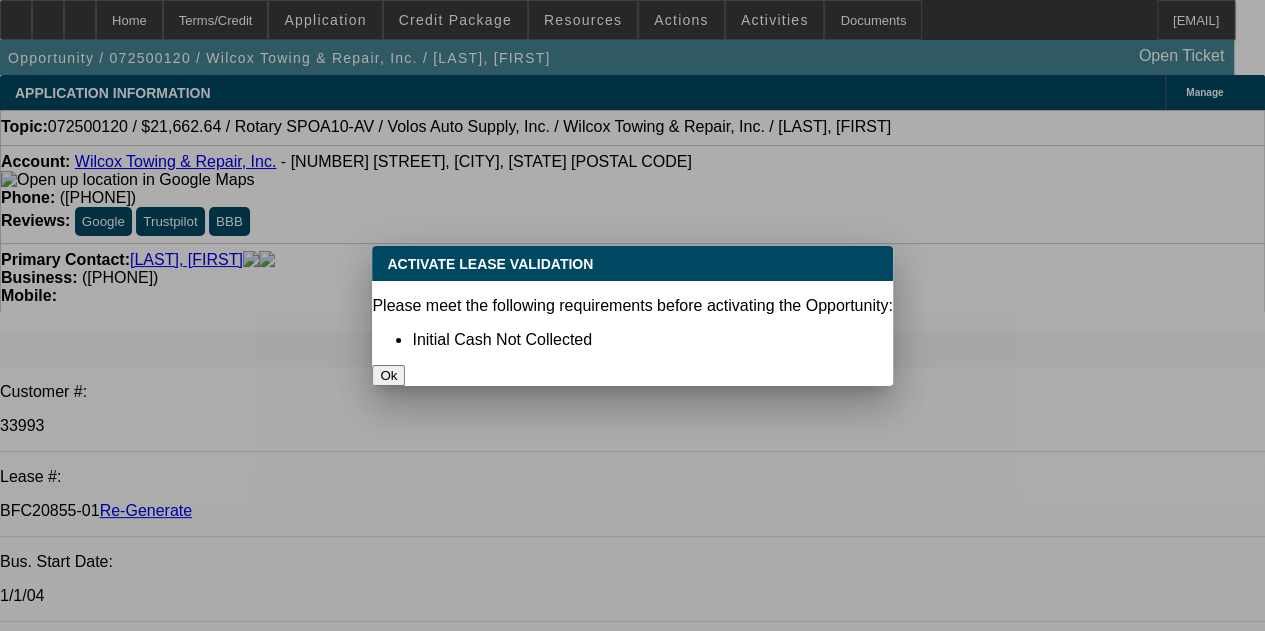 click on "Ok" at bounding box center (388, 375) 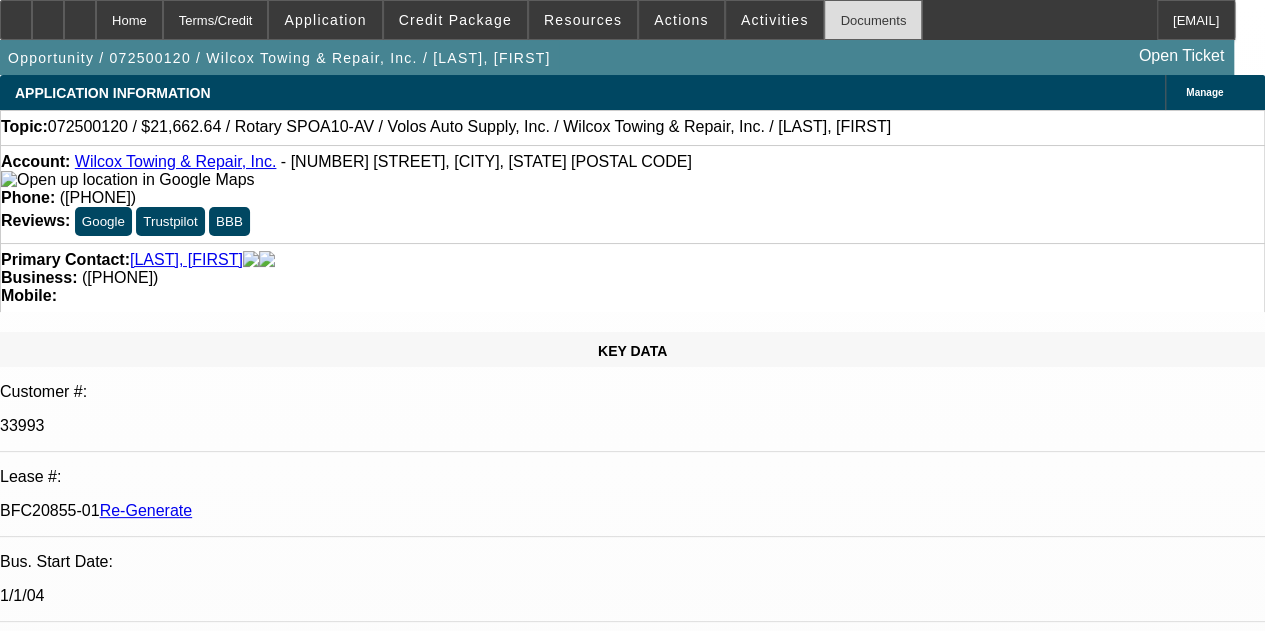 click on "Documents" at bounding box center (873, 20) 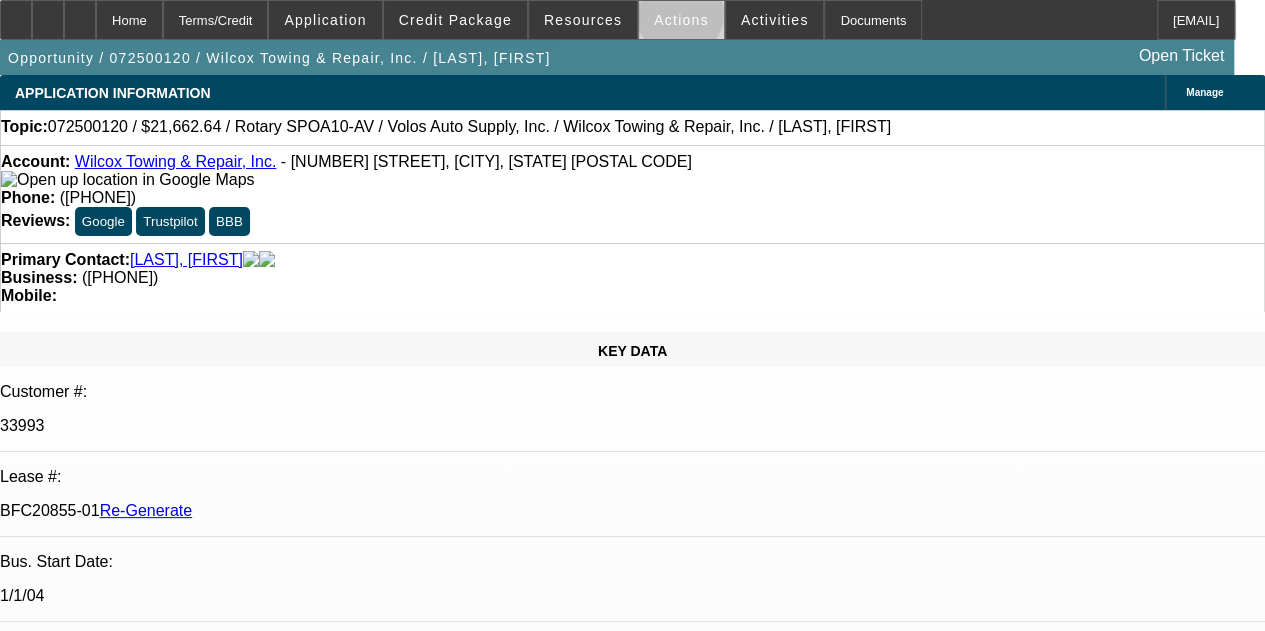 click on "Actions" at bounding box center [681, 20] 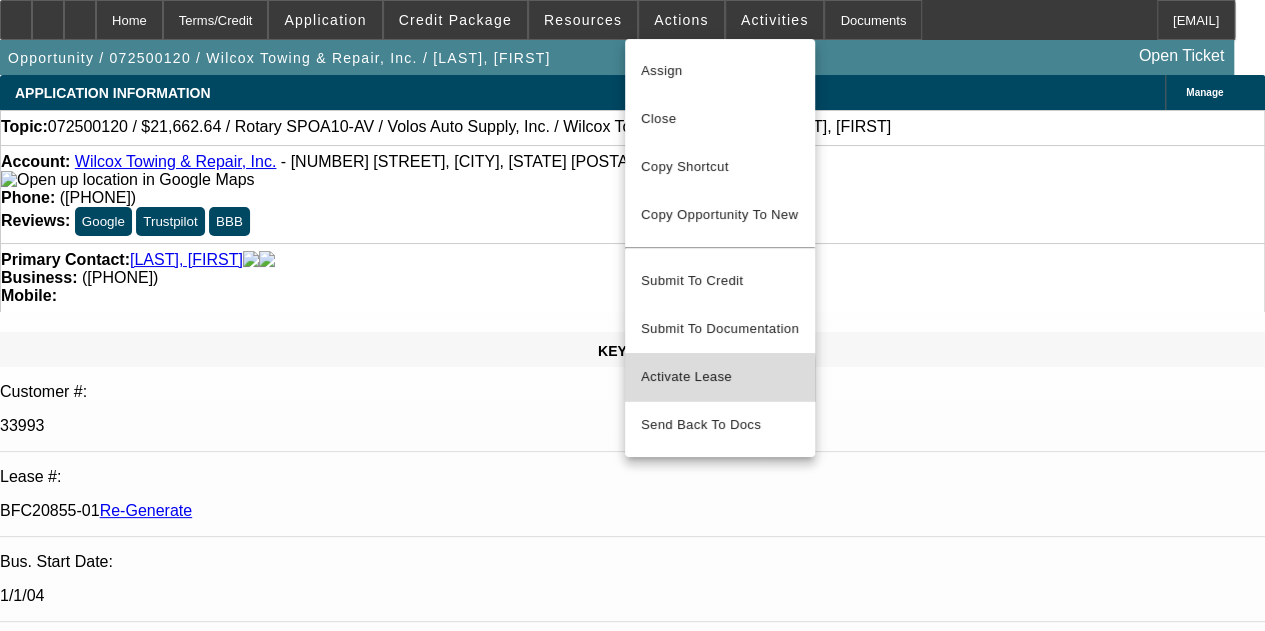 click on "Activate Lease" at bounding box center [720, 377] 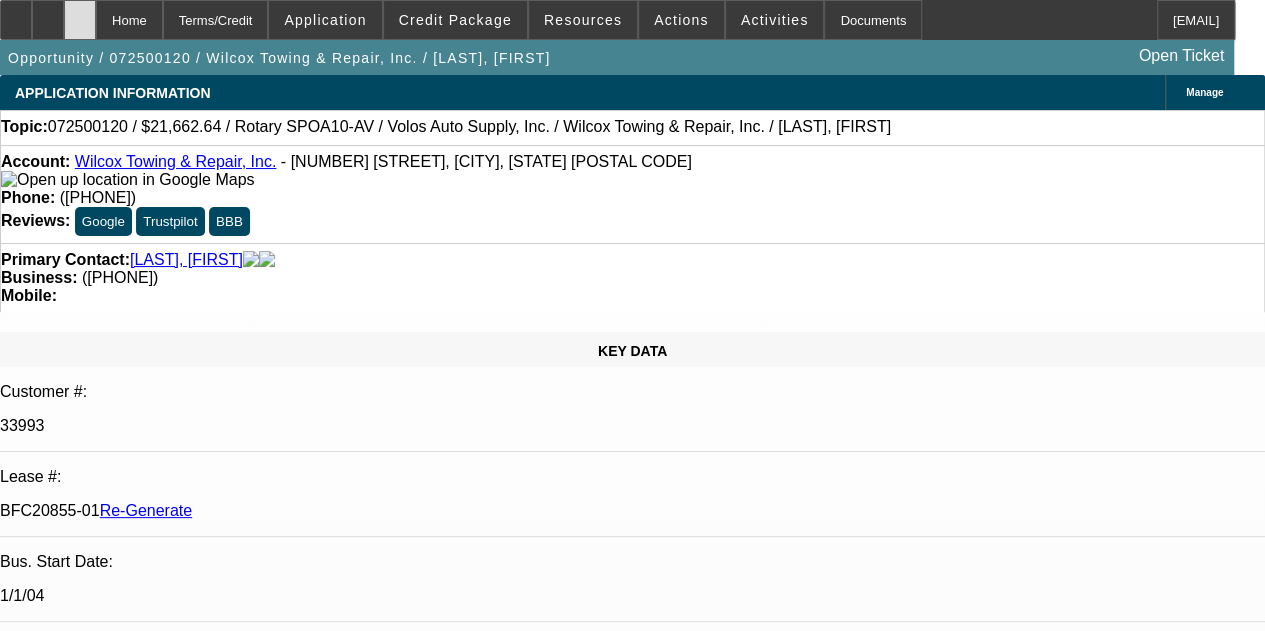 click at bounding box center (80, 13) 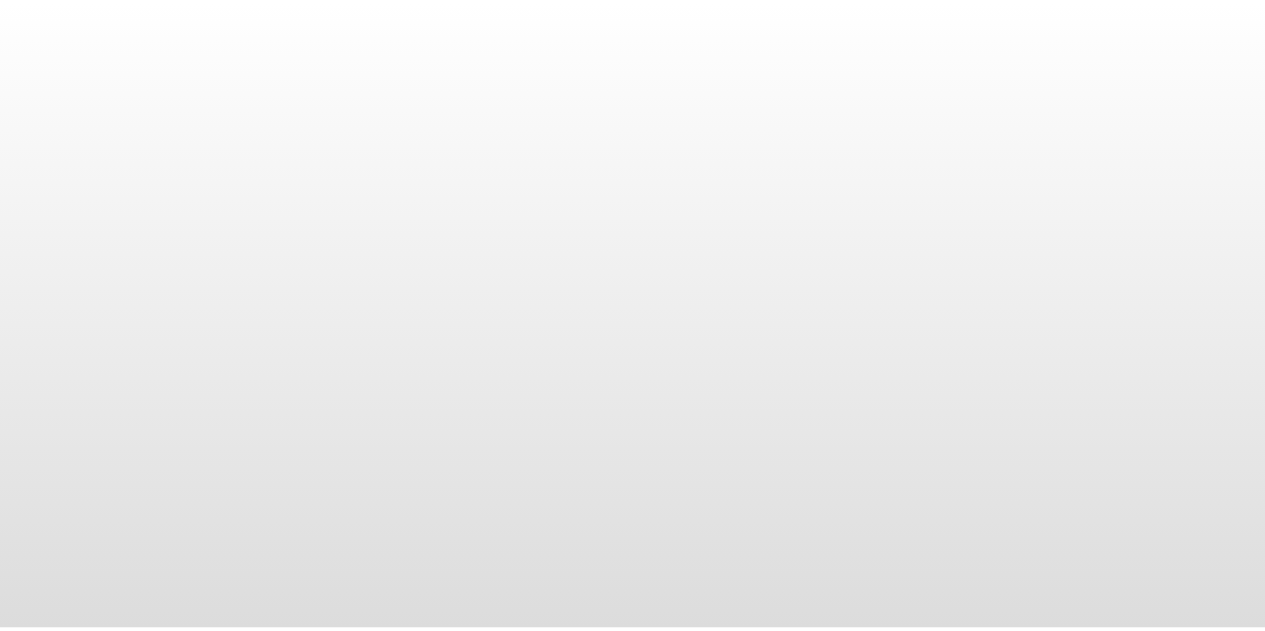 scroll, scrollTop: 0, scrollLeft: 0, axis: both 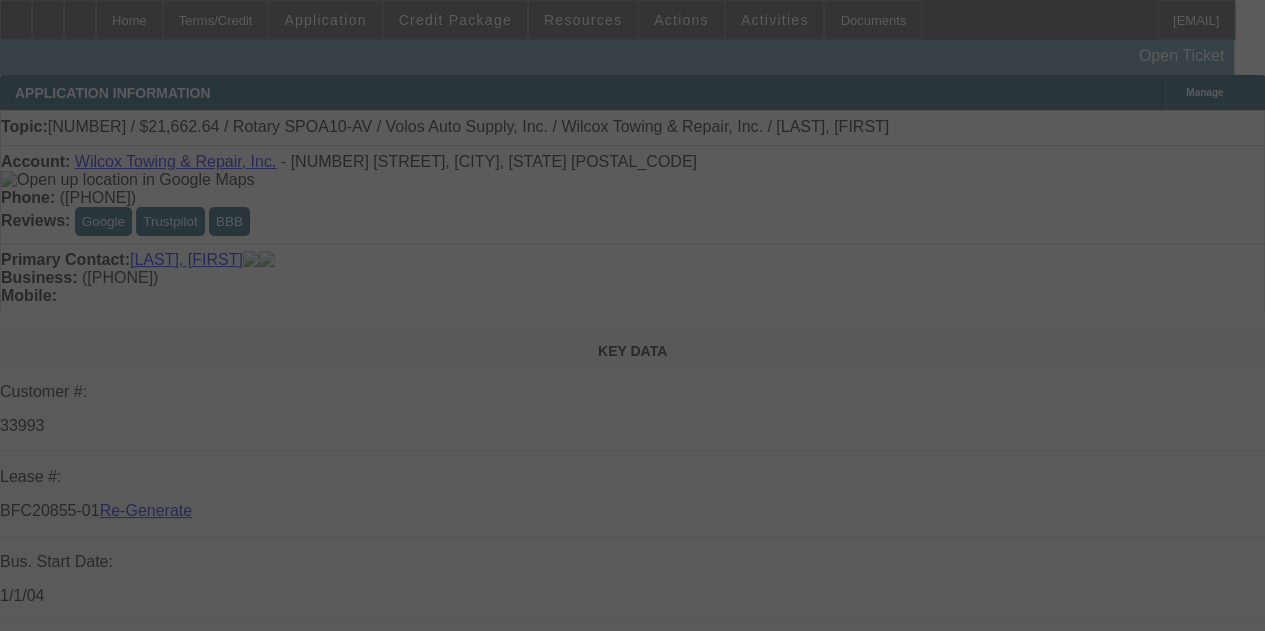 select on "3" 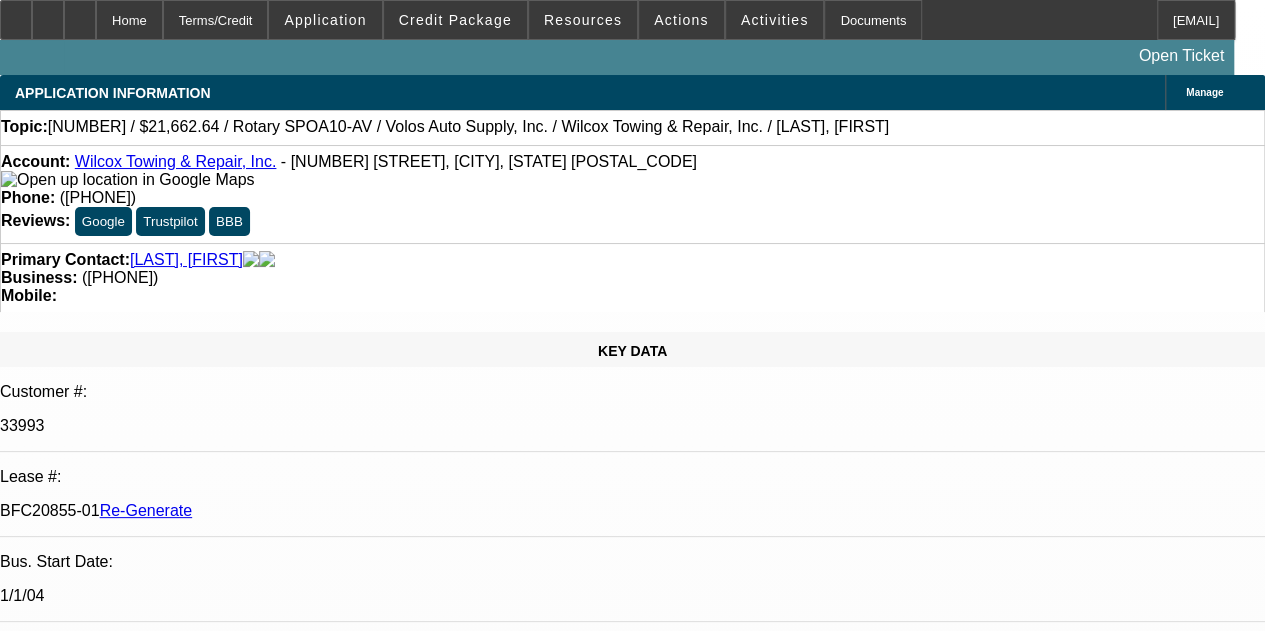 select on "0" 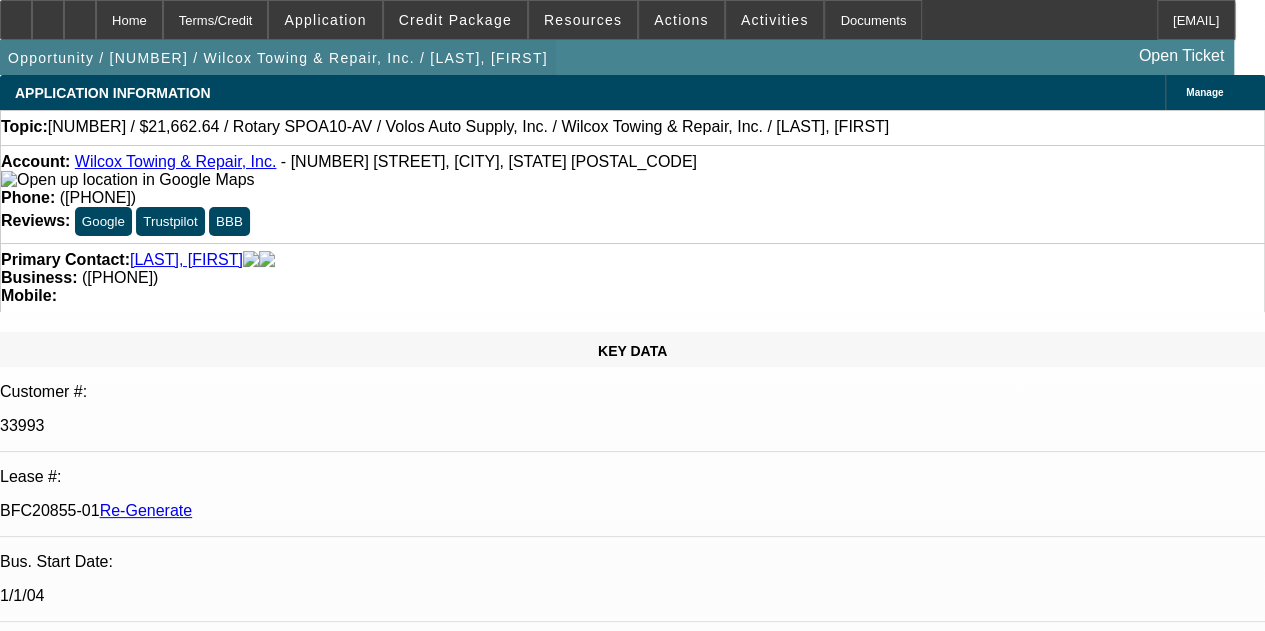 drag, startPoint x: 615, startPoint y: 7, endPoint x: 372, endPoint y: 45, distance: 245.95325 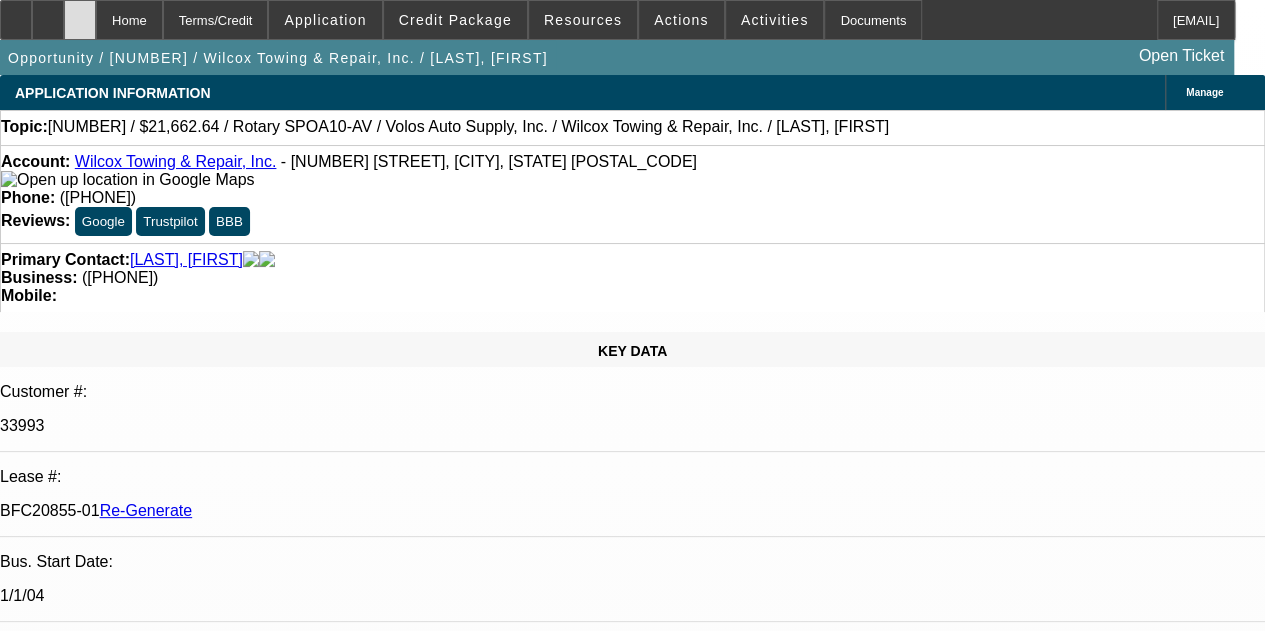 click at bounding box center (80, 13) 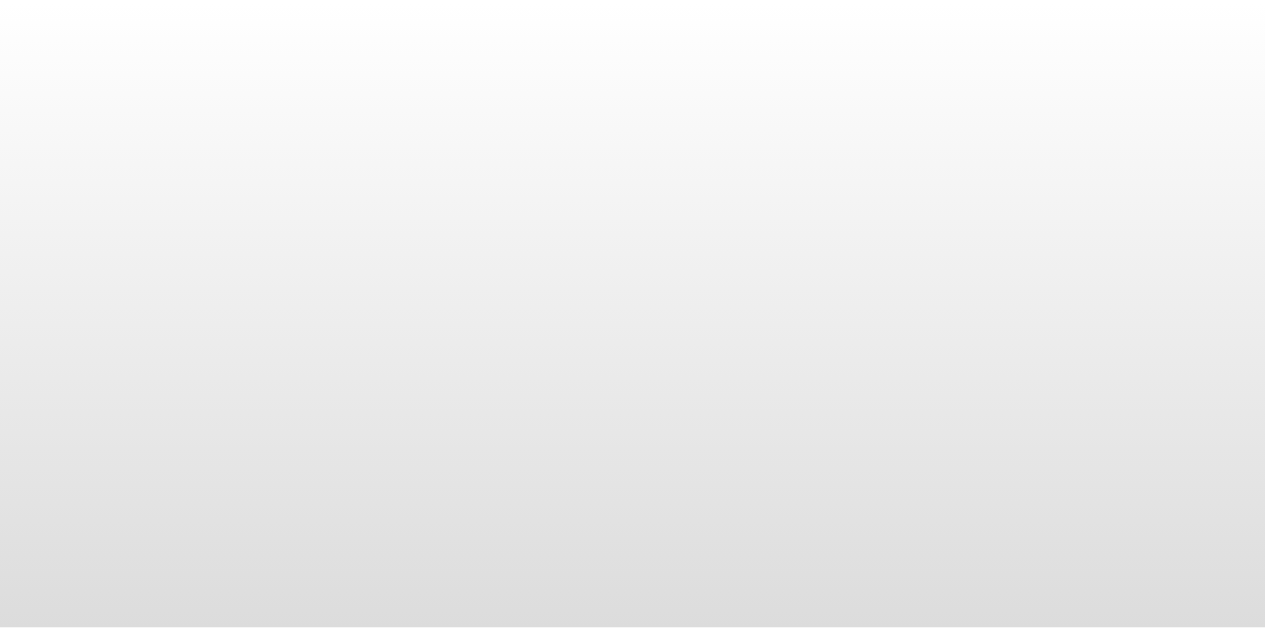 scroll, scrollTop: 0, scrollLeft: 0, axis: both 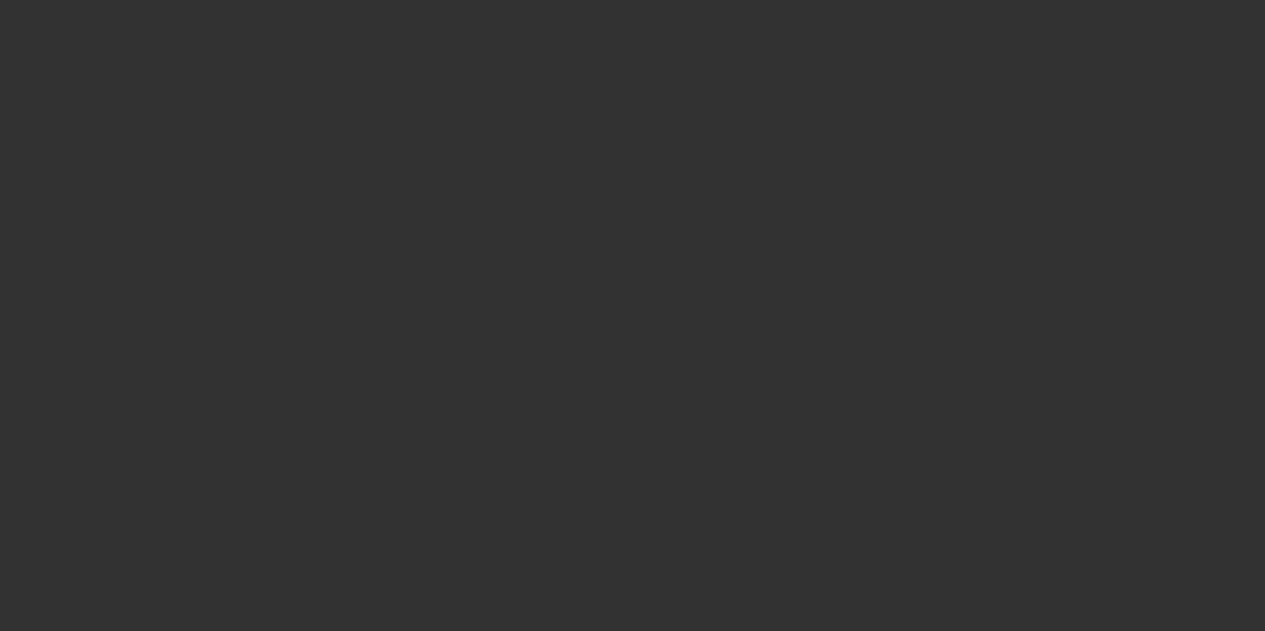 select on "3" 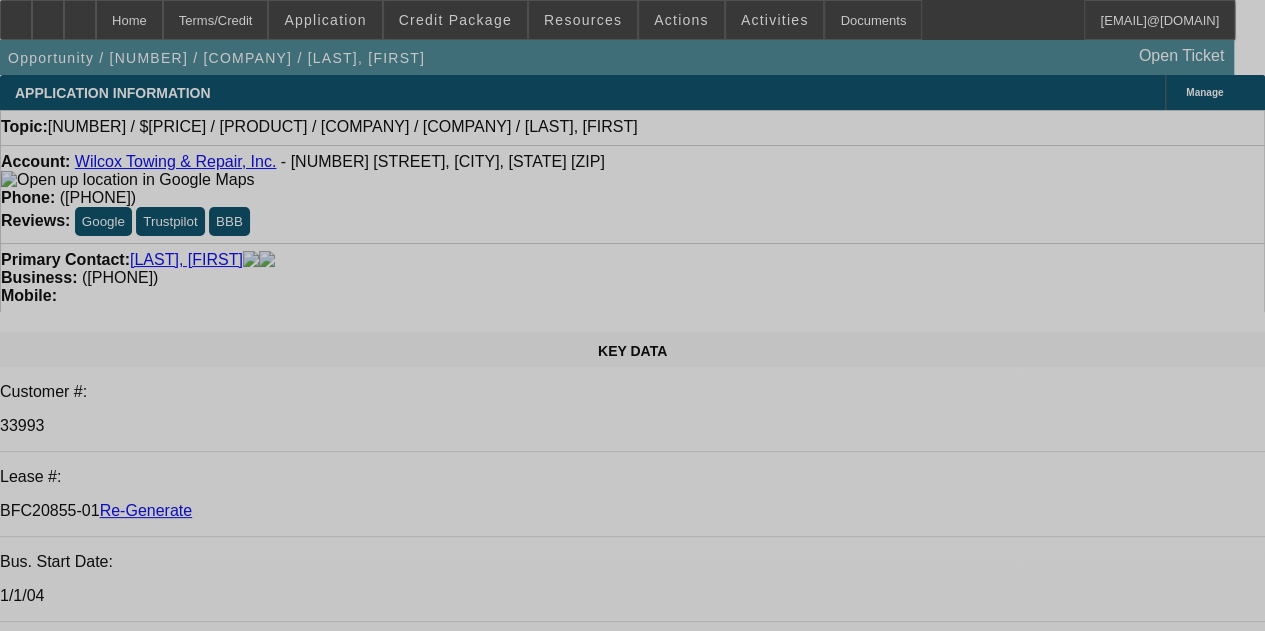 select on "0" 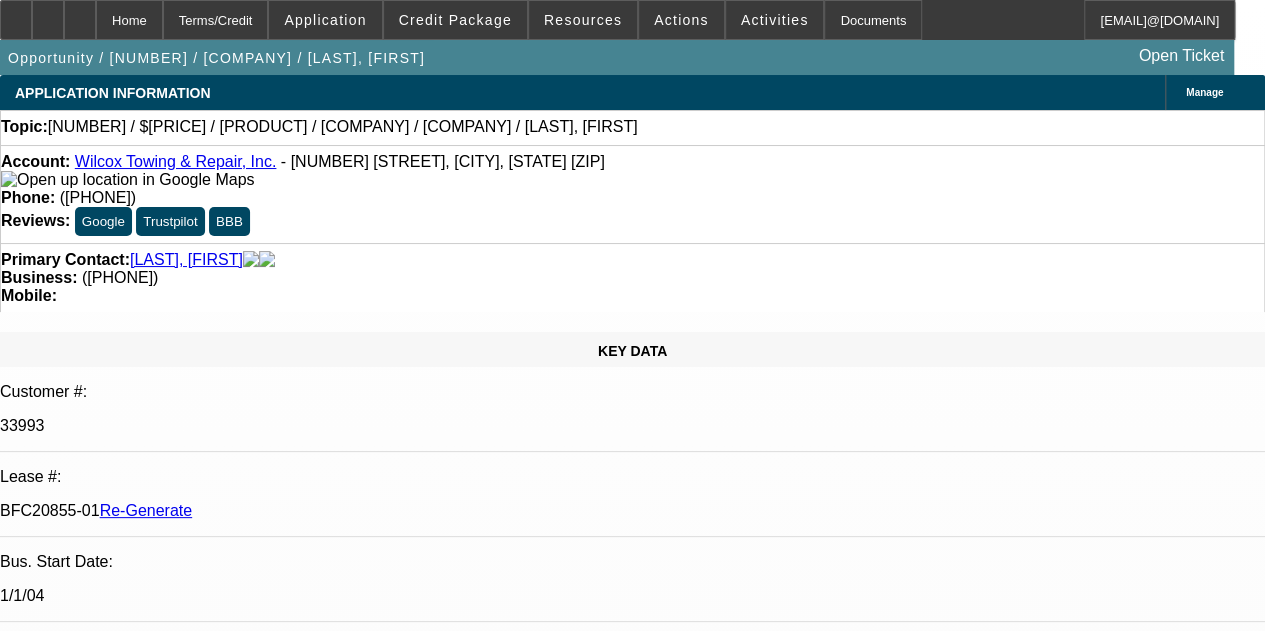 select on "0" 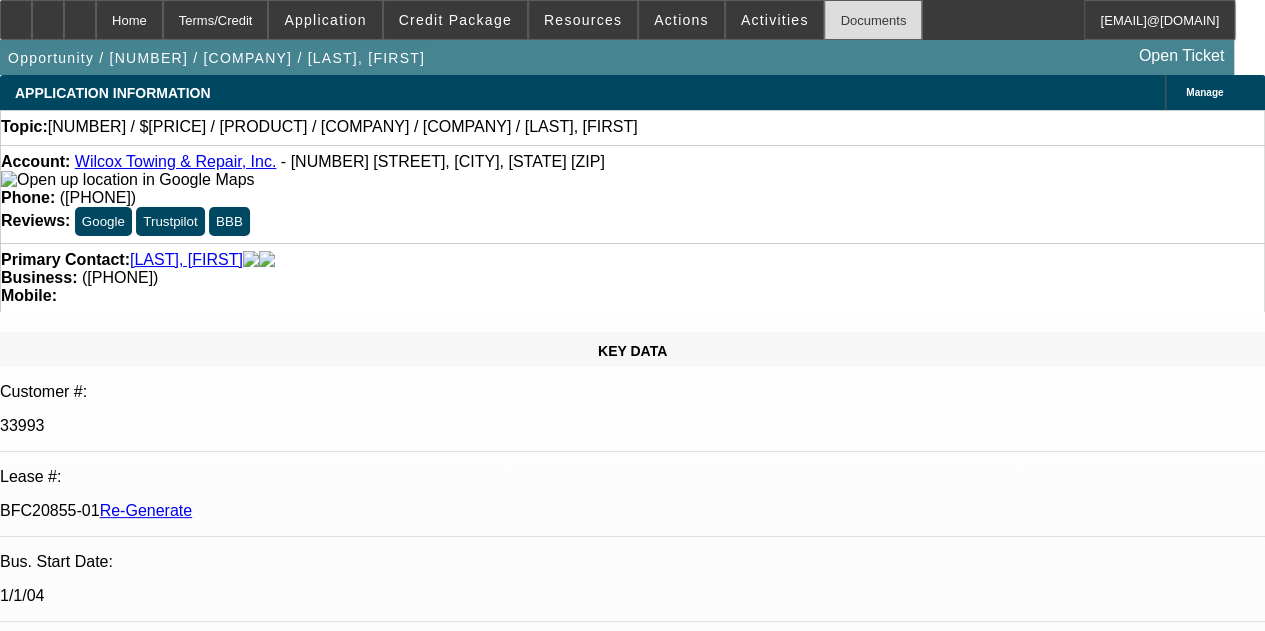 click on "Documents" at bounding box center (873, 20) 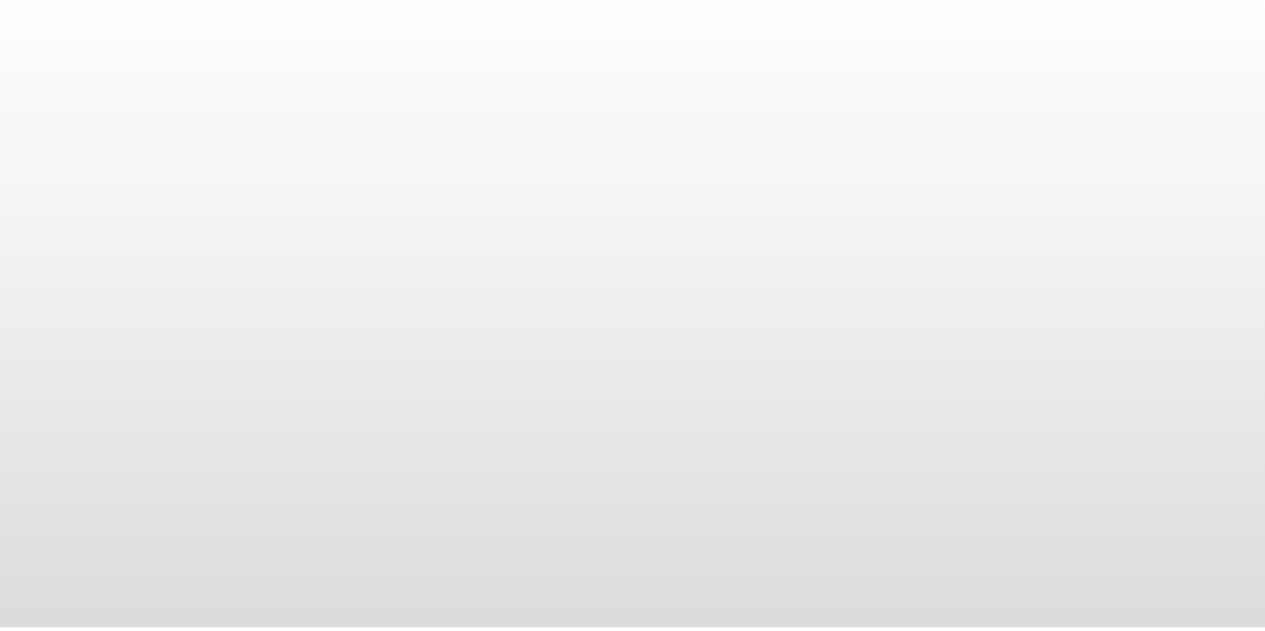 scroll, scrollTop: 0, scrollLeft: 0, axis: both 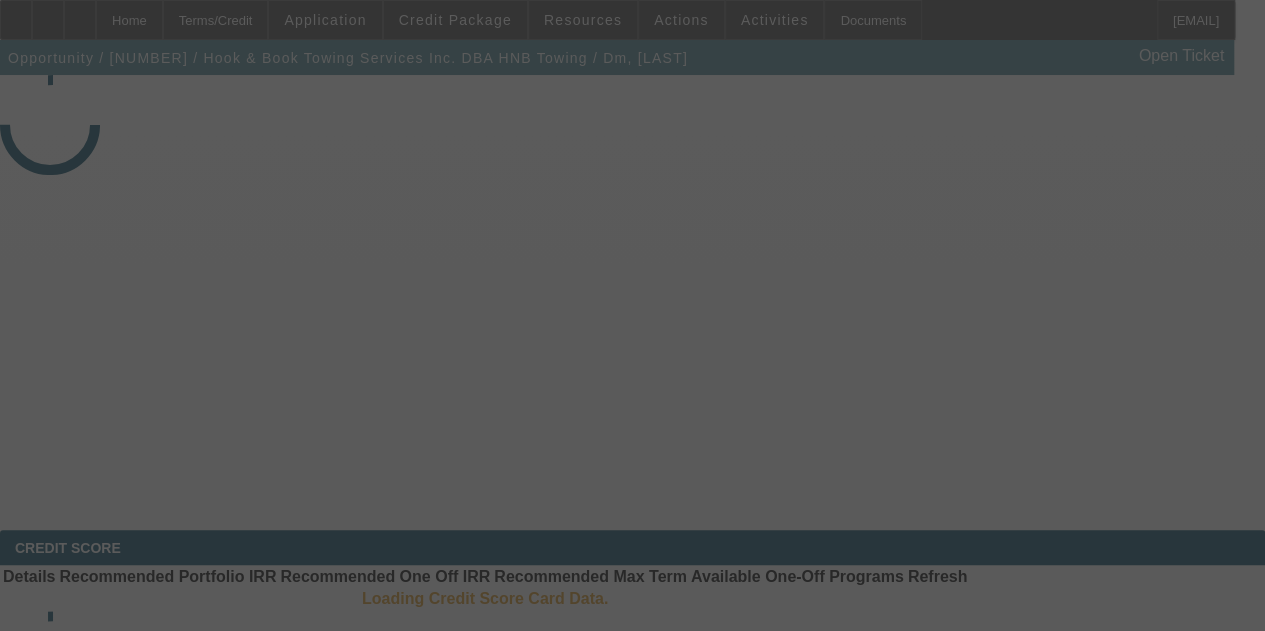 select on "3" 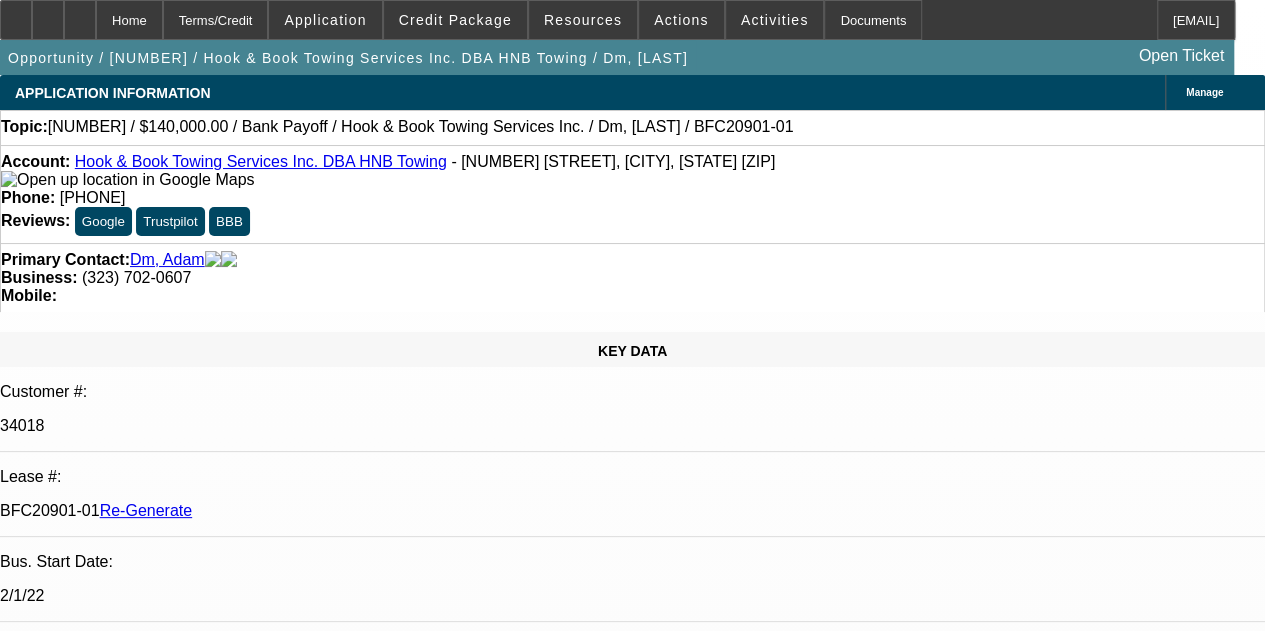 select on "0" 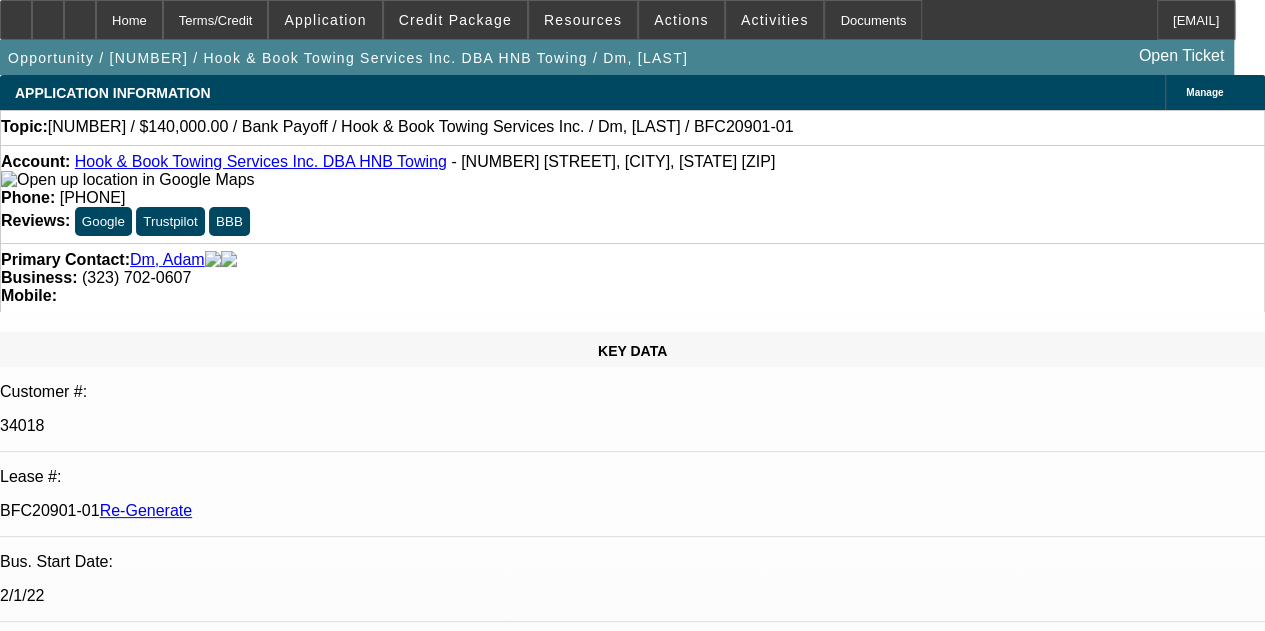 click on "Documents" at bounding box center (873, 20) 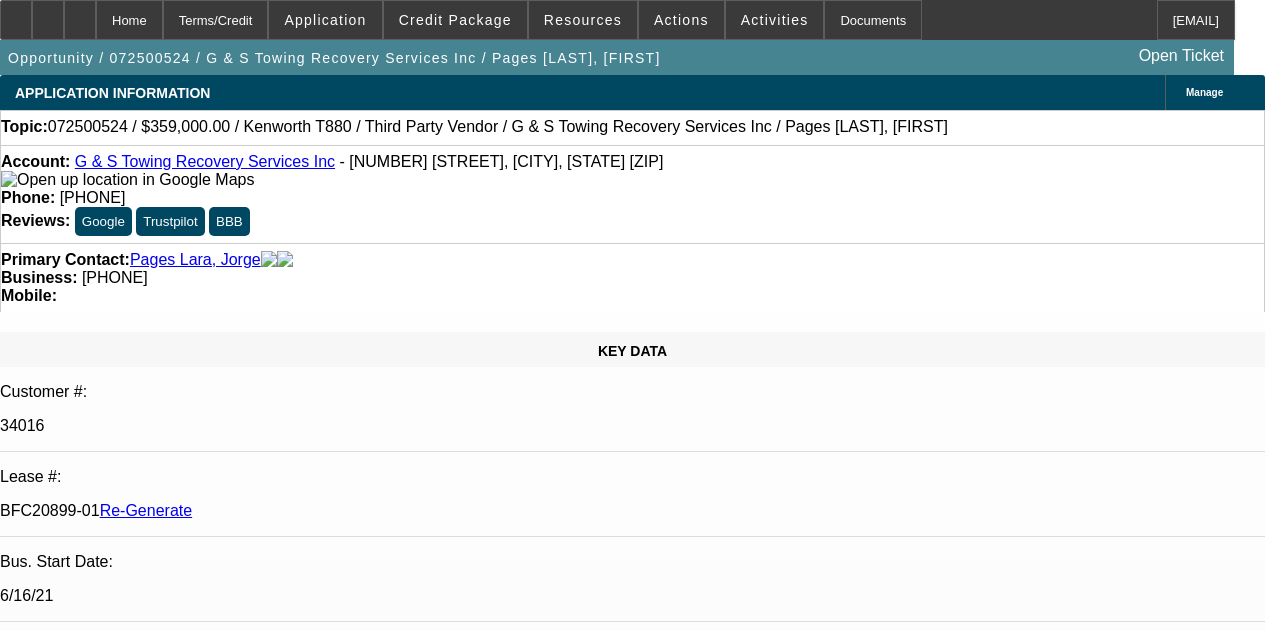 select on "3" 